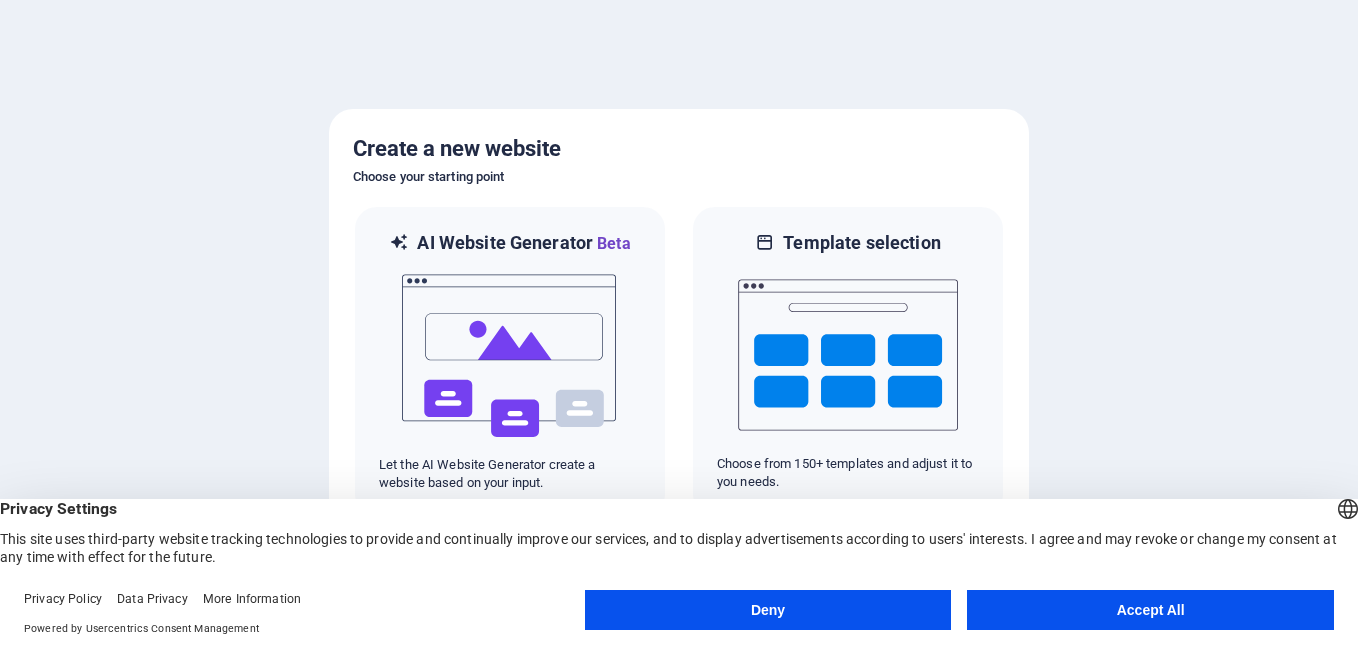 scroll, scrollTop: 0, scrollLeft: 0, axis: both 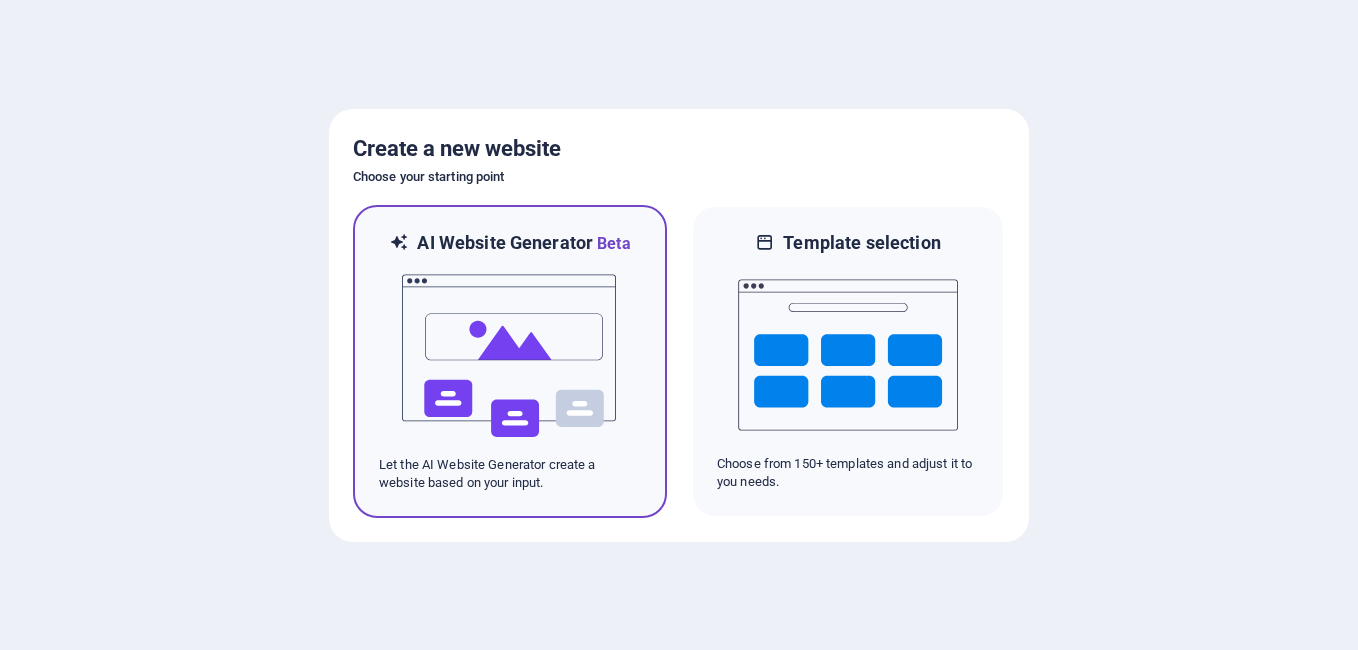 click at bounding box center (510, 356) 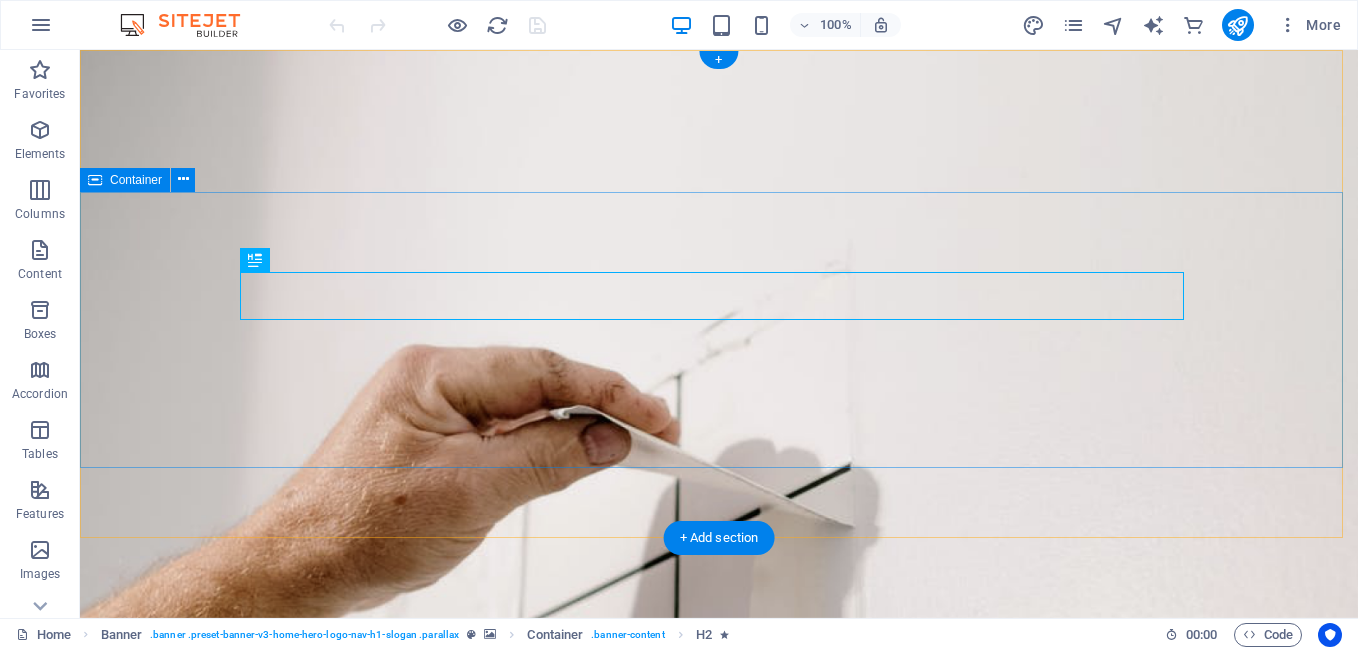 scroll, scrollTop: 0, scrollLeft: 0, axis: both 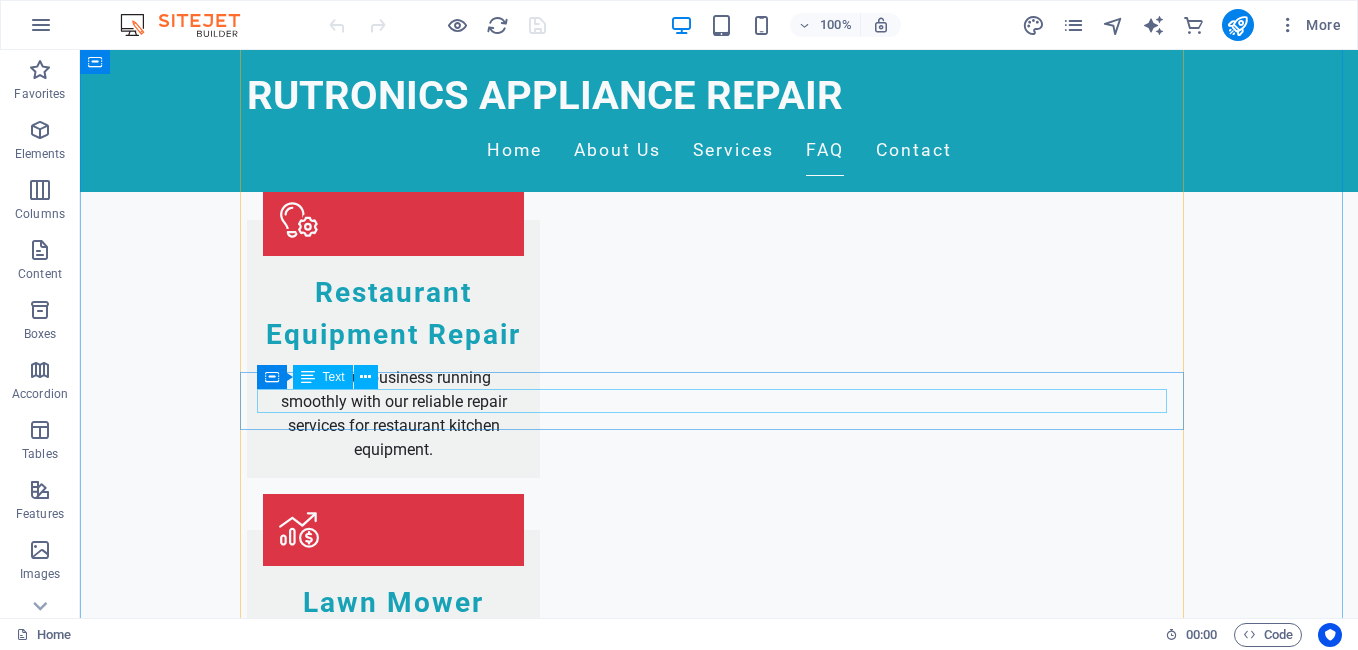 click on "We serve [CITY] and the surrounding areas." at bounding box center [719, 2493] 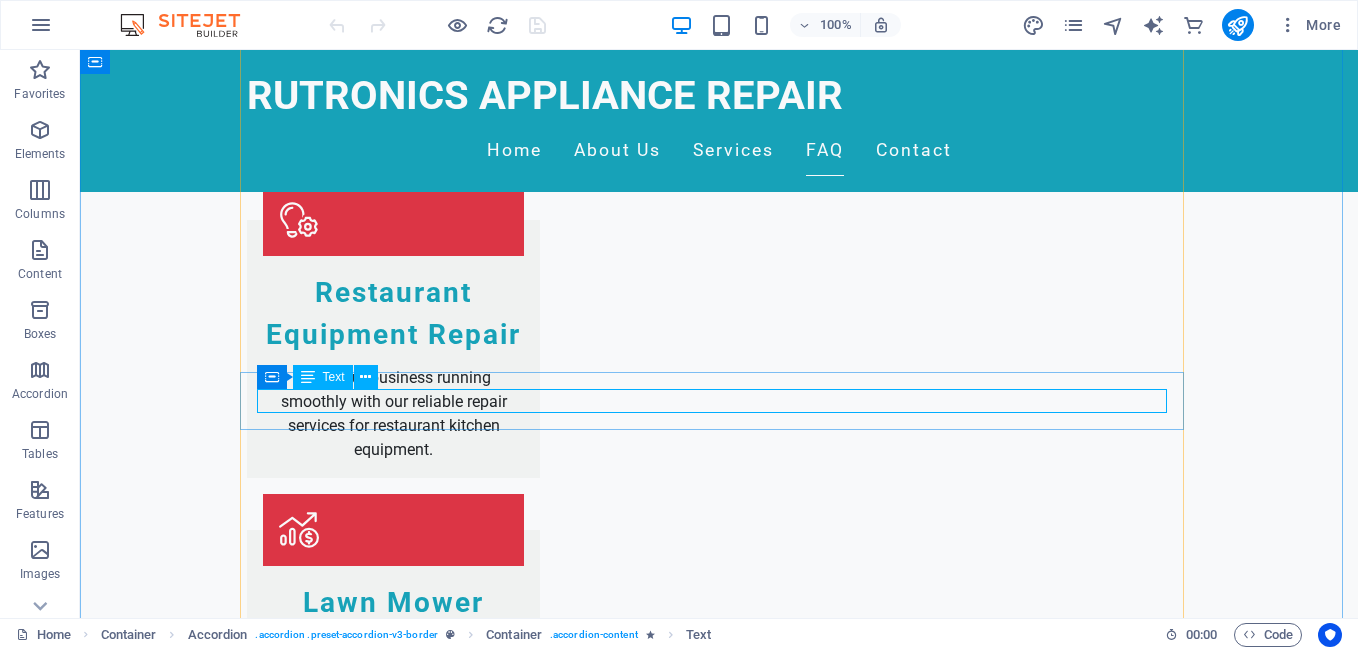 click on "We serve [CITY] and the surrounding areas." at bounding box center (719, 2493) 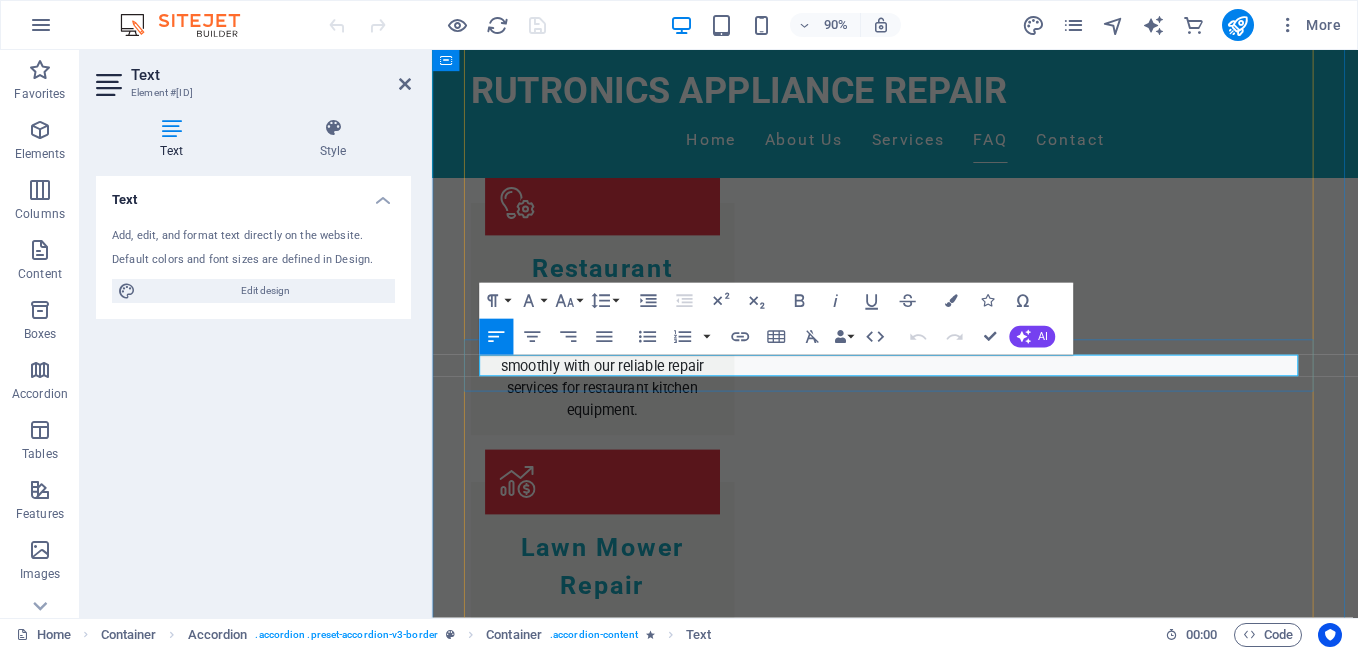 click on "We serve [CITY] and the surrounding areas." at bounding box center [947, 2493] 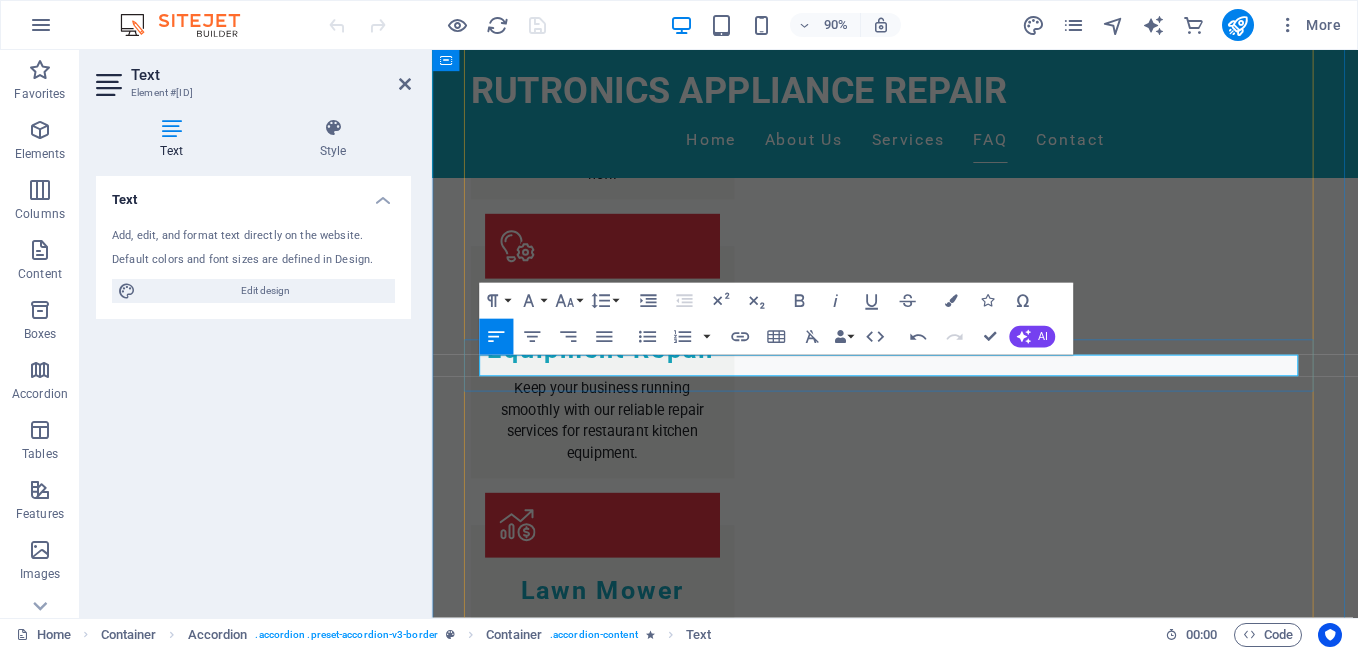 type 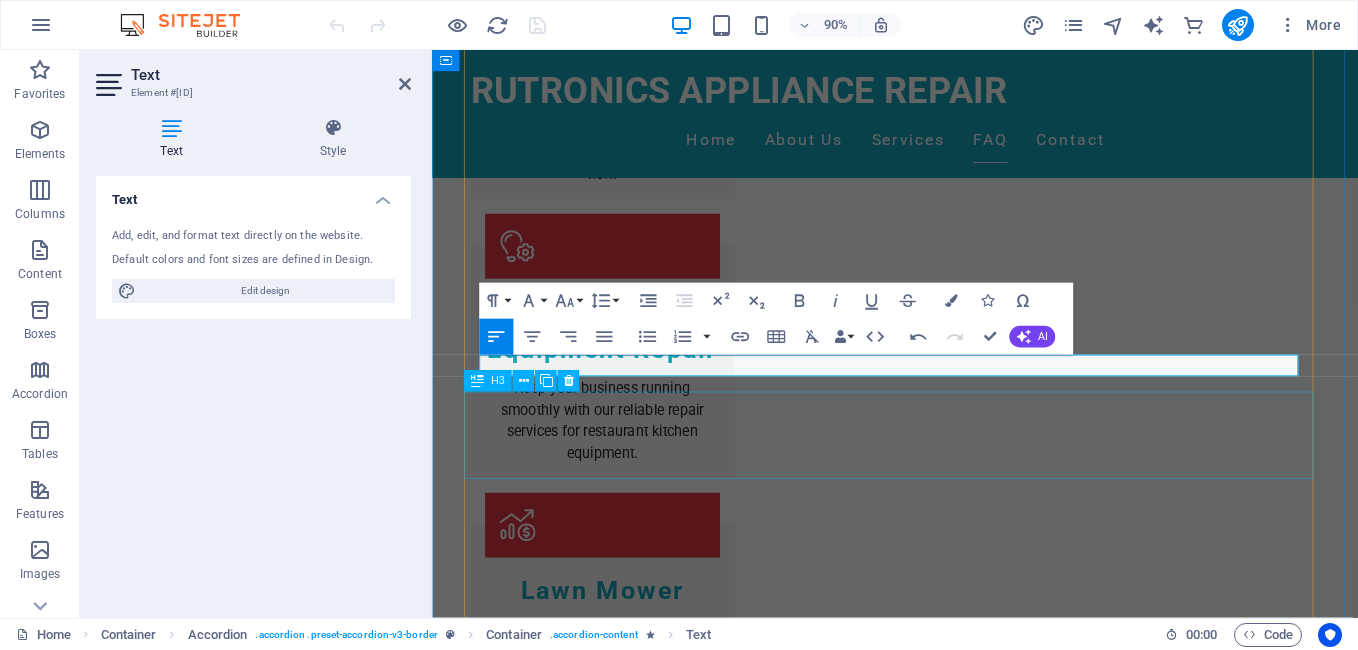 click on "Do you offer warranties on your repairs?" at bounding box center (947, 2618) 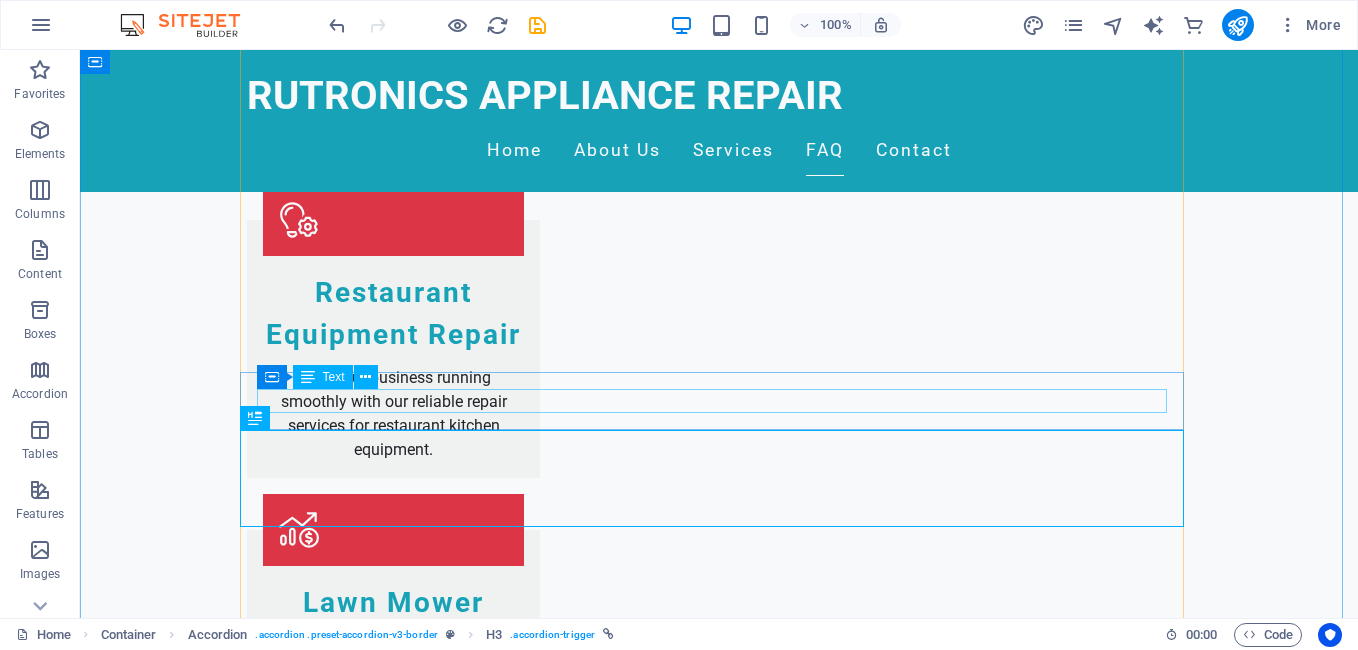 click on "We serve [CITY] Town and selected surrounding areas." at bounding box center [719, 2493] 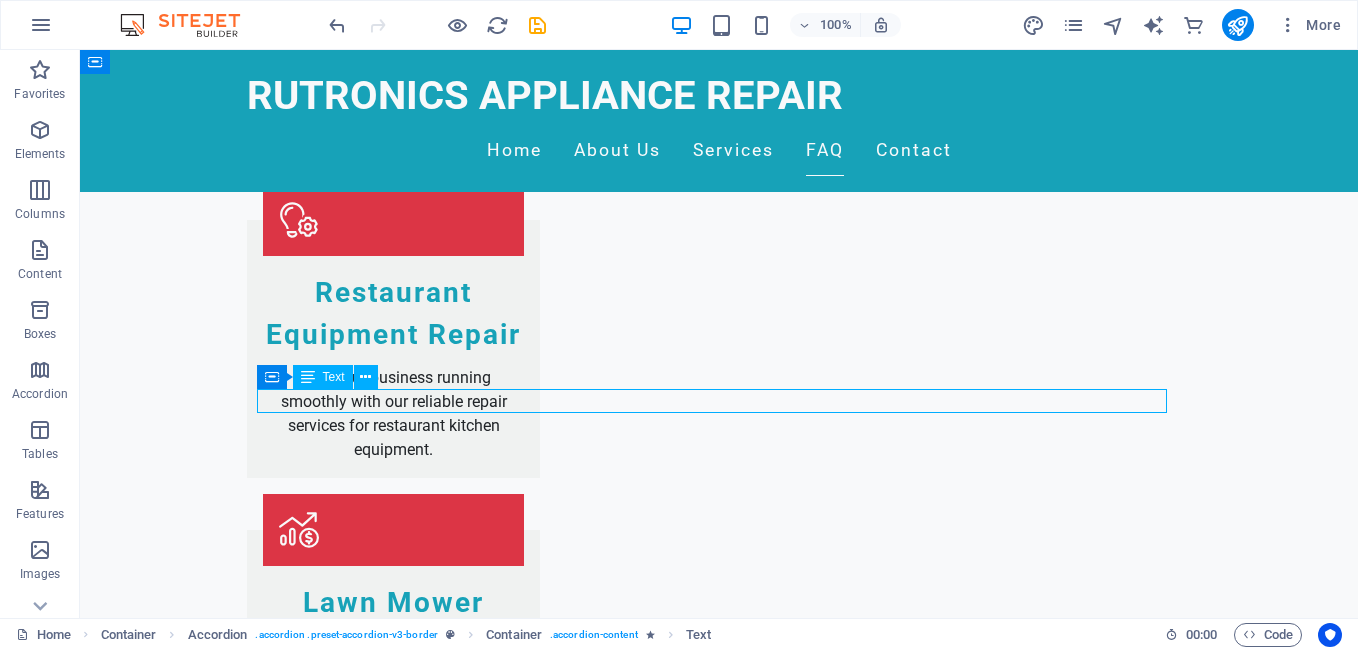 click on "We serve [CITY] Town and selected surrounding areas." at bounding box center (719, 2493) 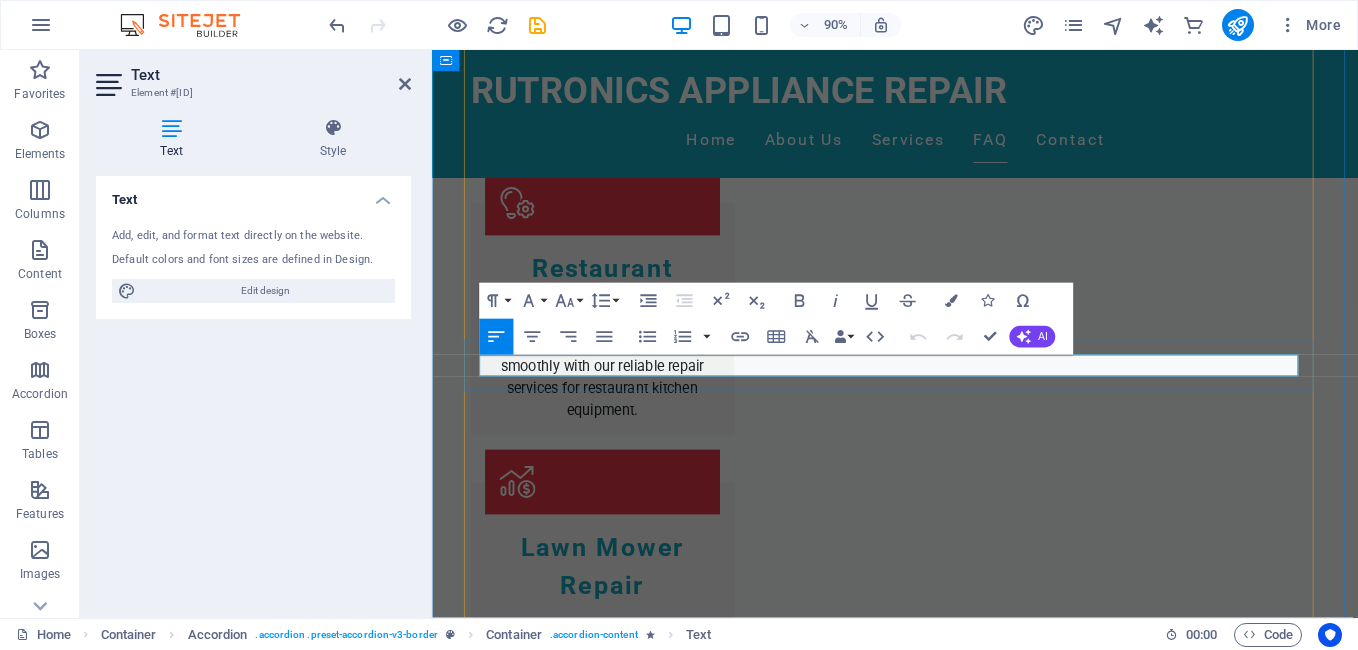 click on "We serve [CITY] Town and selected surrounding areas." at bounding box center [947, 2493] 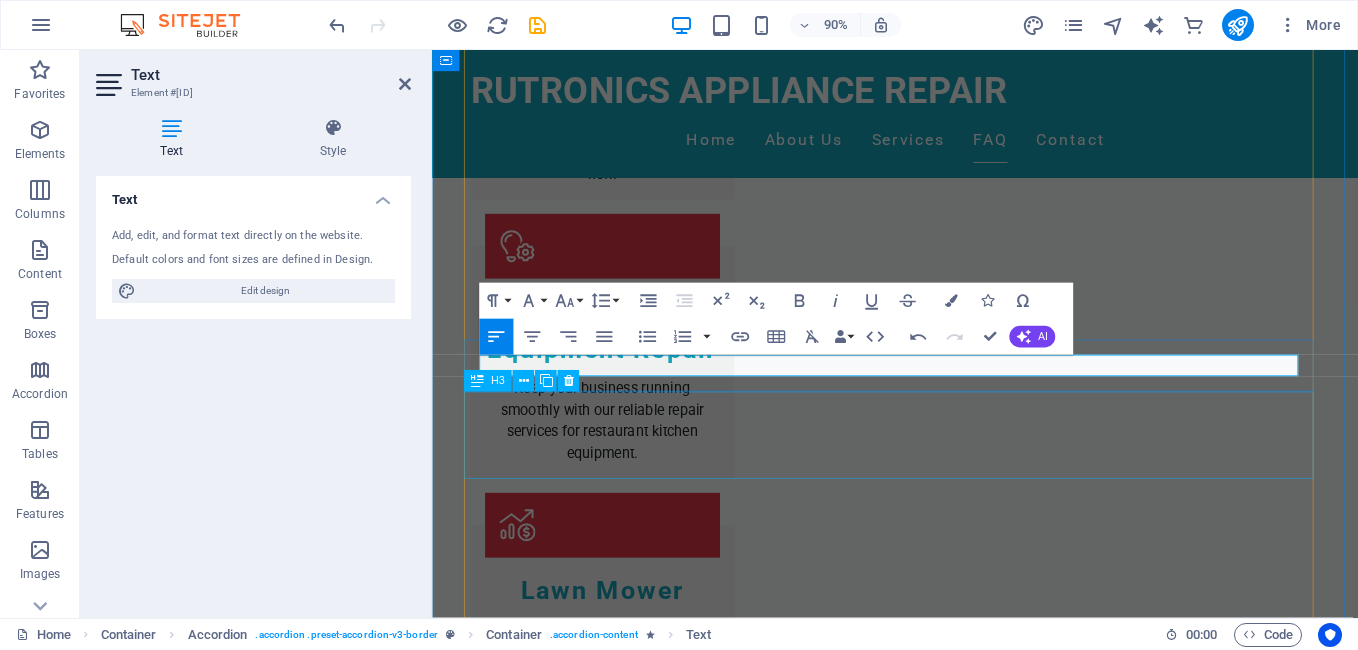 click on "Do you offer warranties on your repairs?" at bounding box center (947, 2618) 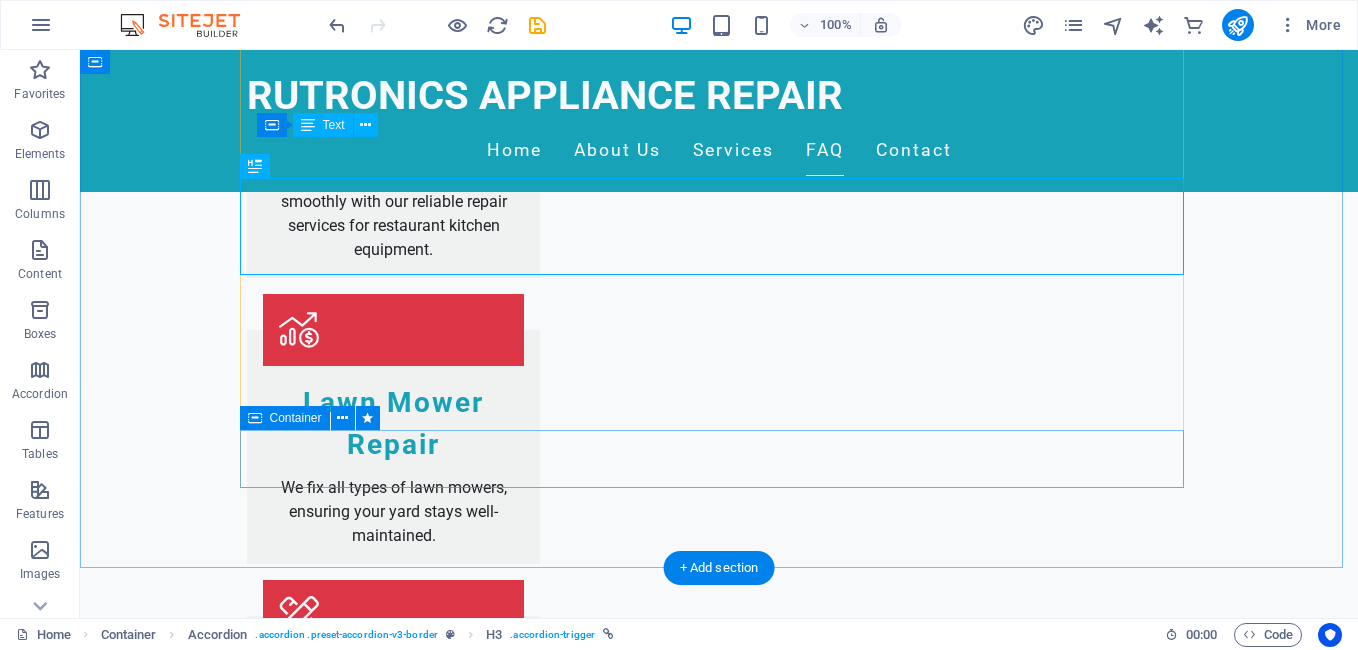 scroll, scrollTop: 2600, scrollLeft: 0, axis: vertical 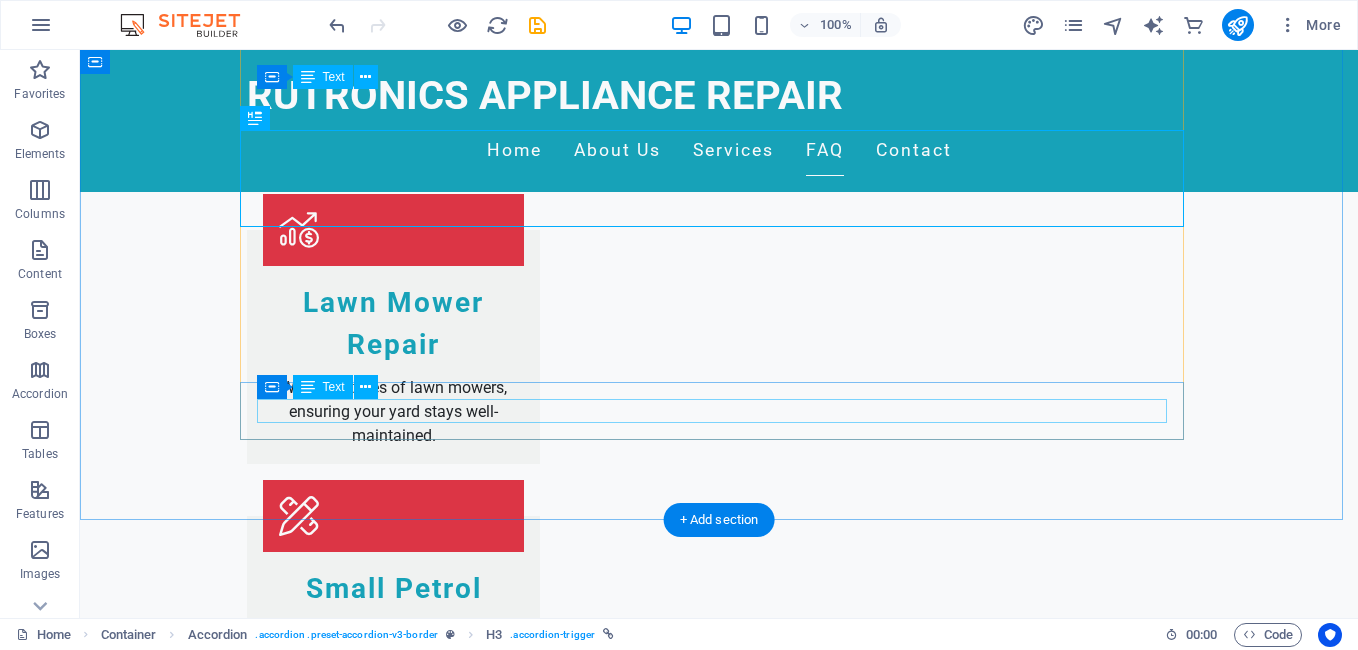 click on "You can schedule a repair by calling us at ([PHONE]) or filling out our contact form." at bounding box center [719, 2503] 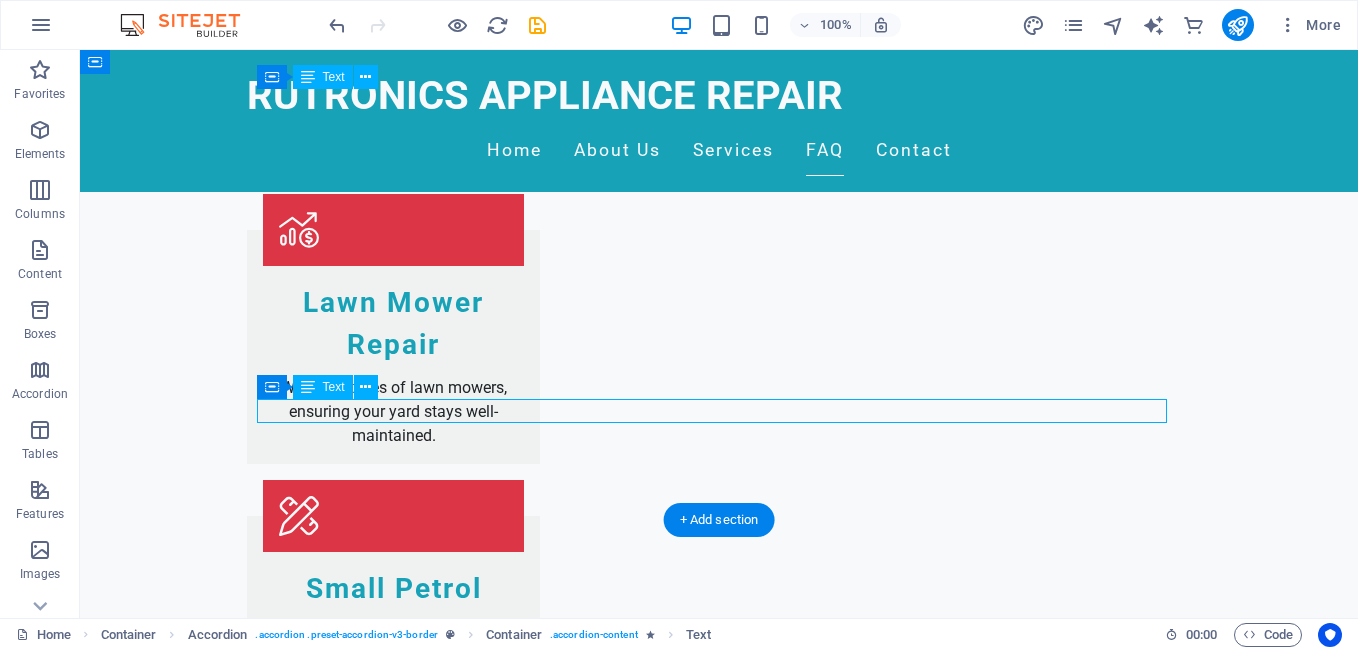 click on "You can schedule a repair by calling us at ([PHONE]) or filling out our contact form." at bounding box center (719, 2503) 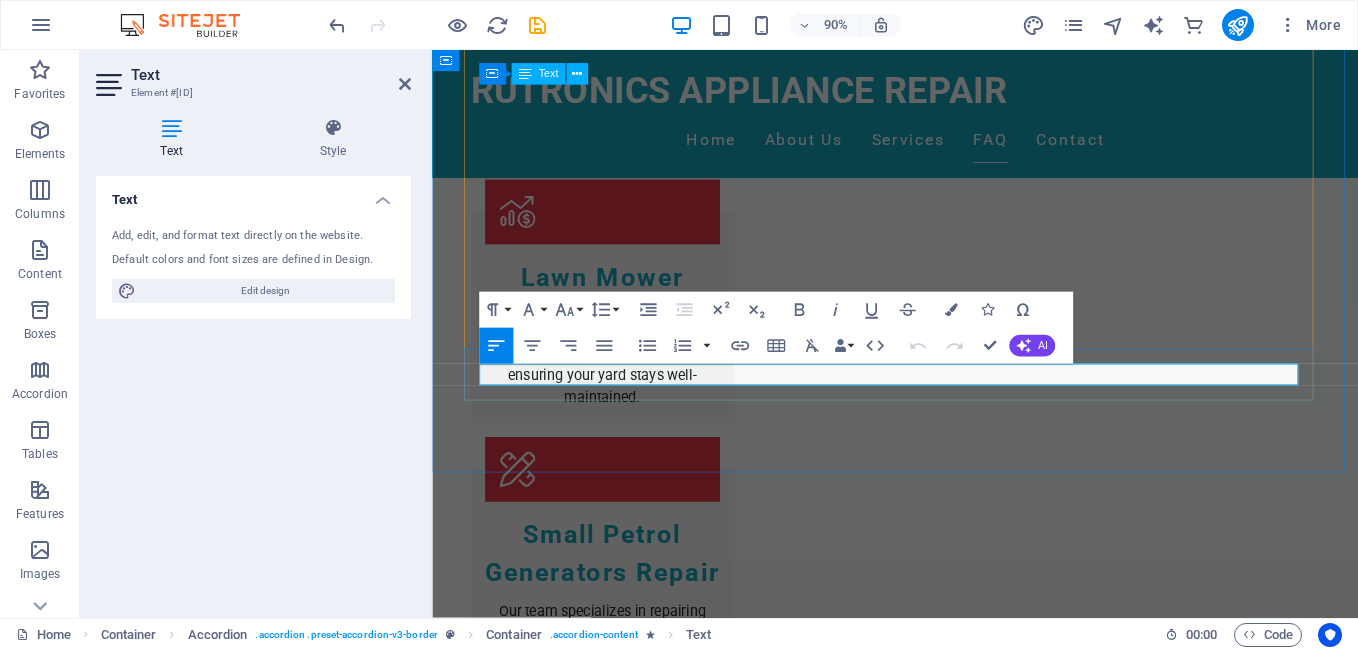 click on "You can schedule a repair by calling us at ([PHONE]) or filling out our contact form." at bounding box center [947, 2503] 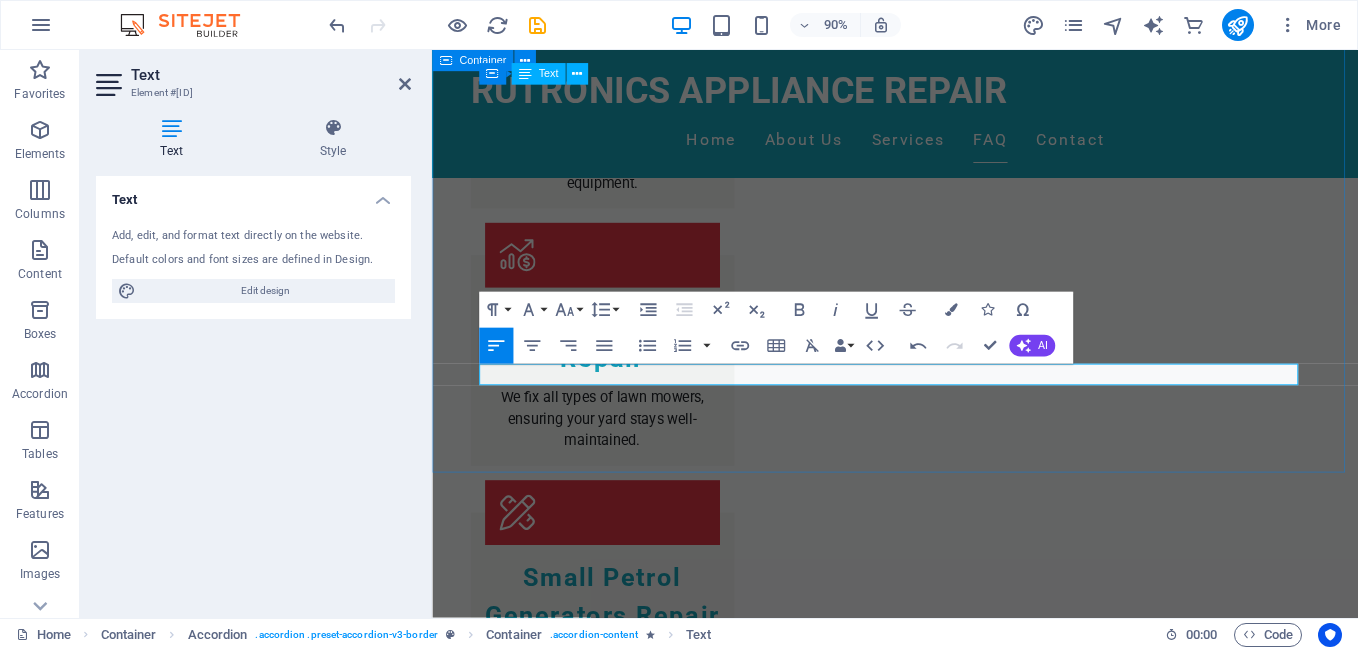 type 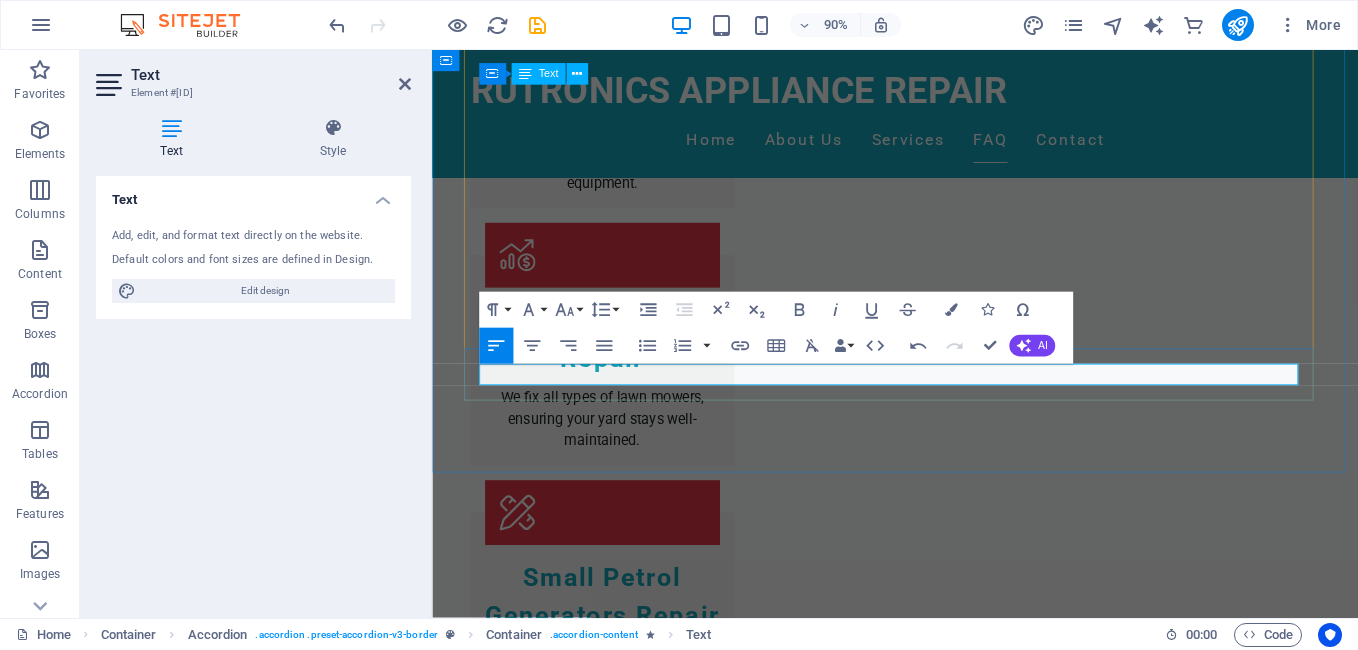 click on "You can schedule a repair by calling us at ([PHONE]) or filling out our contact form." at bounding box center [947, 2551] 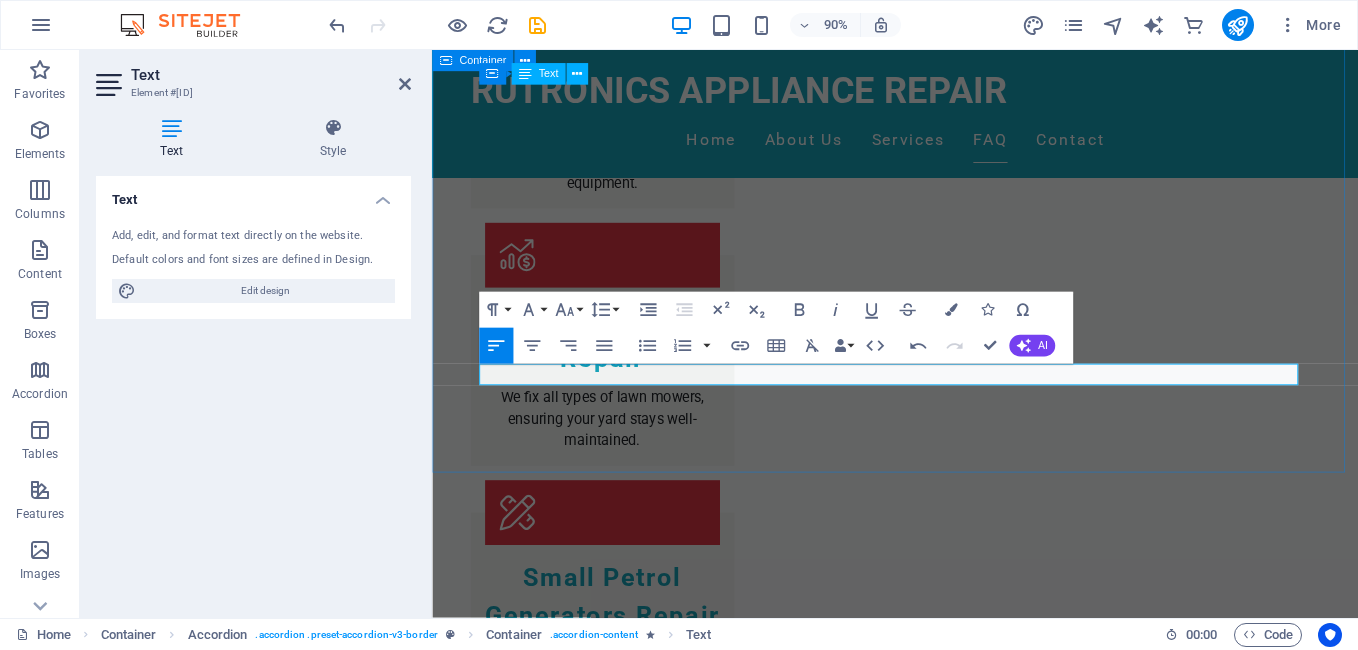 click on "FAQs What types of appliances do you repair? We repair household appliances like fridges, freezers, washing machines, and dishwashers, as well as restaurant equipment and lawn mowers. Do you repair televisions and radios? No, we regret to inform you that we do not provide TV and radio repair services. How long does a typical repair take? Repair times vary, but we strive to complete most repairs within a few hours. What areas do you serve? We serve [CITY] and selected surrounding areas. Do you offer warranties on your repairs? Yes, we provide warranties on our repaired appliances to ensure customer satisfaction. How can I schedule a repair? You can schedule a repair by calling us at ([PHONE]) or whatsapp [PHONE]" at bounding box center [946, 2064] 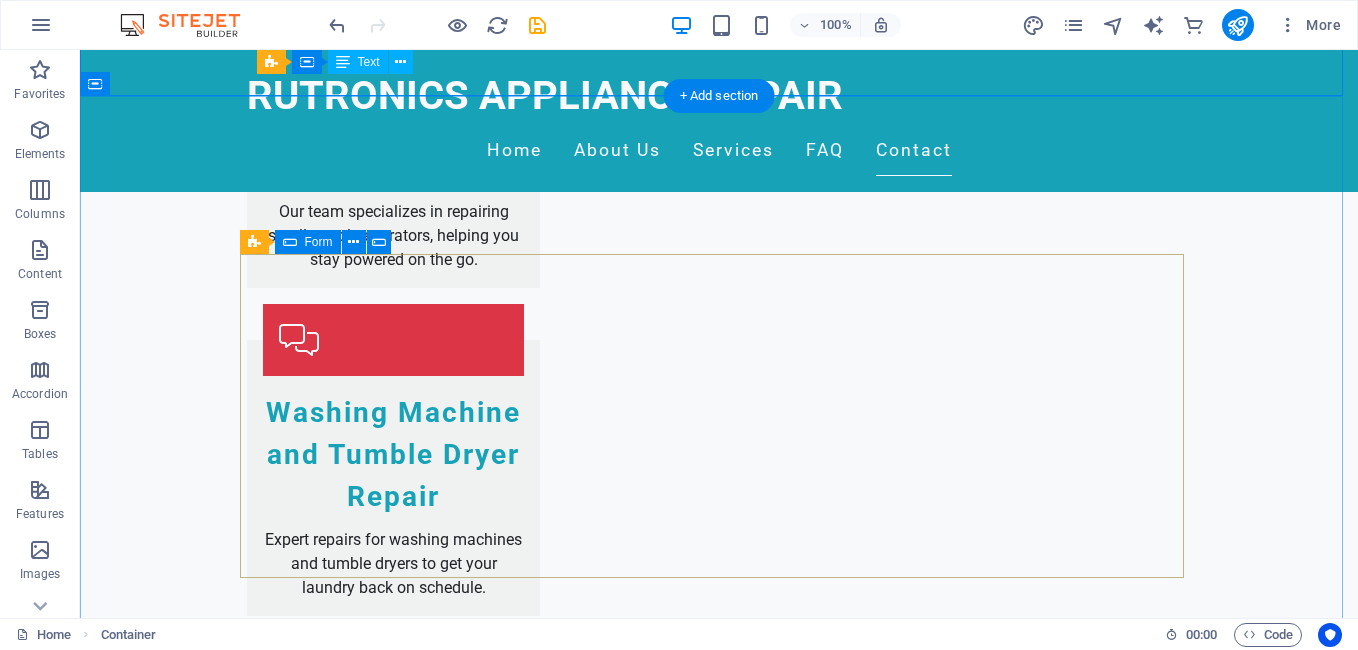 scroll, scrollTop: 3100, scrollLeft: 0, axis: vertical 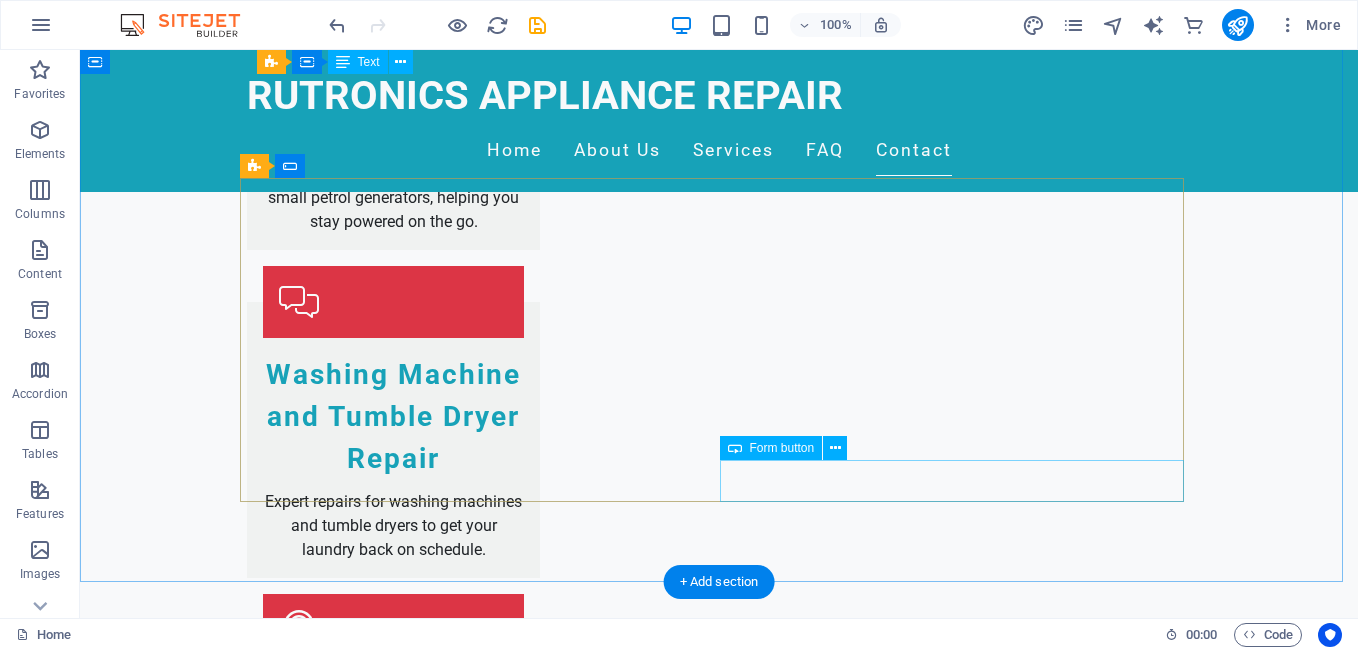 click on "Submit Inquiry" at bounding box center [959, 2584] 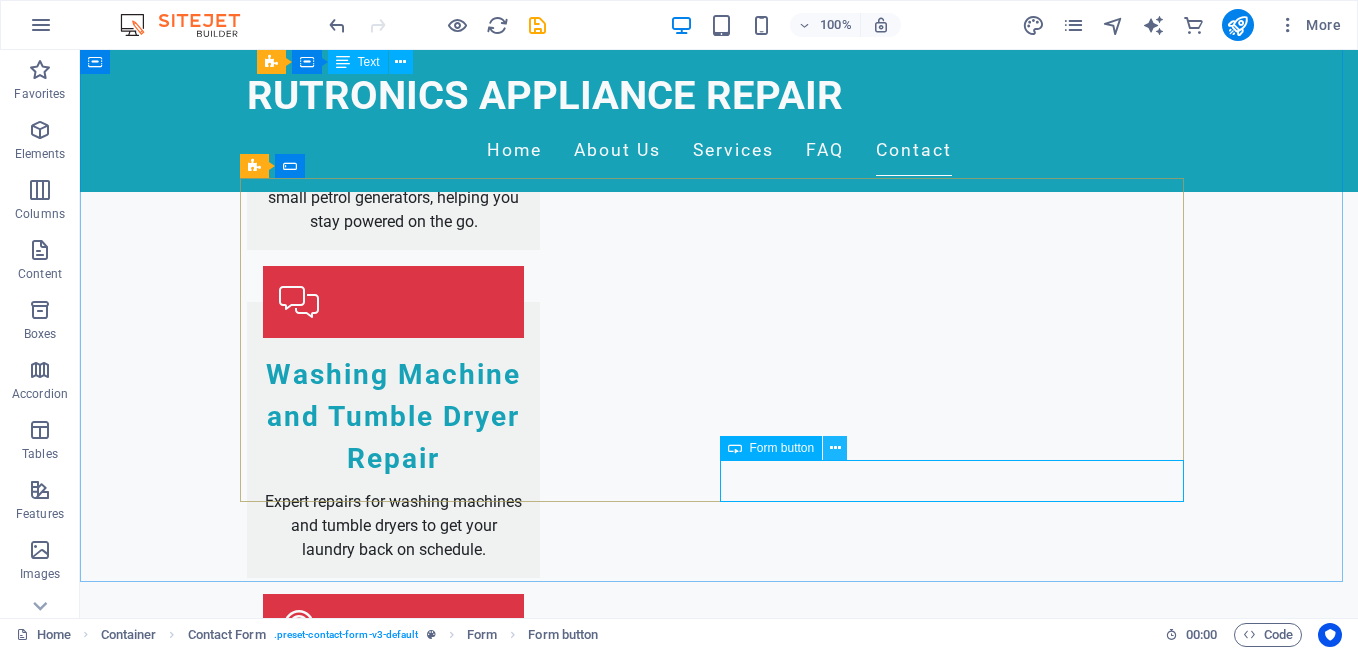 click at bounding box center [835, 448] 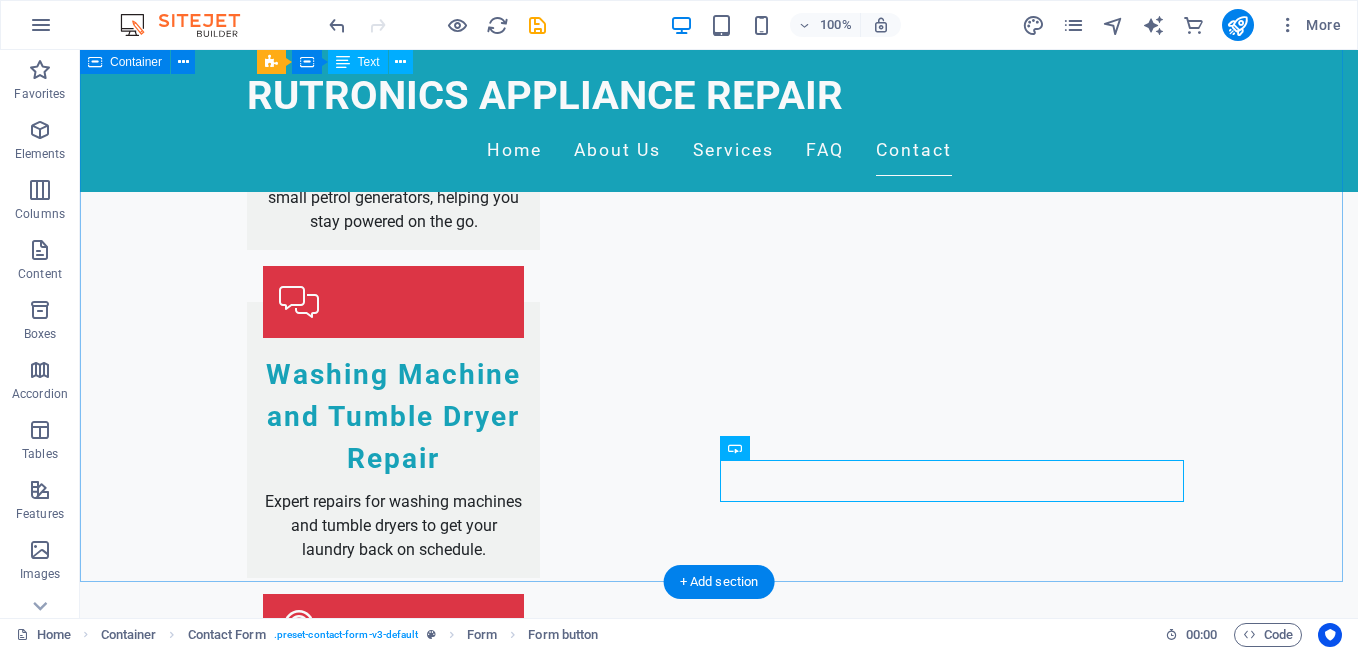 click on "Contact Us for a Quick Repair   I have read and understand the privacy policy. Unreadable? Load new Submit Inquiry" at bounding box center [719, 2398] 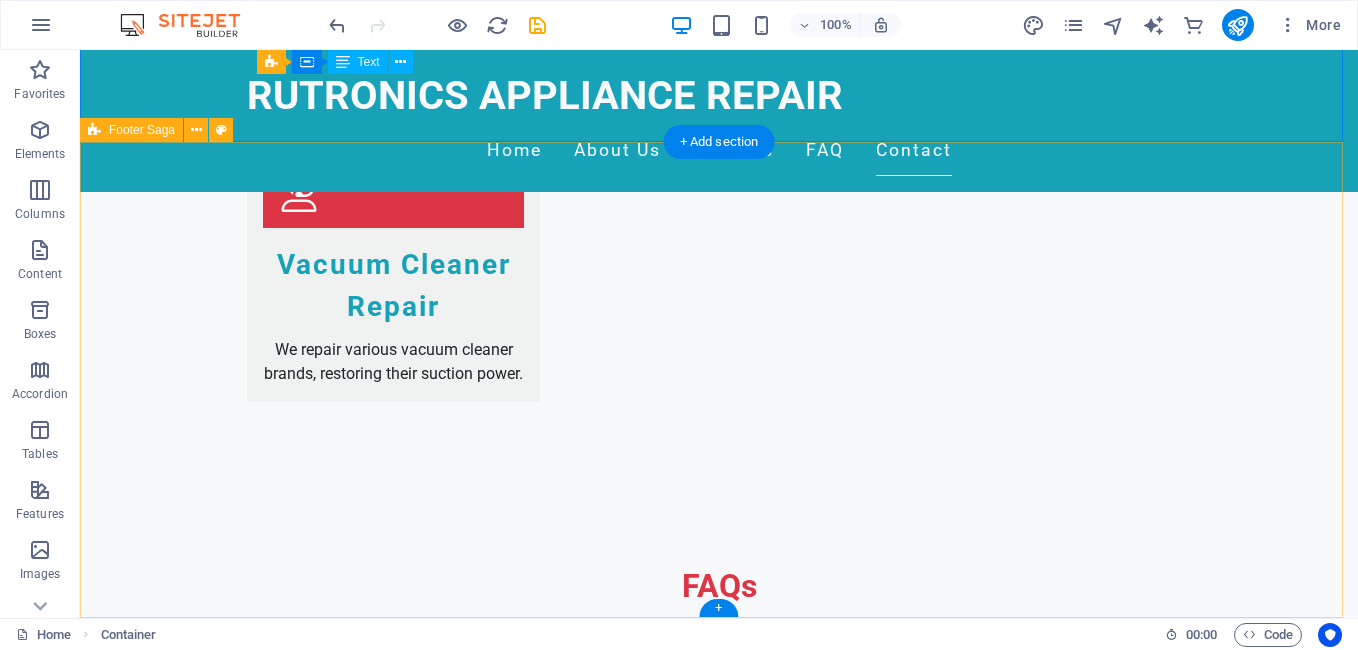 scroll, scrollTop: 3540, scrollLeft: 0, axis: vertical 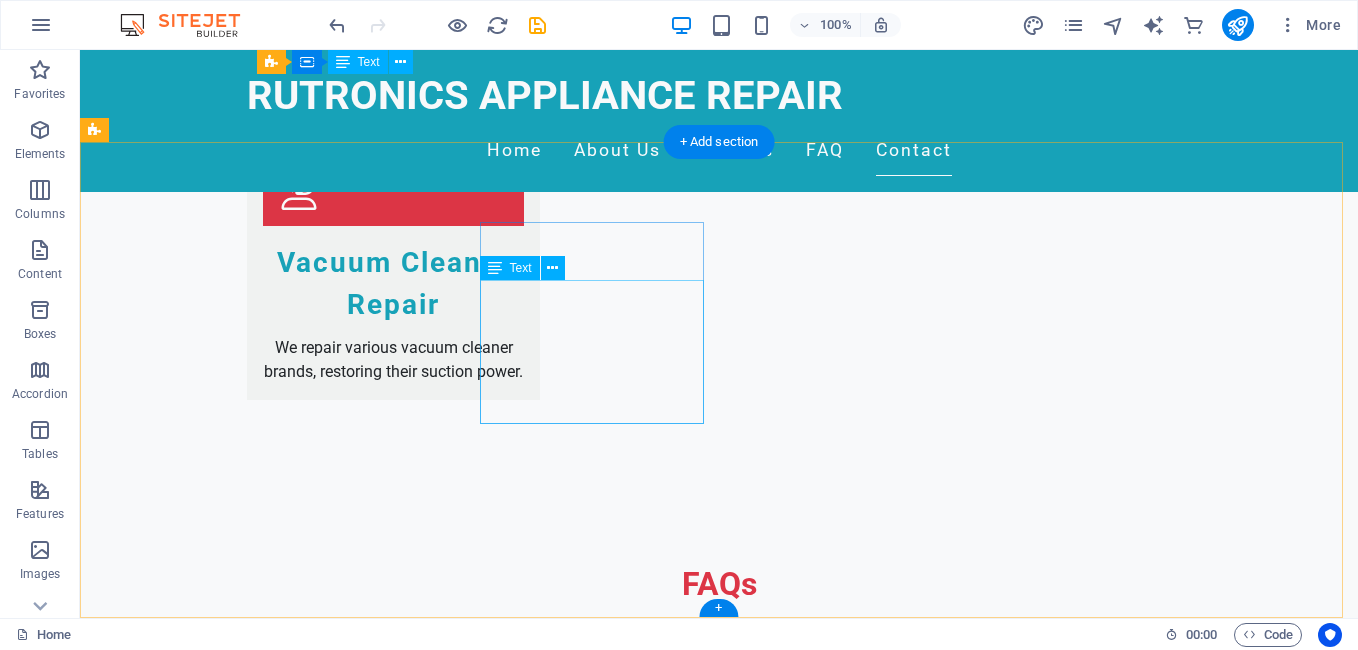 click on "[NUMBER] Appliance St" at bounding box center [178, 2718] 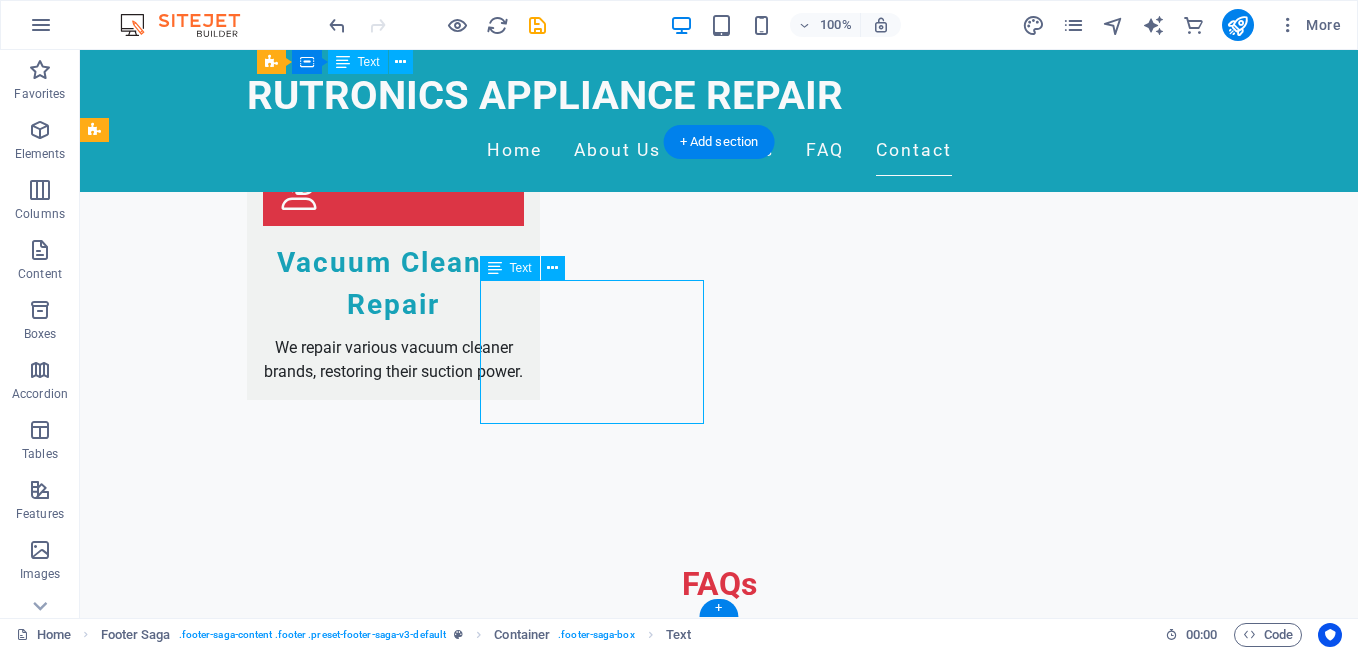 click on "[NUMBER] Appliance St" at bounding box center (178, 2718) 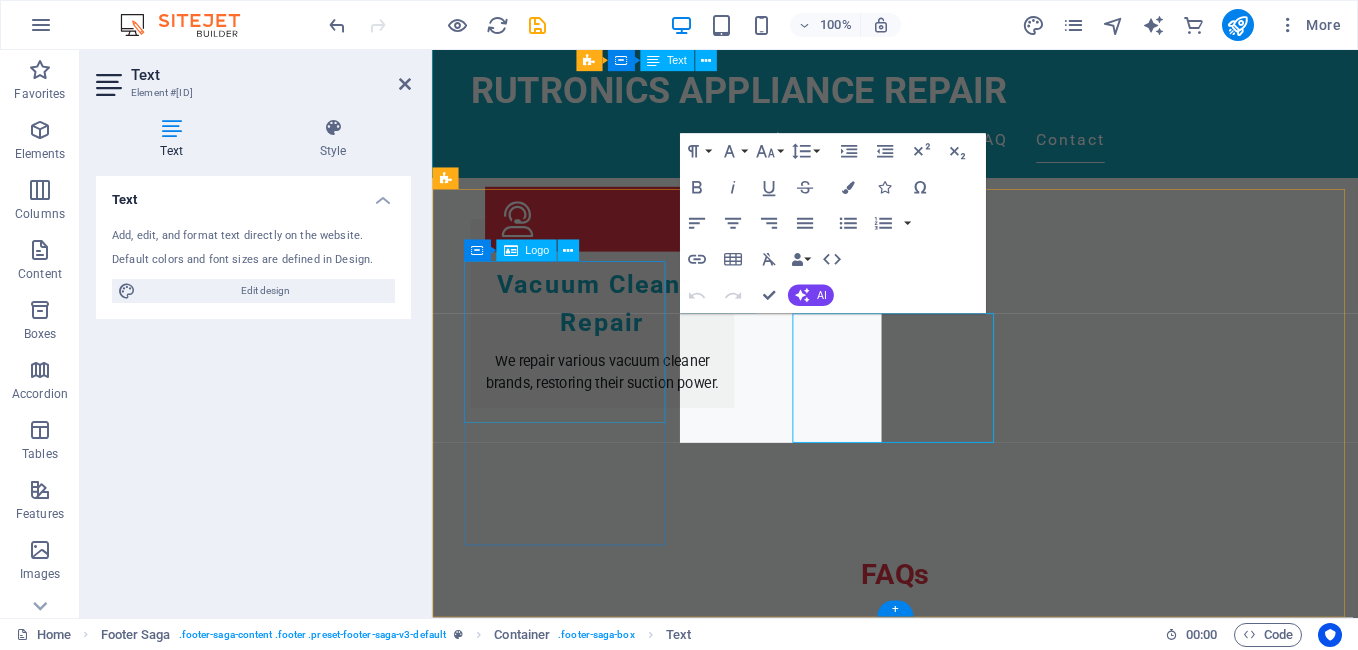 scroll, scrollTop: 3477, scrollLeft: 0, axis: vertical 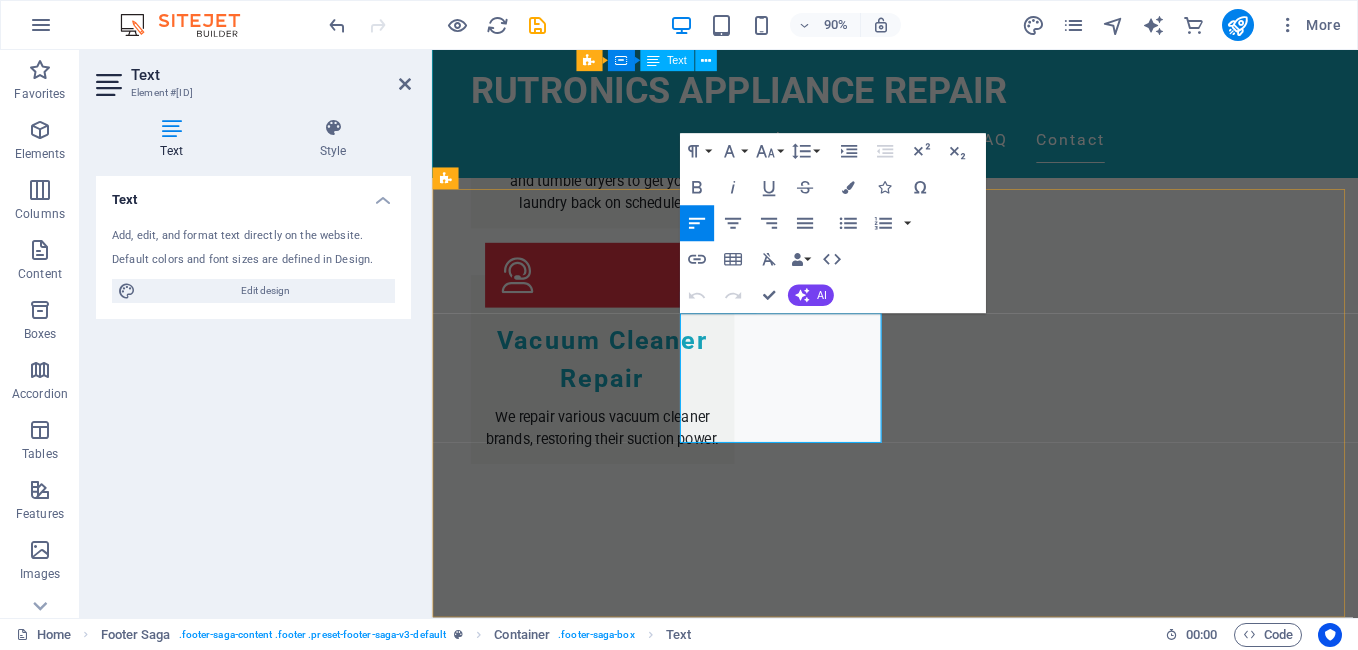 click on "[NUMBER] Appliance St" at bounding box center (530, 2829) 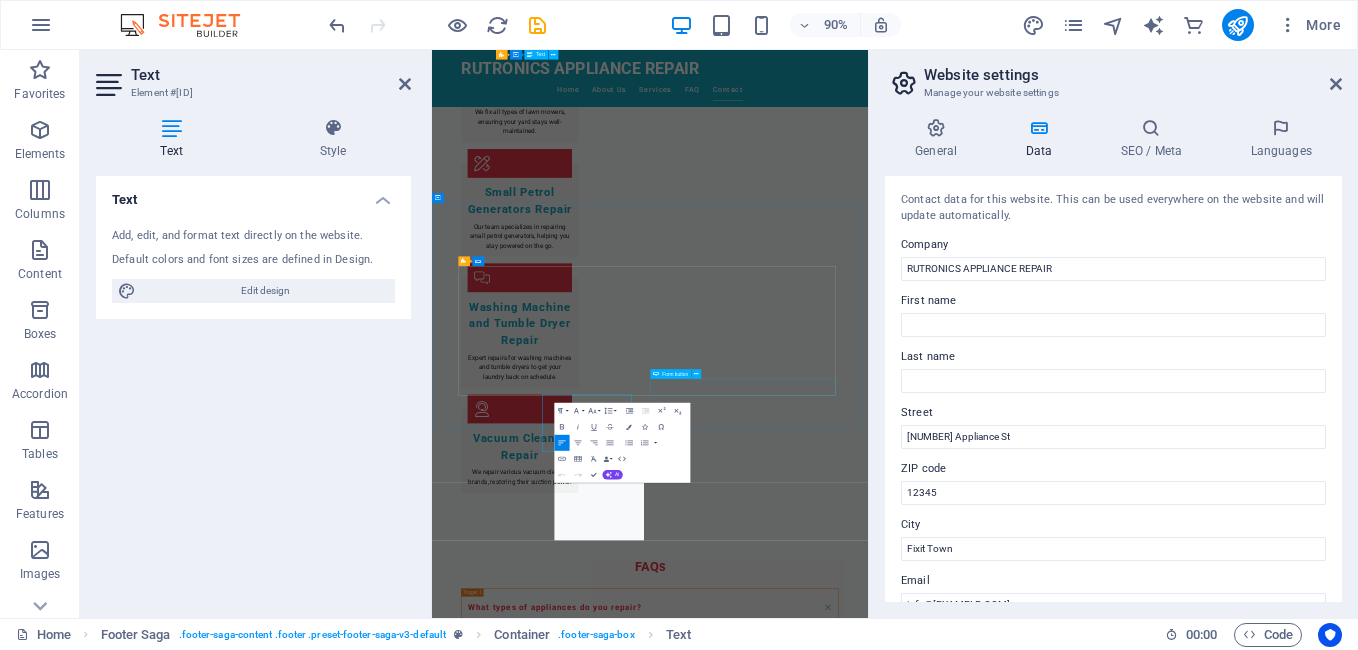 scroll, scrollTop: 2910, scrollLeft: 0, axis: vertical 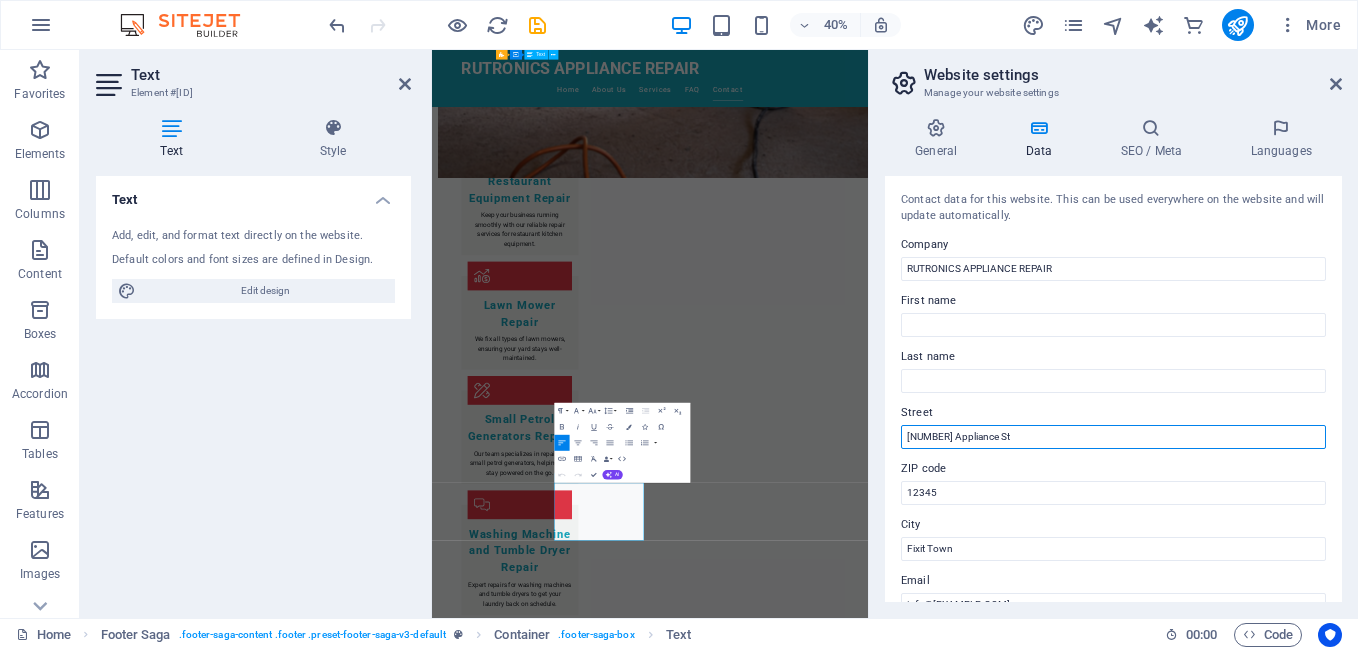 click on "[NUMBER] Appliance St" at bounding box center (1113, 437) 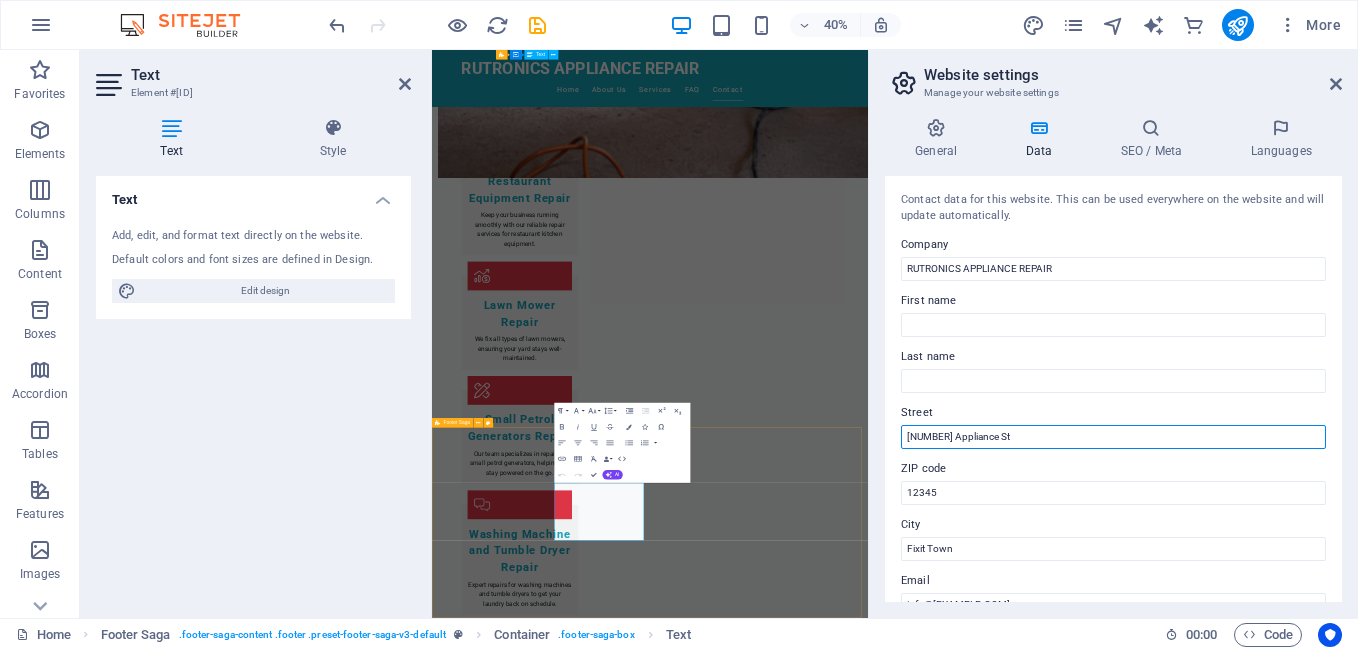 drag, startPoint x: 1449, startPoint y: 484, endPoint x: 1439, endPoint y: 1040, distance: 556.0899 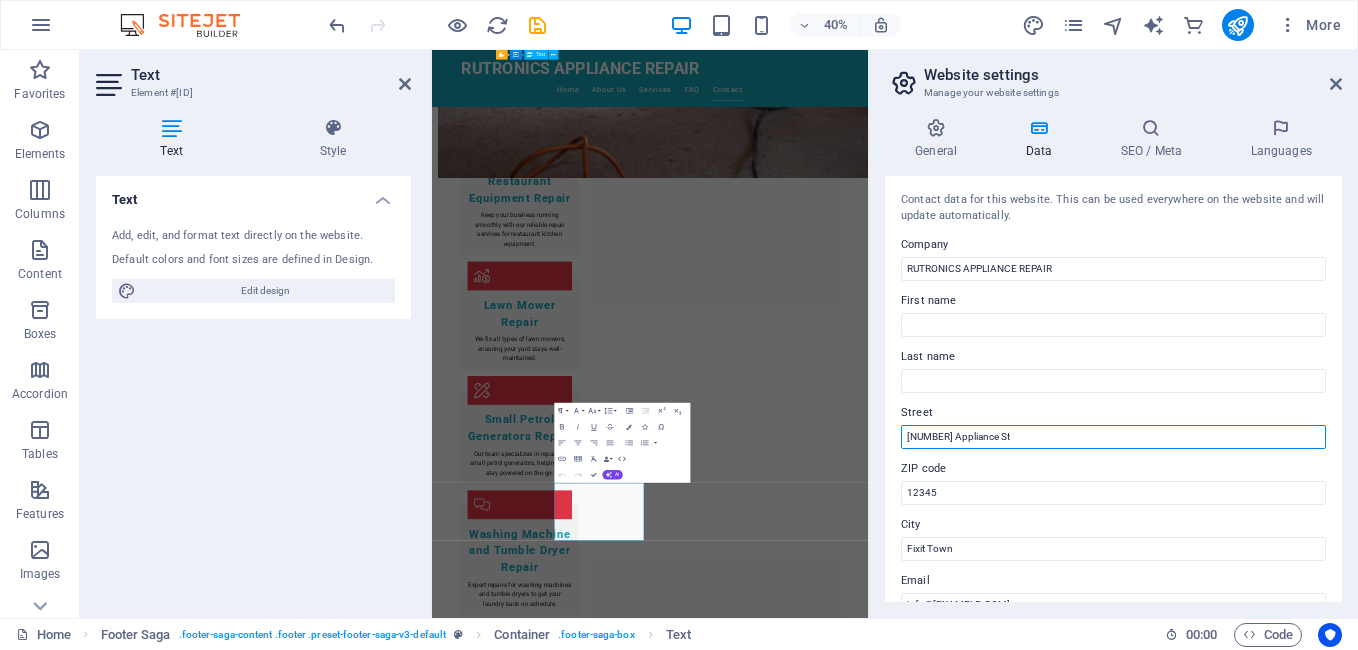 click on "[NUMBER] Appliance St" at bounding box center (1113, 437) 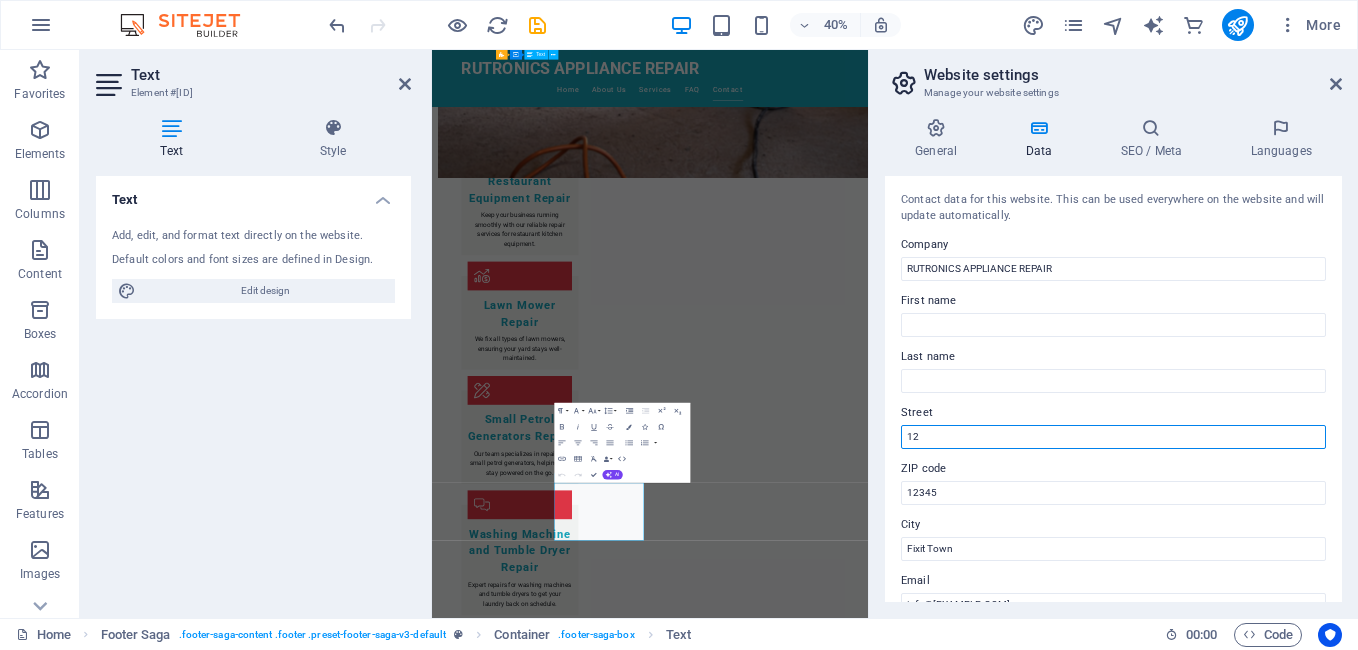 type on "1" 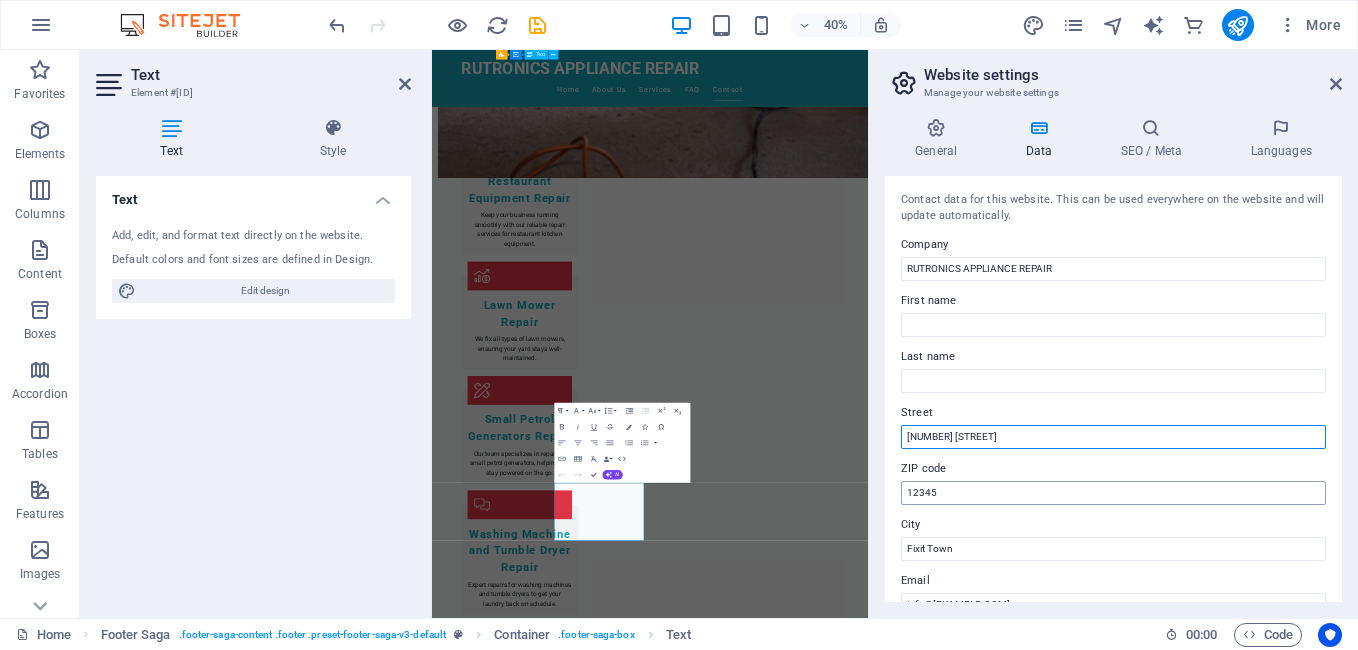 type on "[NUMBER] [STREET]" 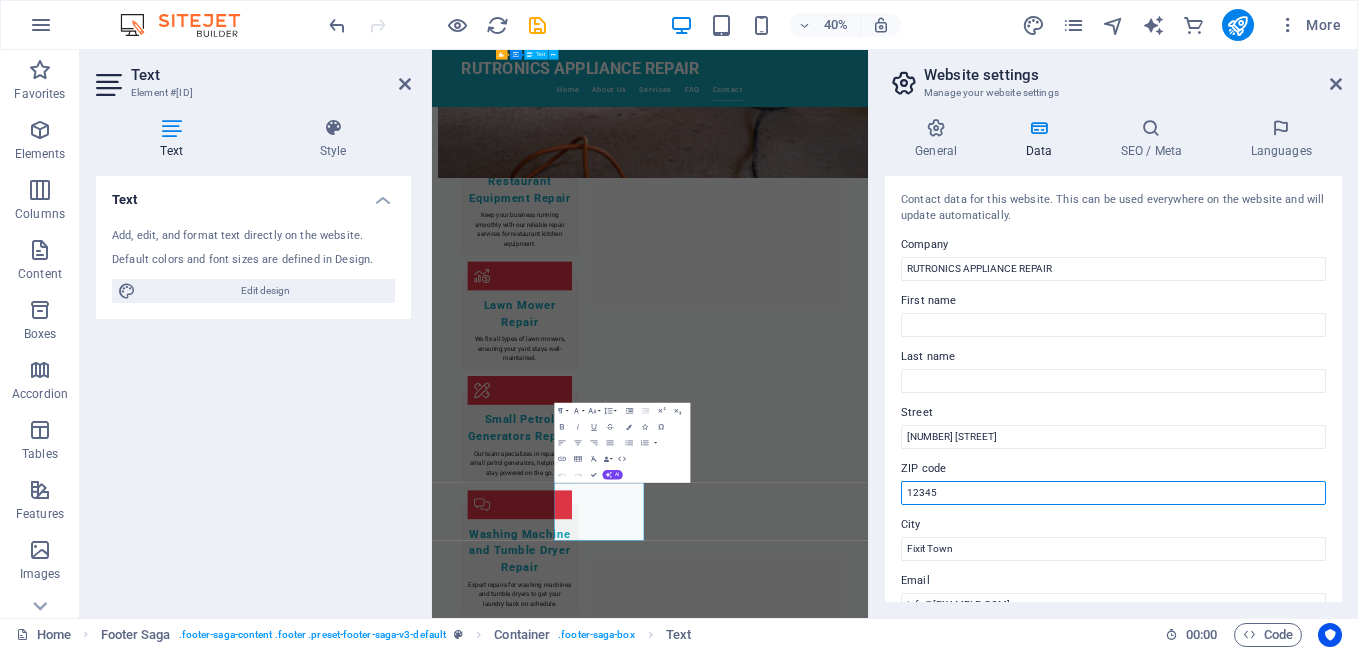 click on "12345" at bounding box center (1113, 493) 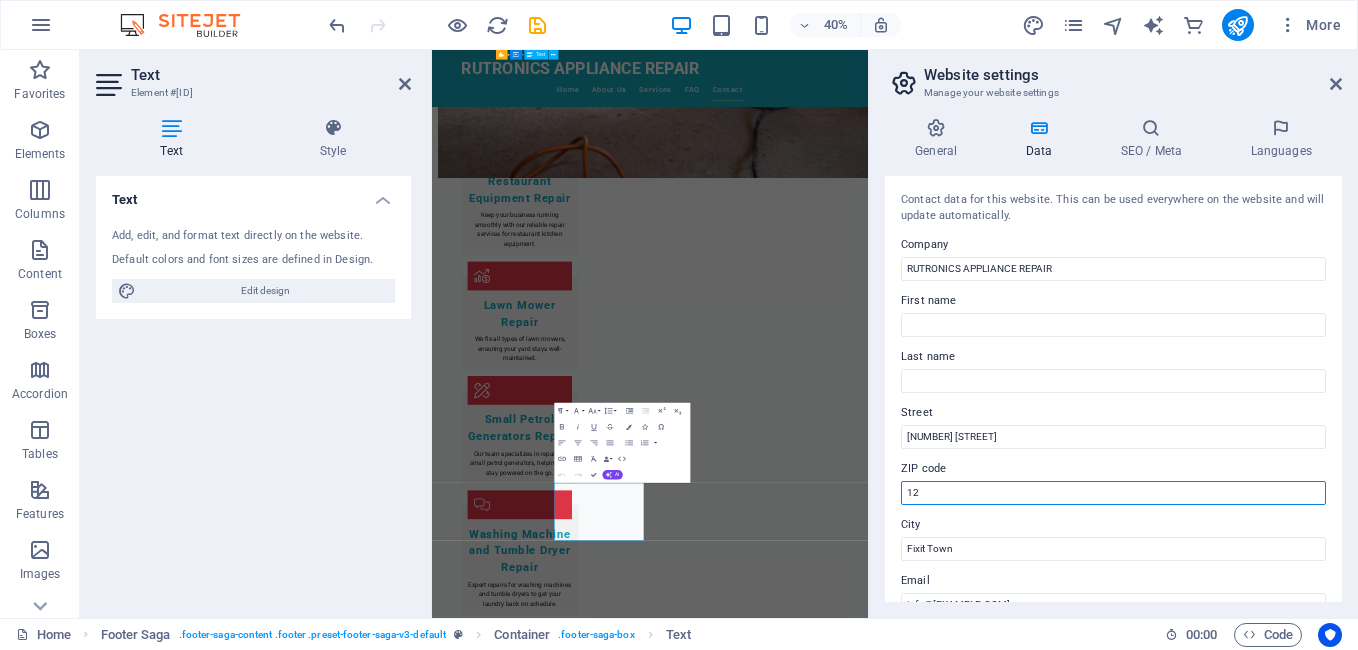 type on "1" 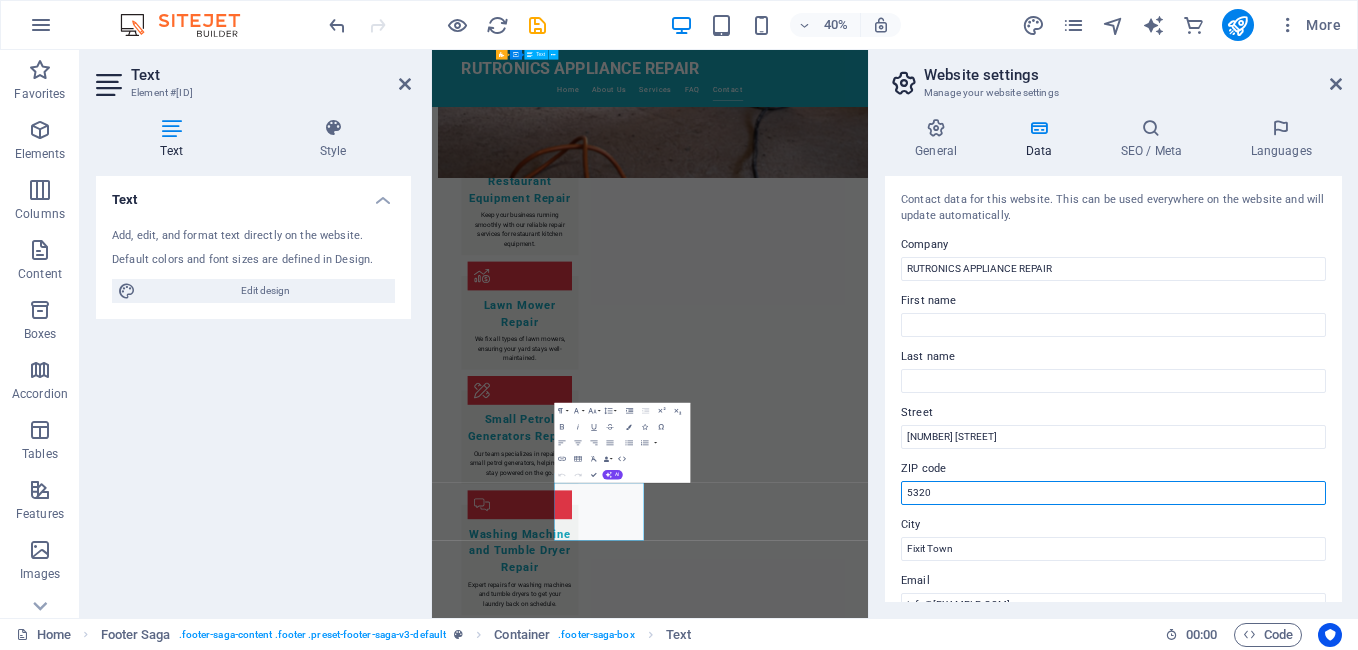 scroll, scrollTop: 100, scrollLeft: 0, axis: vertical 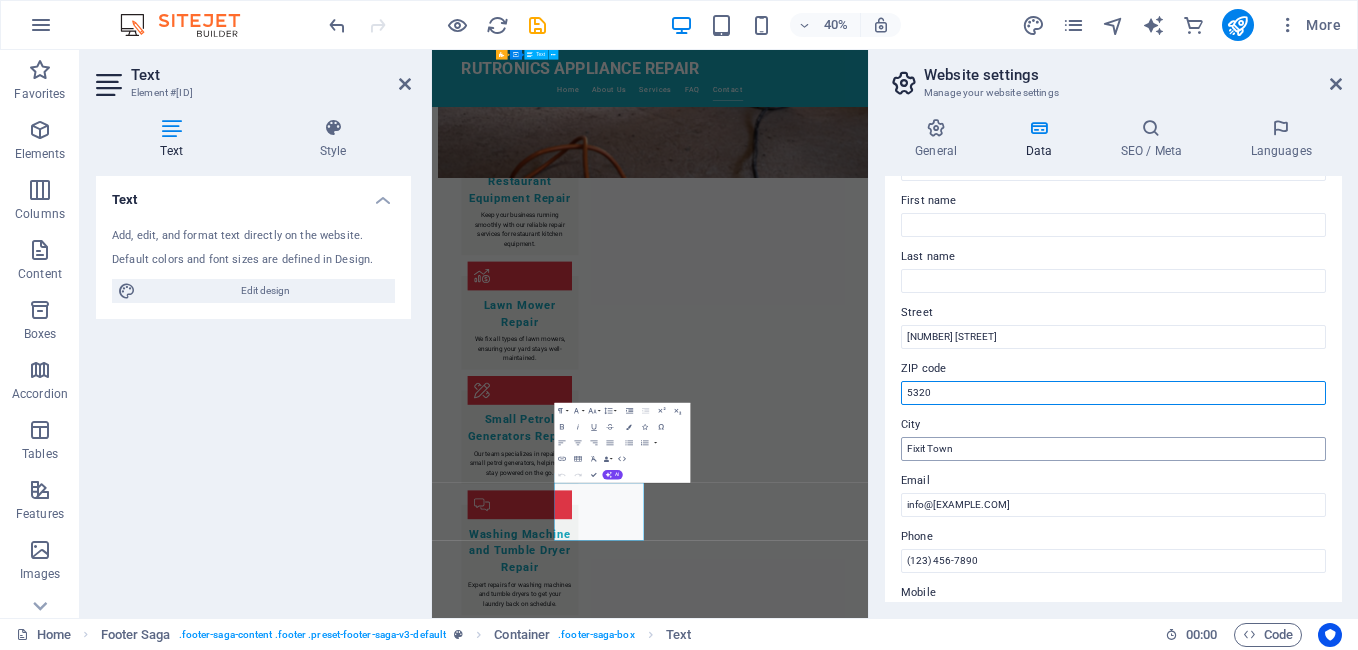 type on "5320" 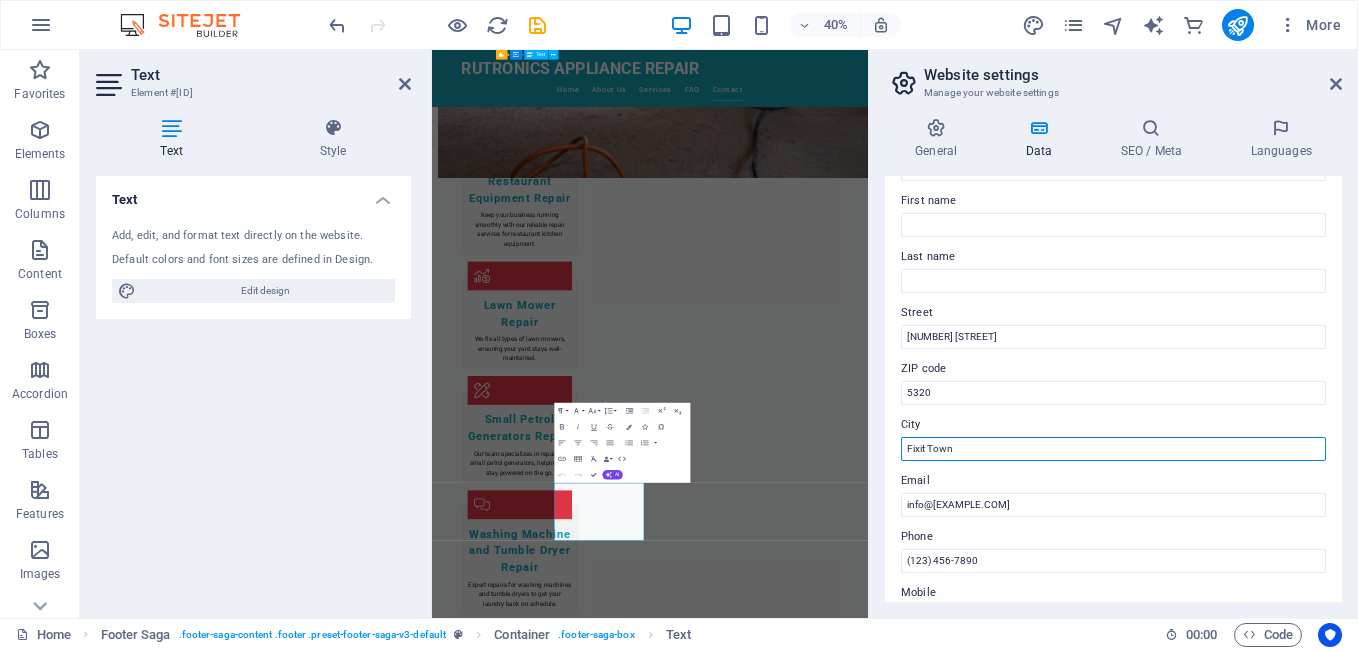 click on "Fixit Town" at bounding box center [1113, 449] 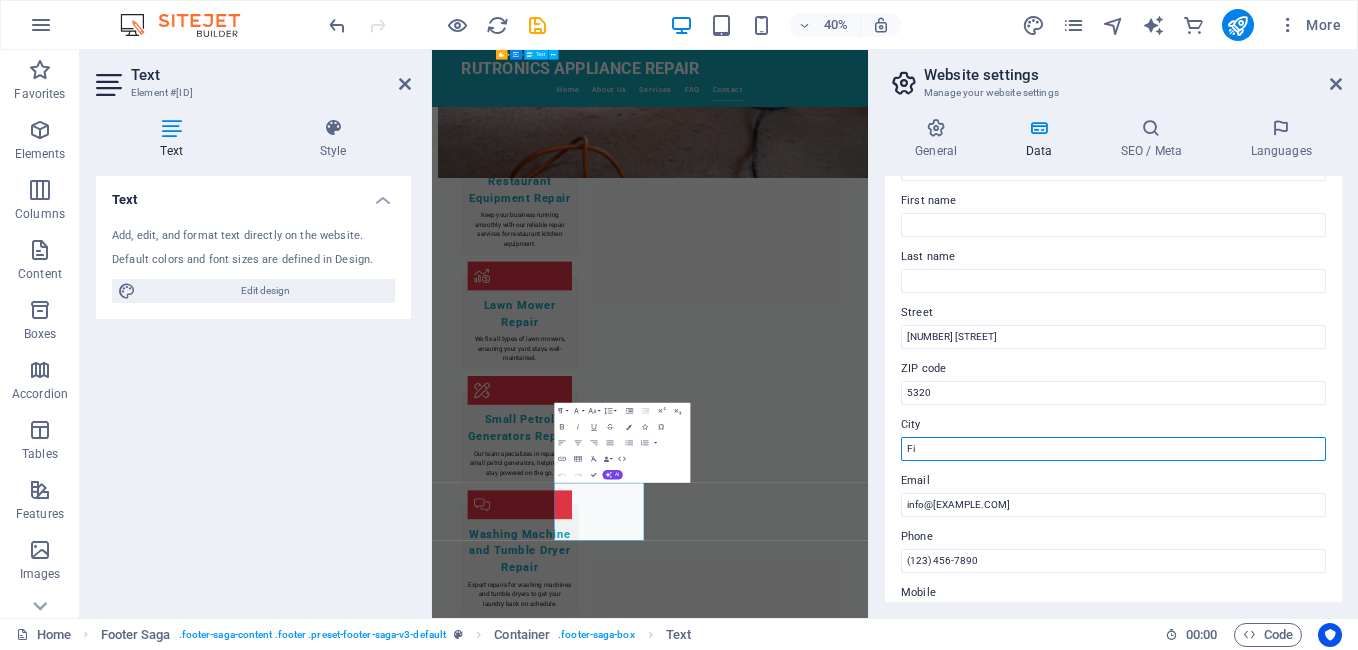 type on "F" 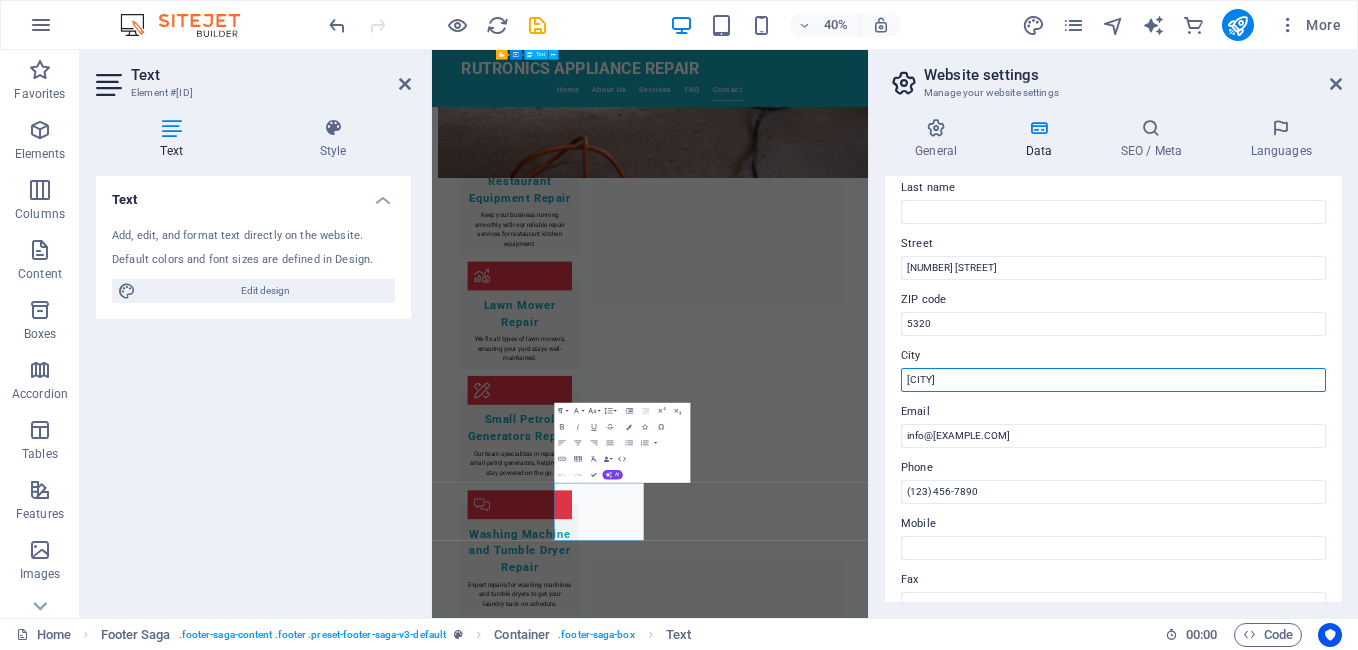 scroll, scrollTop: 200, scrollLeft: 0, axis: vertical 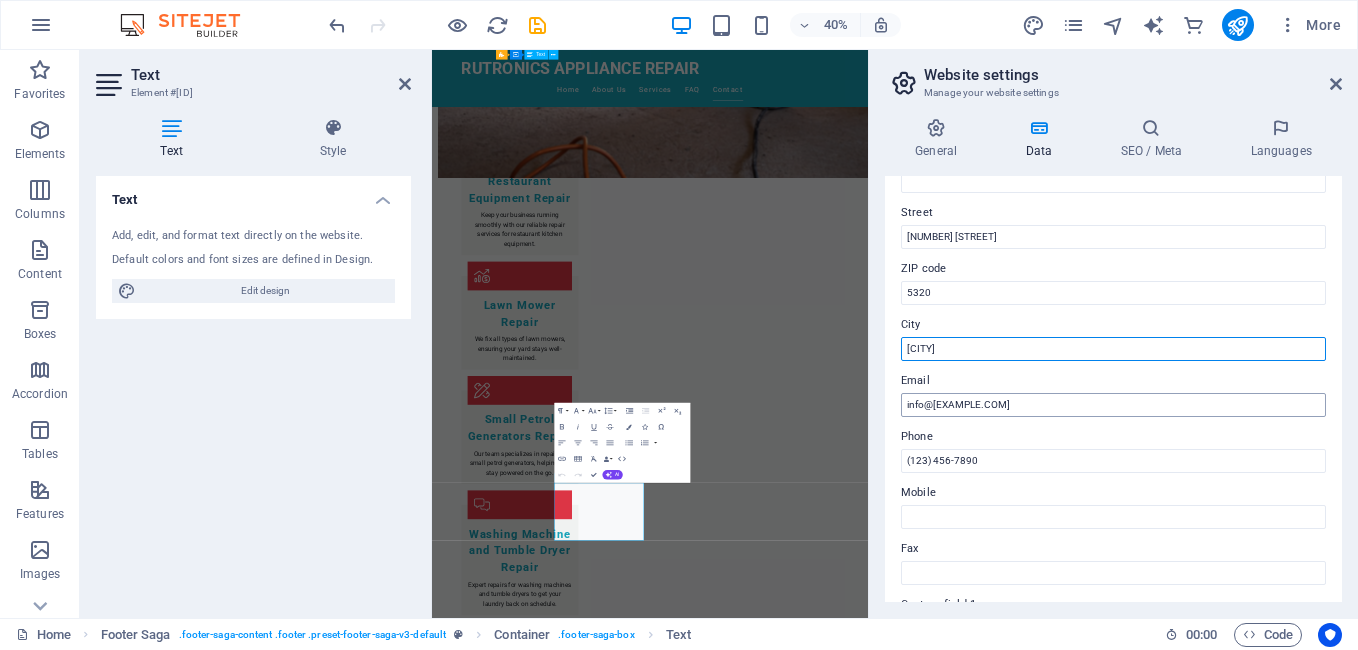 type on "[CITY]" 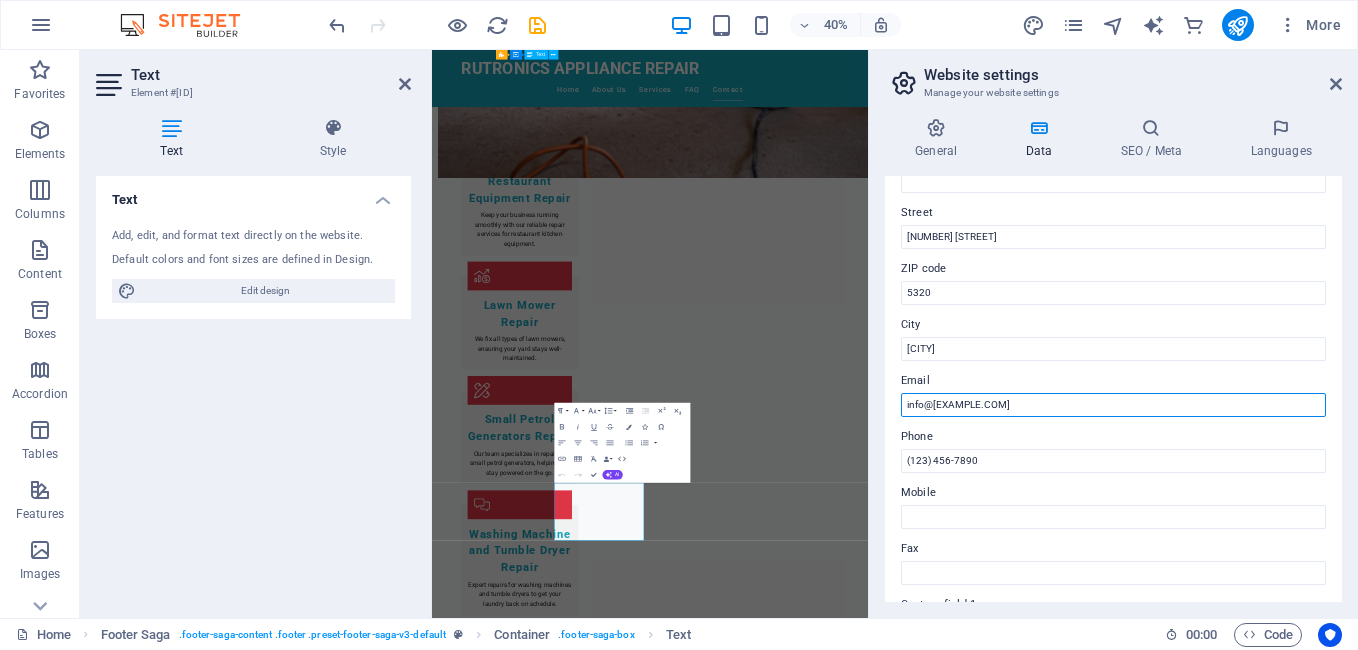 click on "info@[EXAMPLE.COM]" at bounding box center [1113, 405] 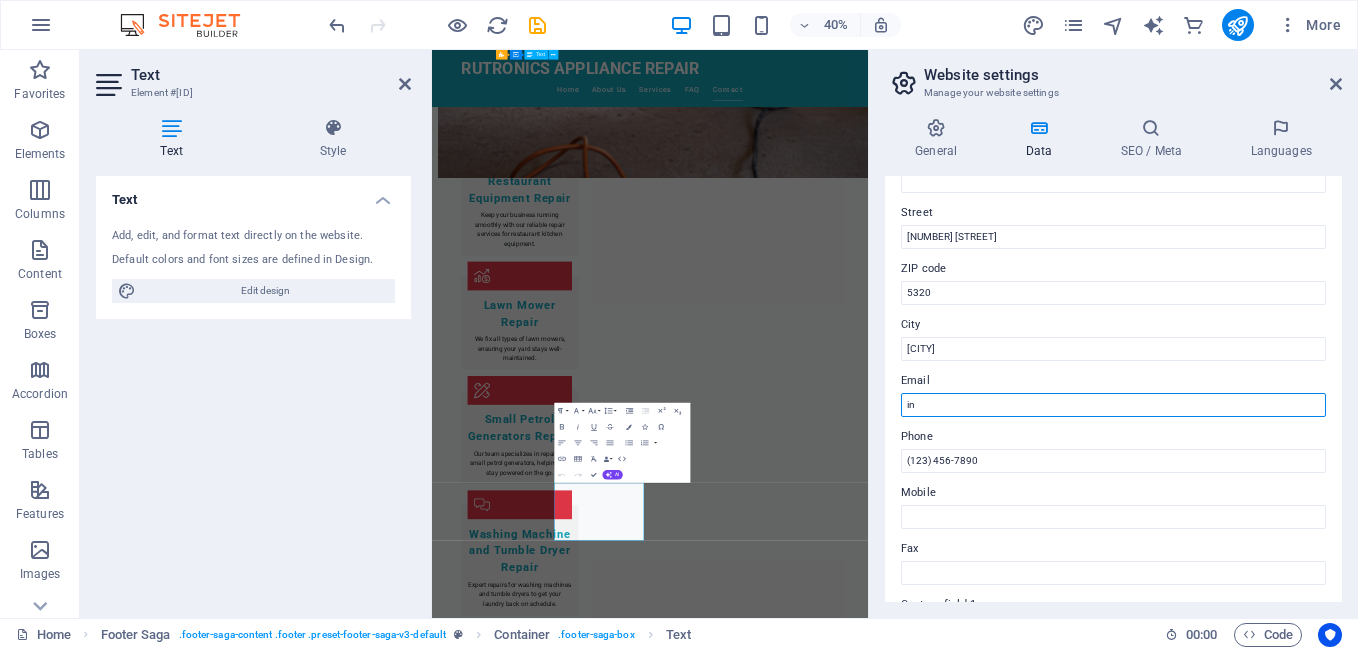 type on "i" 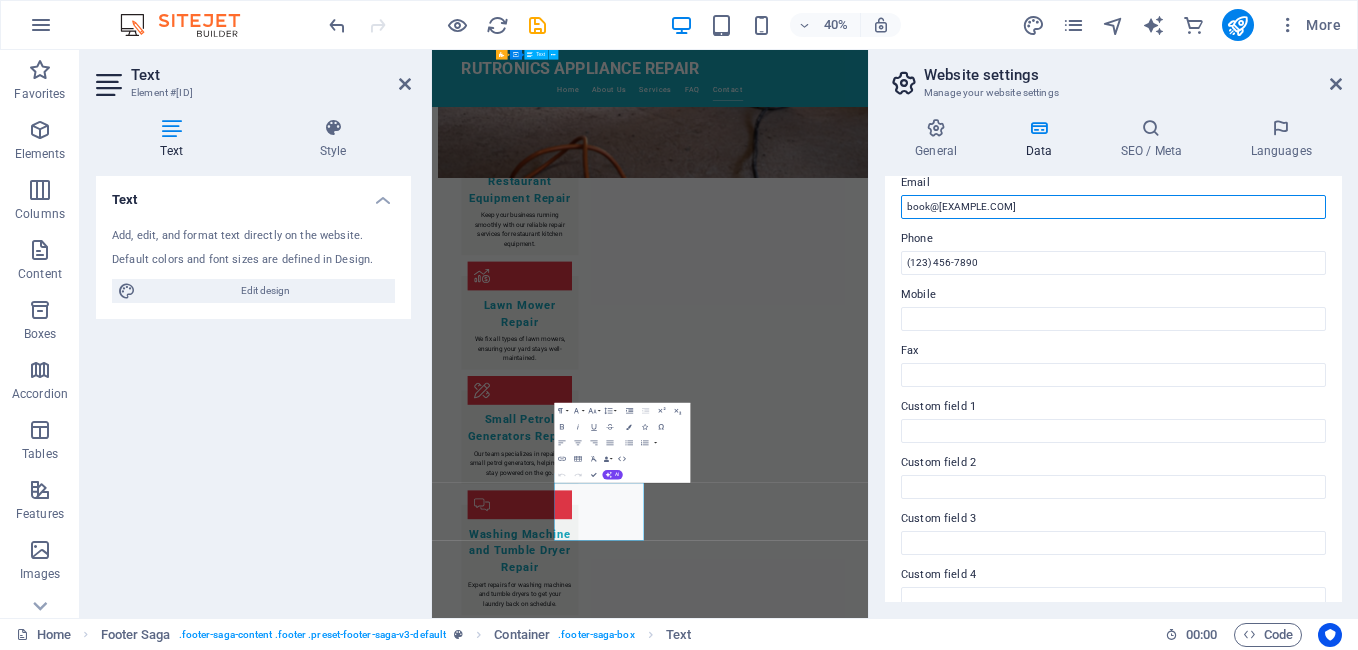 scroll, scrollTop: 400, scrollLeft: 0, axis: vertical 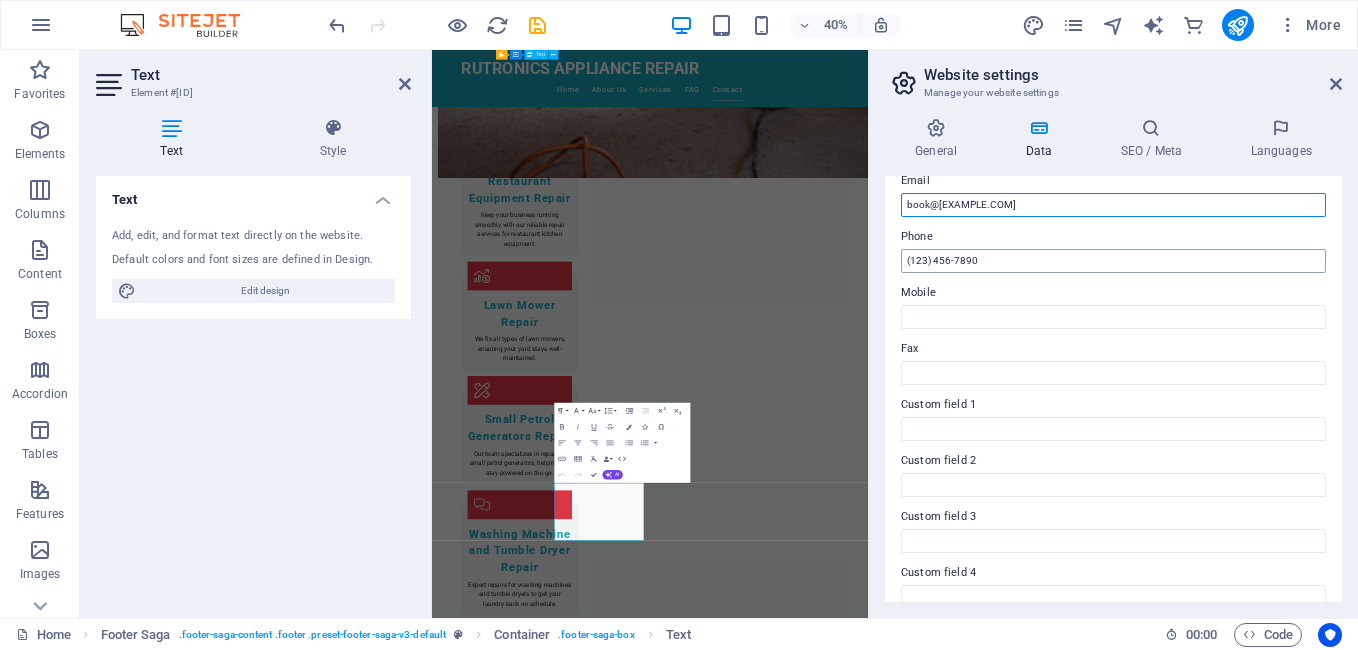 type on "book@[EXAMPLE.COM]" 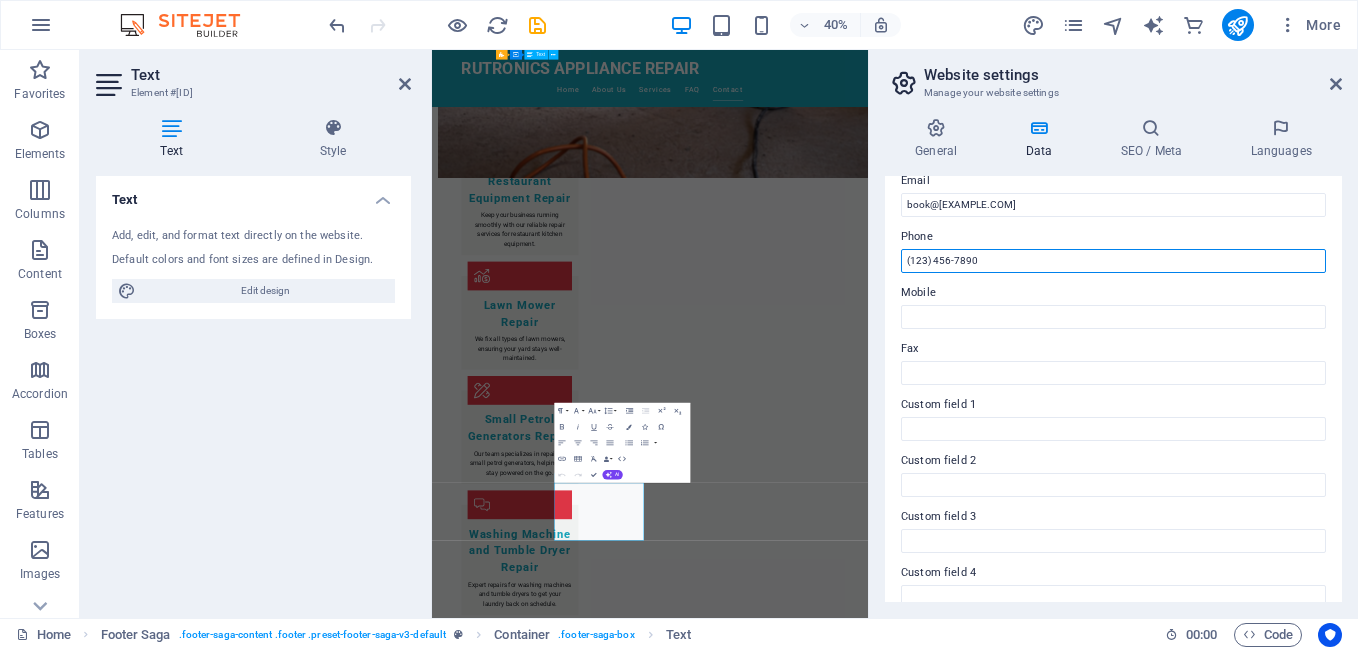 click on "(123) 456-7890" at bounding box center [1113, 261] 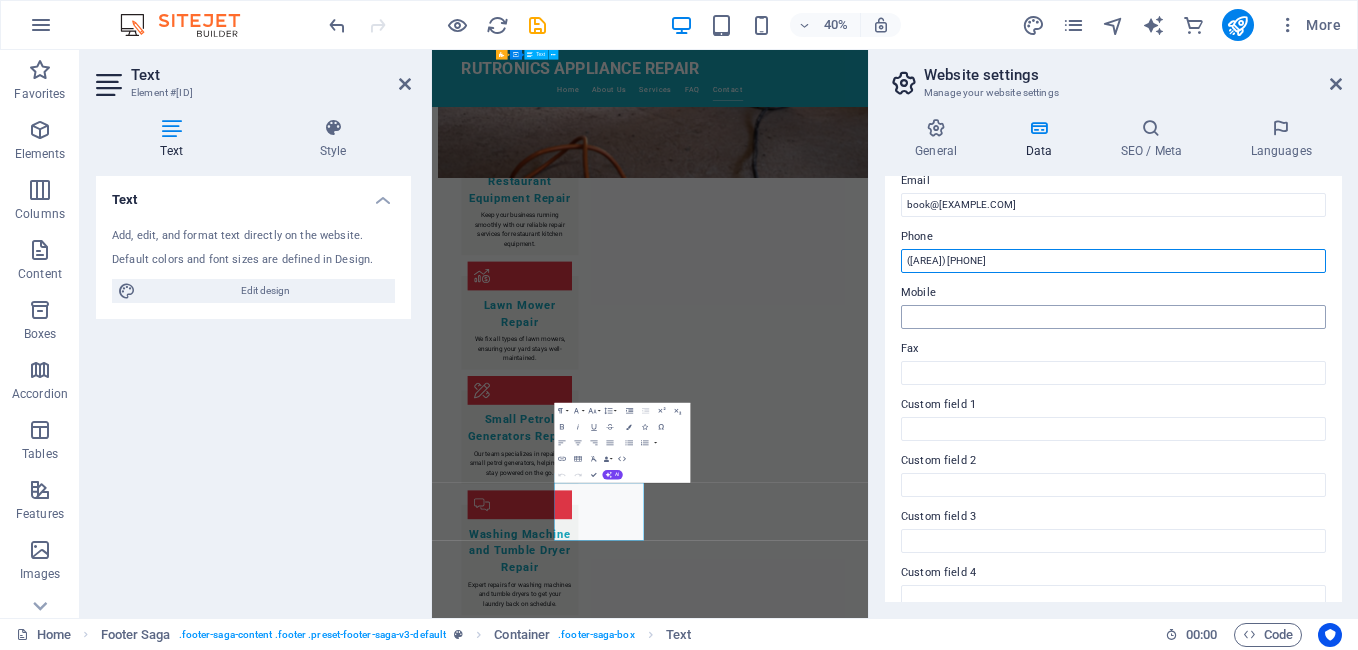 type on "([AREA]) [PHONE]" 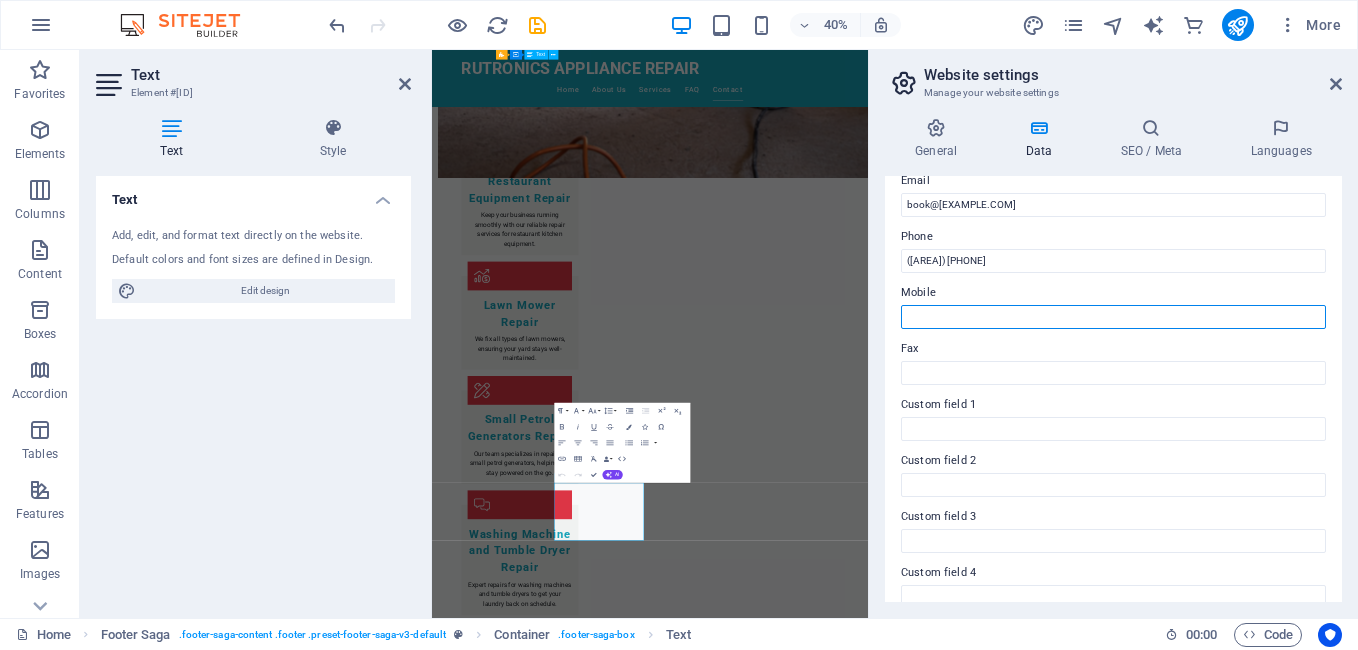click on "Mobile" at bounding box center [1113, 317] 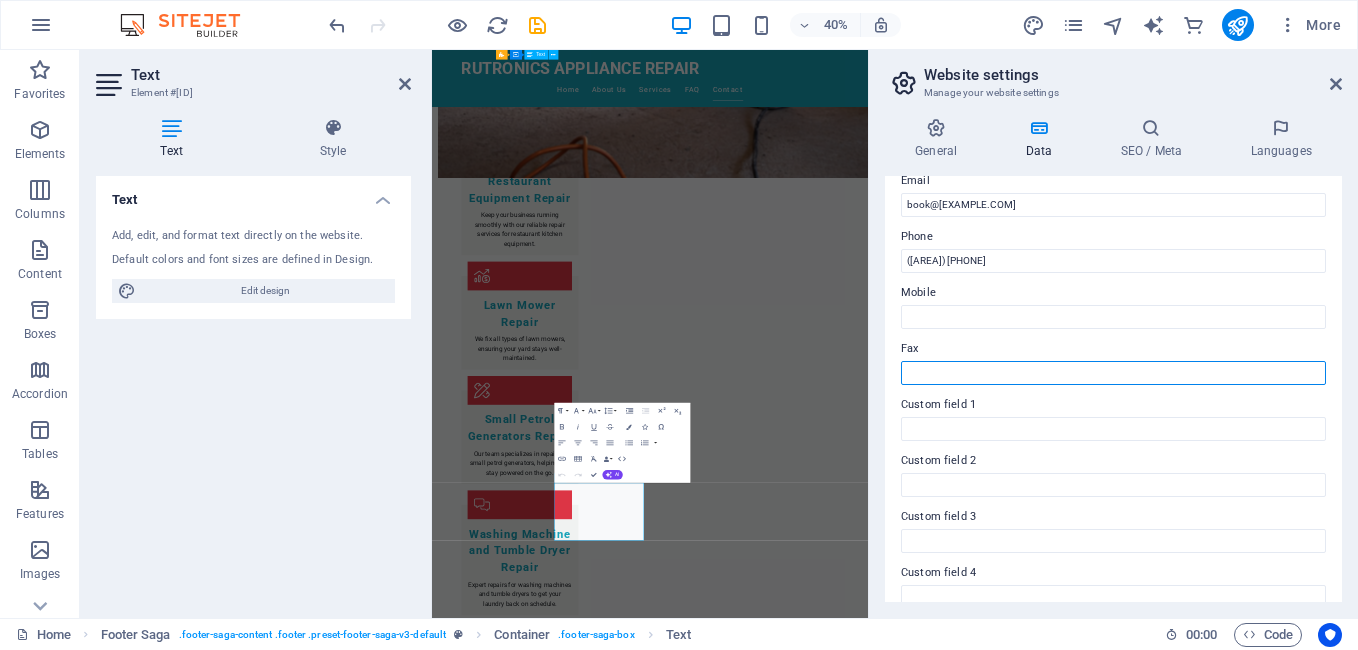 click on "Fax" at bounding box center [1113, 373] 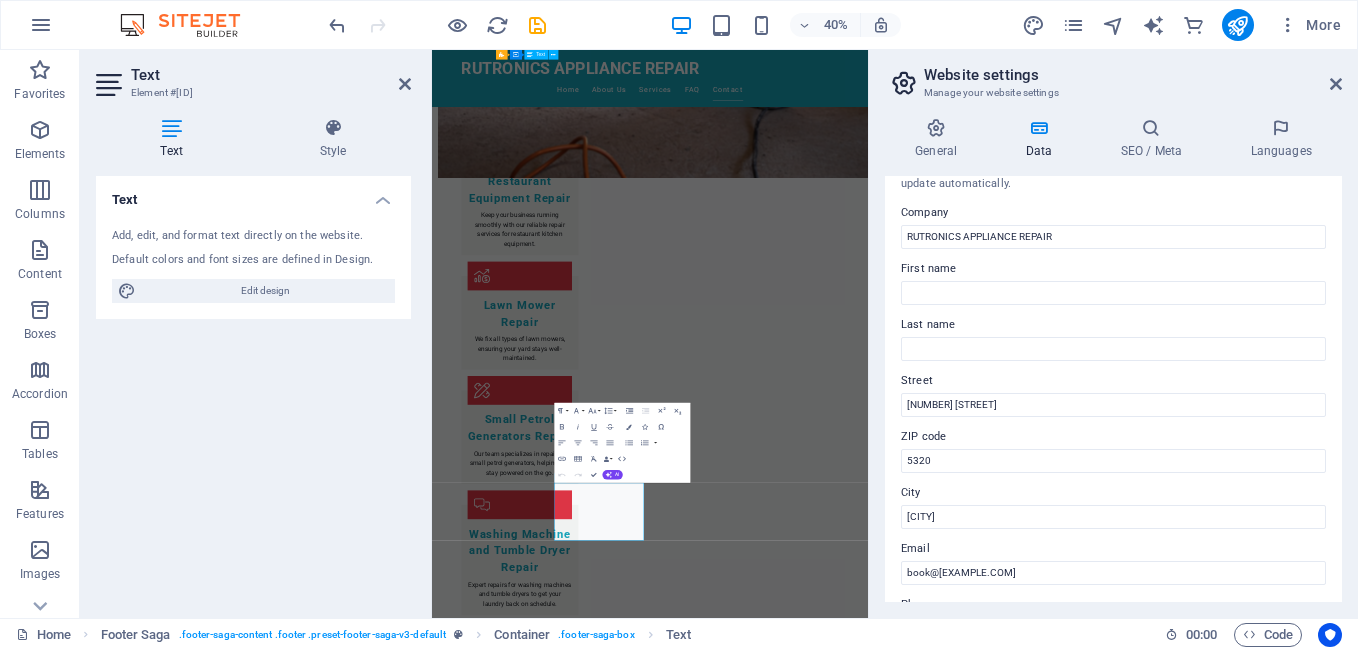 scroll, scrollTop: 0, scrollLeft: 0, axis: both 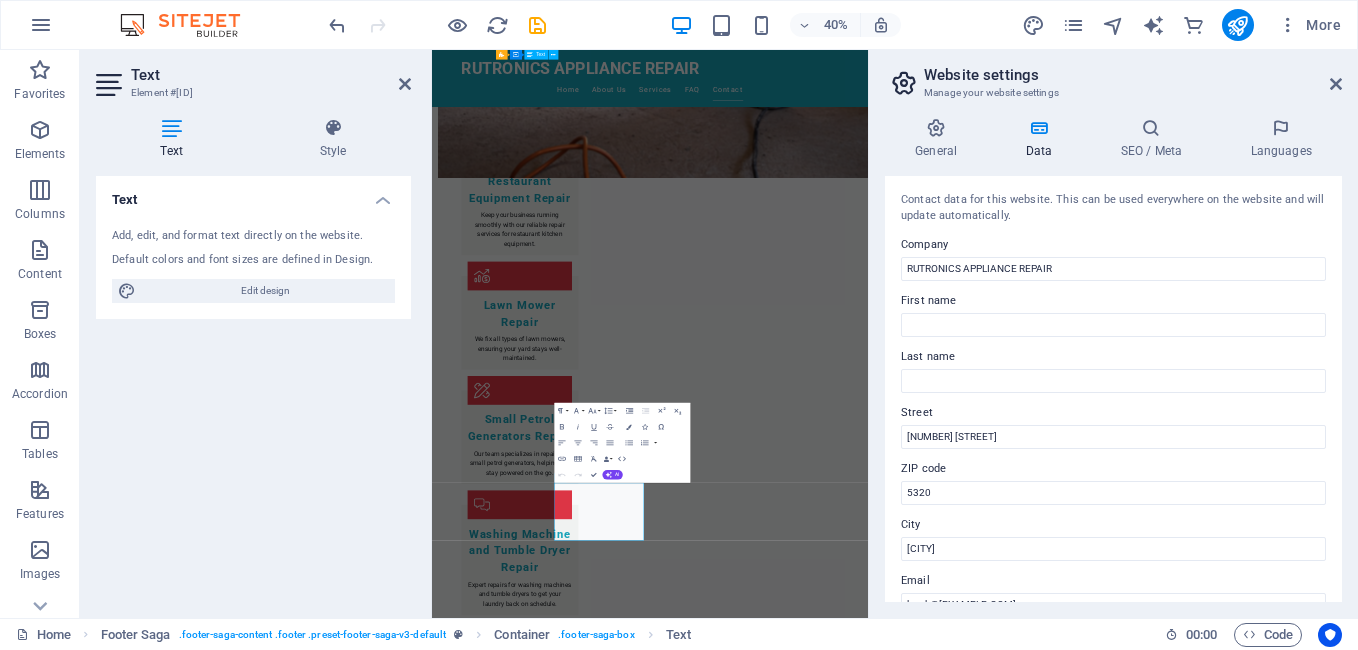 click at bounding box center [1038, 128] 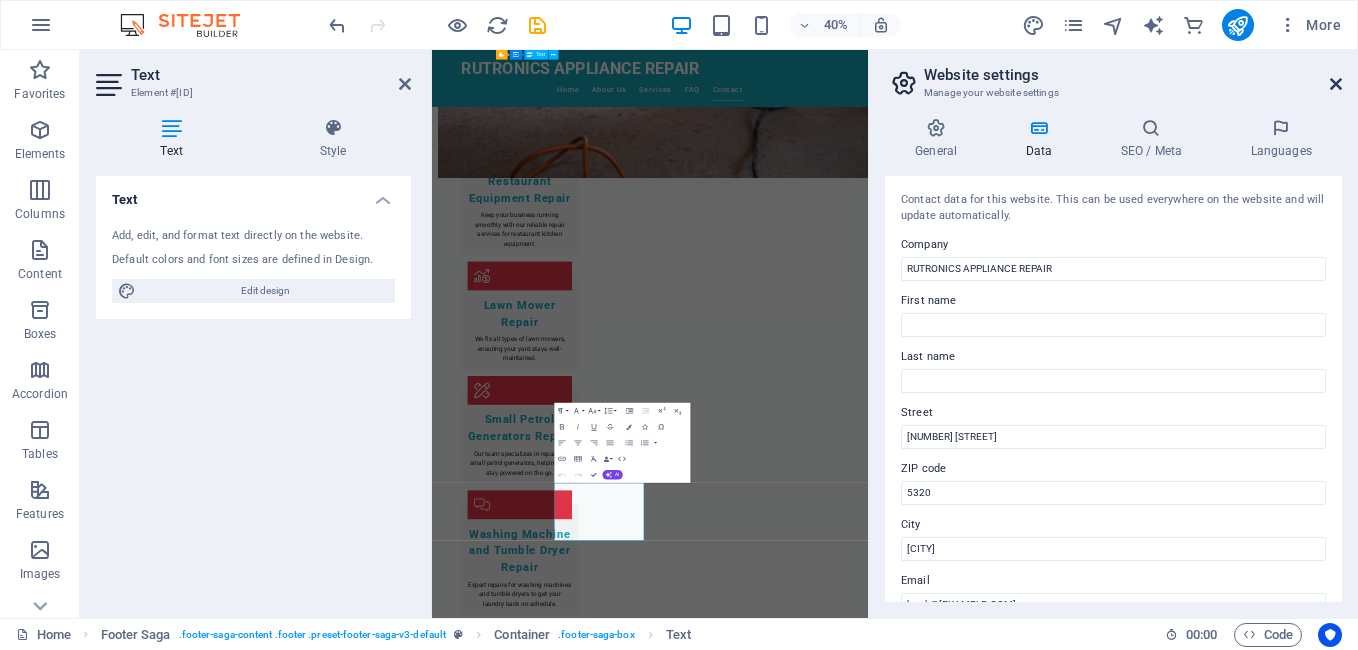 click at bounding box center [1336, 84] 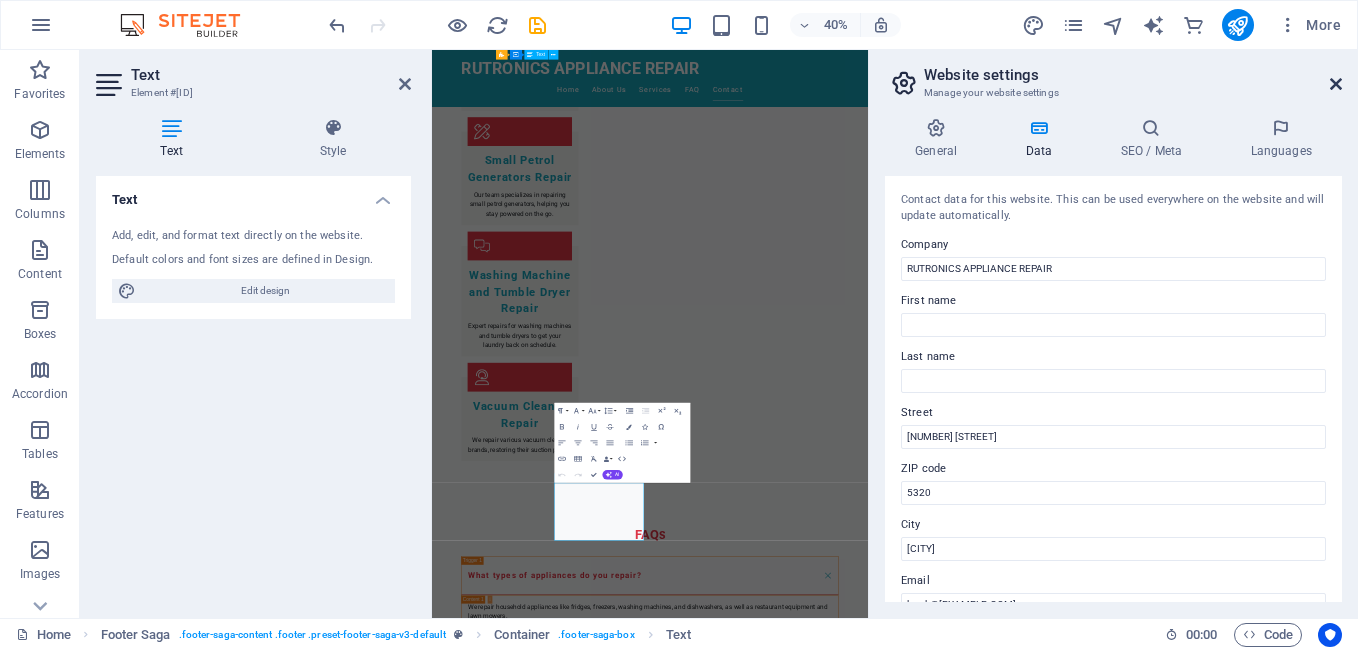 scroll, scrollTop: 3477, scrollLeft: 0, axis: vertical 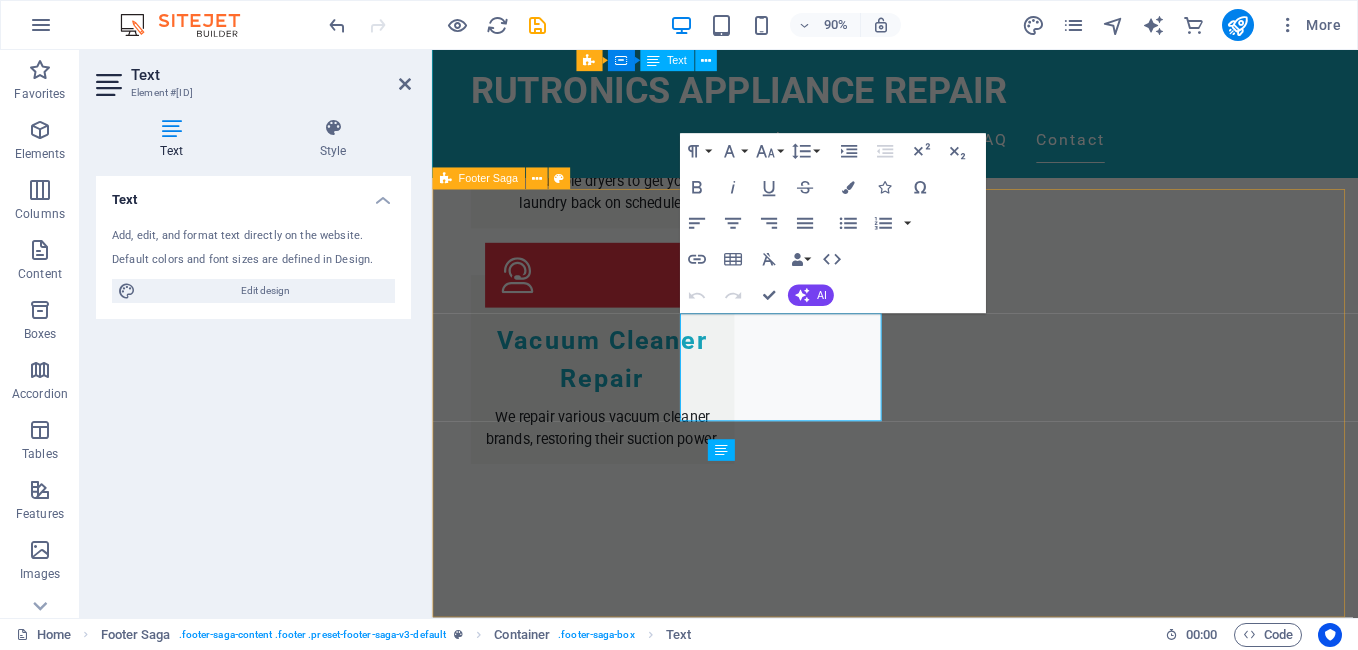 click on "RUTRONICS APPLIANCE REPAIR Rutronics Appliance Repair has been your trusted partner for appliance repairs for over 30 years. Contact us for all your appliance repair needs! Contact [NUMBER] [STREET] [POSTAL_CODE] [CITY] Phone: ([PHONE]) Mobile: Email: book@[EXAMPLE.COM] Navigation Home About Us Services FAQ Contact Legal Notice Privacy Policy Social media Facebook X Instagram" at bounding box center [946, 2909] 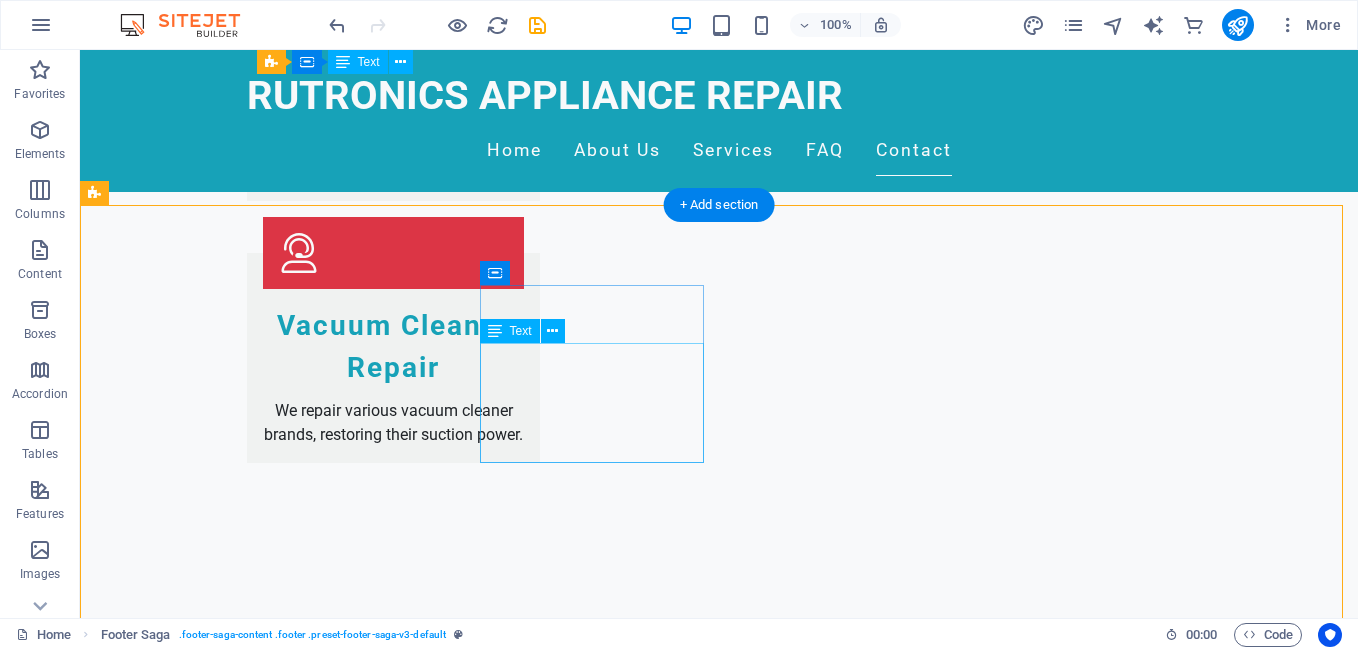 click on "[NUMBER] [STREET] [POSTAL_CODE] [CITY] Phone: ([PHONE]) Mobile: Email: book@[EXAMPLE.COM]" at bounding box center (208, 2830) 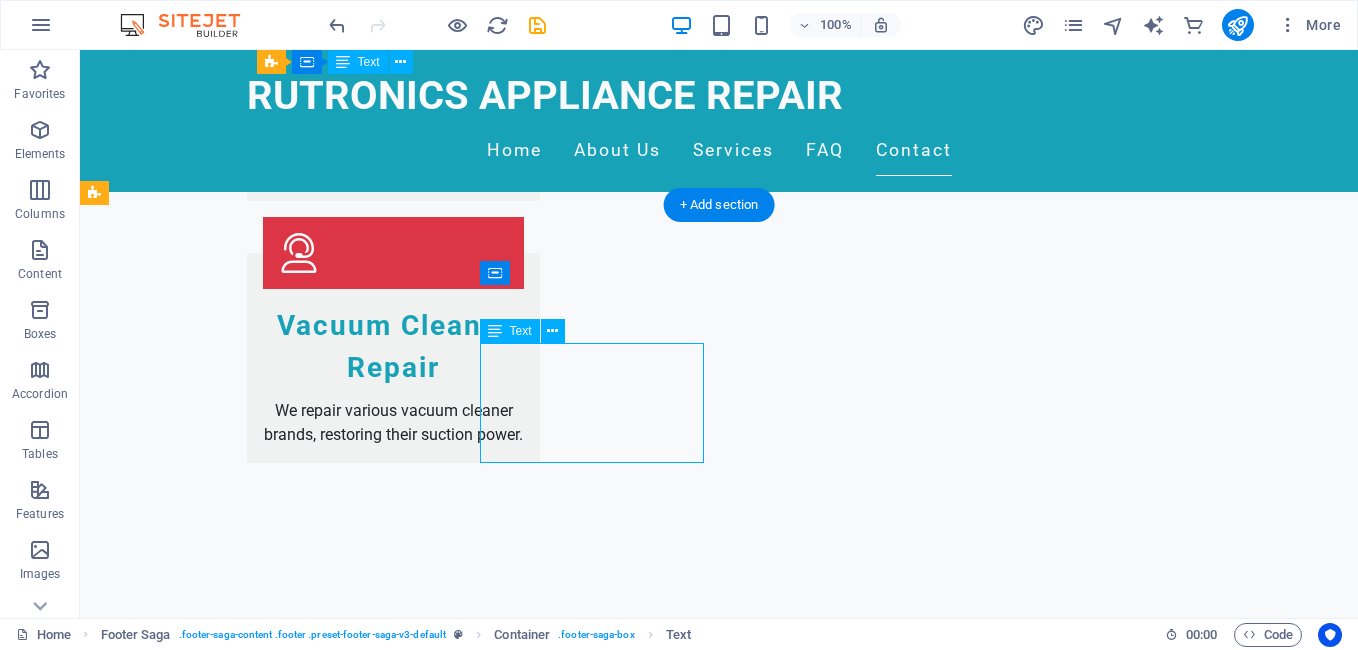 click on "[NUMBER] [STREET] [POSTAL_CODE] [CITY] Phone: ([PHONE]) Mobile: Email: book@[EXAMPLE.COM]" at bounding box center (208, 2830) 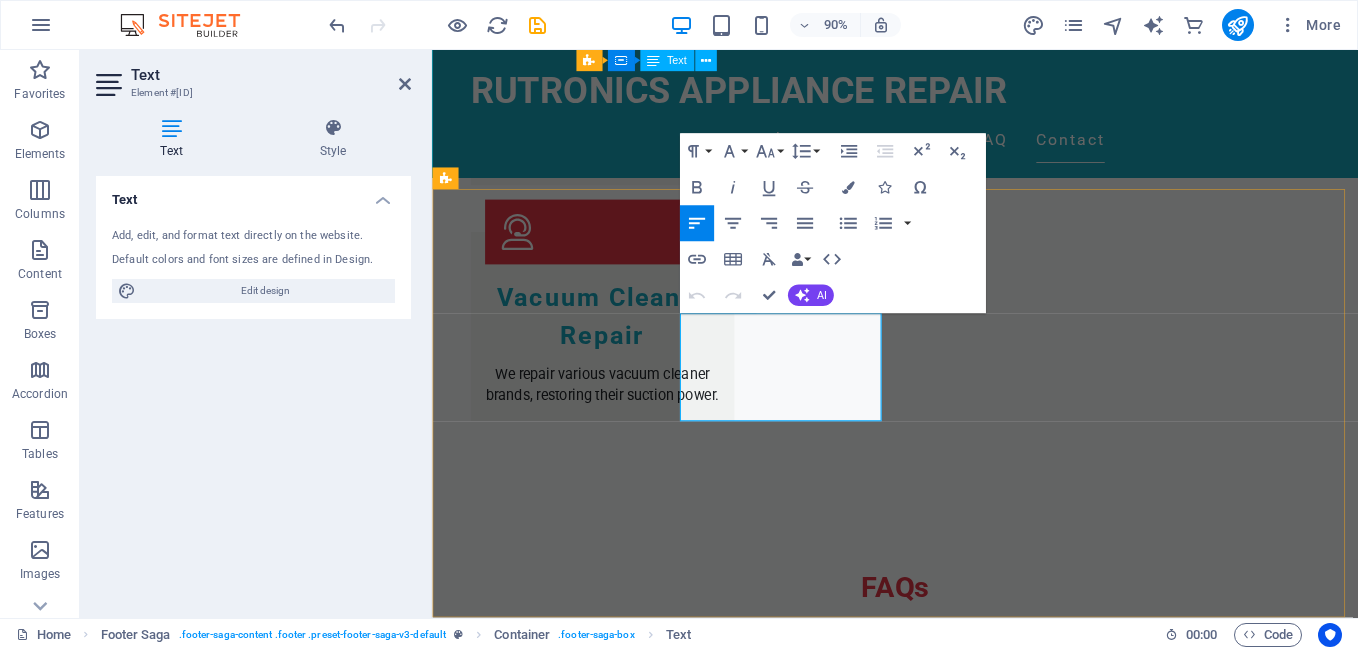 click on "Mobile:" at bounding box center (560, 2854) 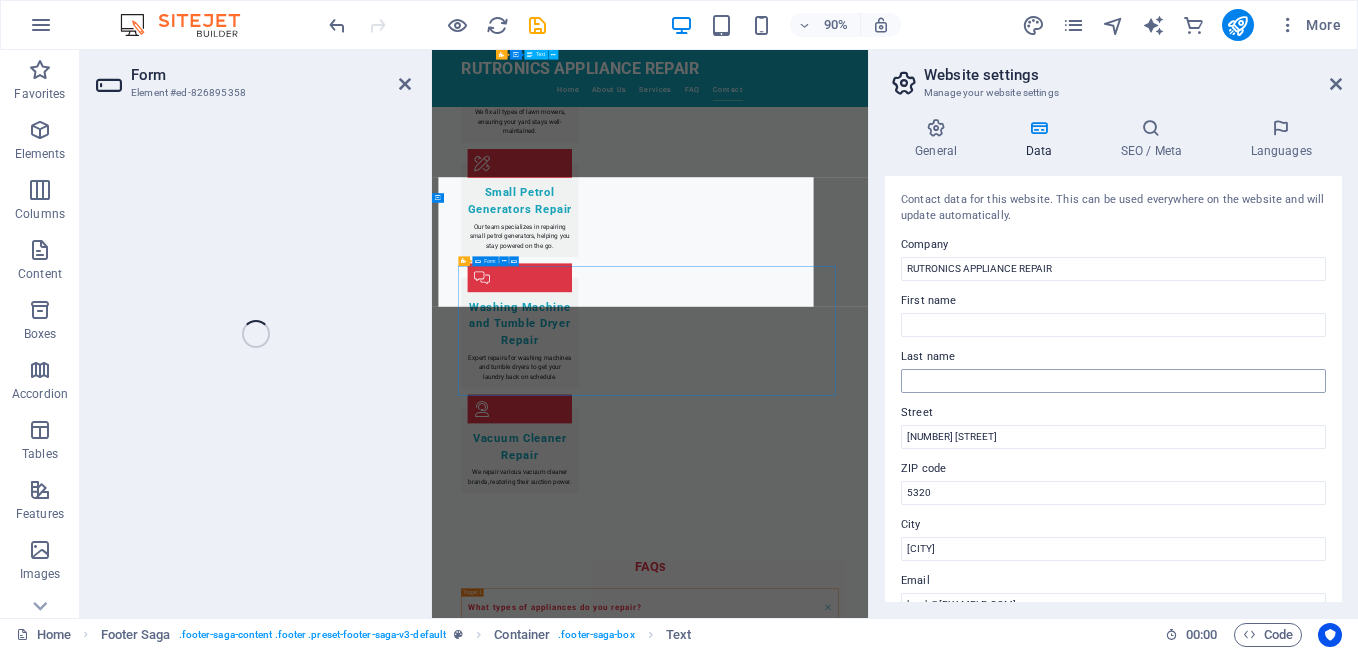 scroll, scrollTop: 2910, scrollLeft: 0, axis: vertical 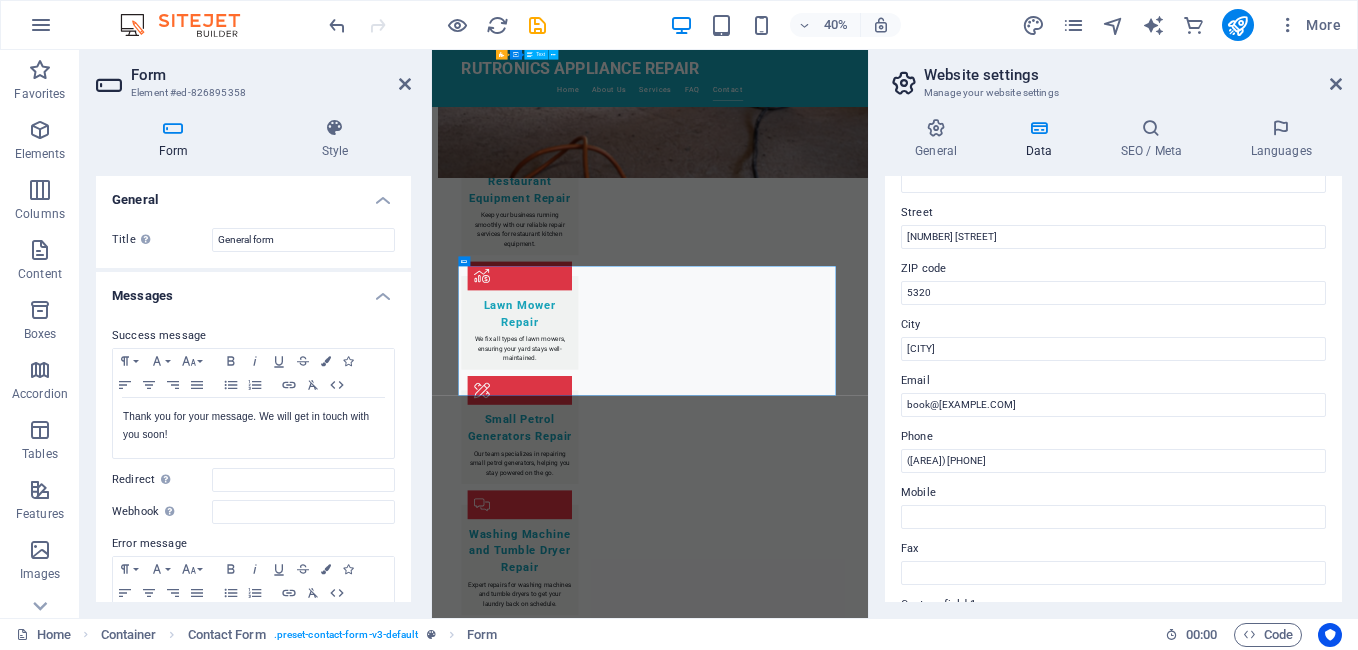 click on "Mobile" at bounding box center [1113, 493] 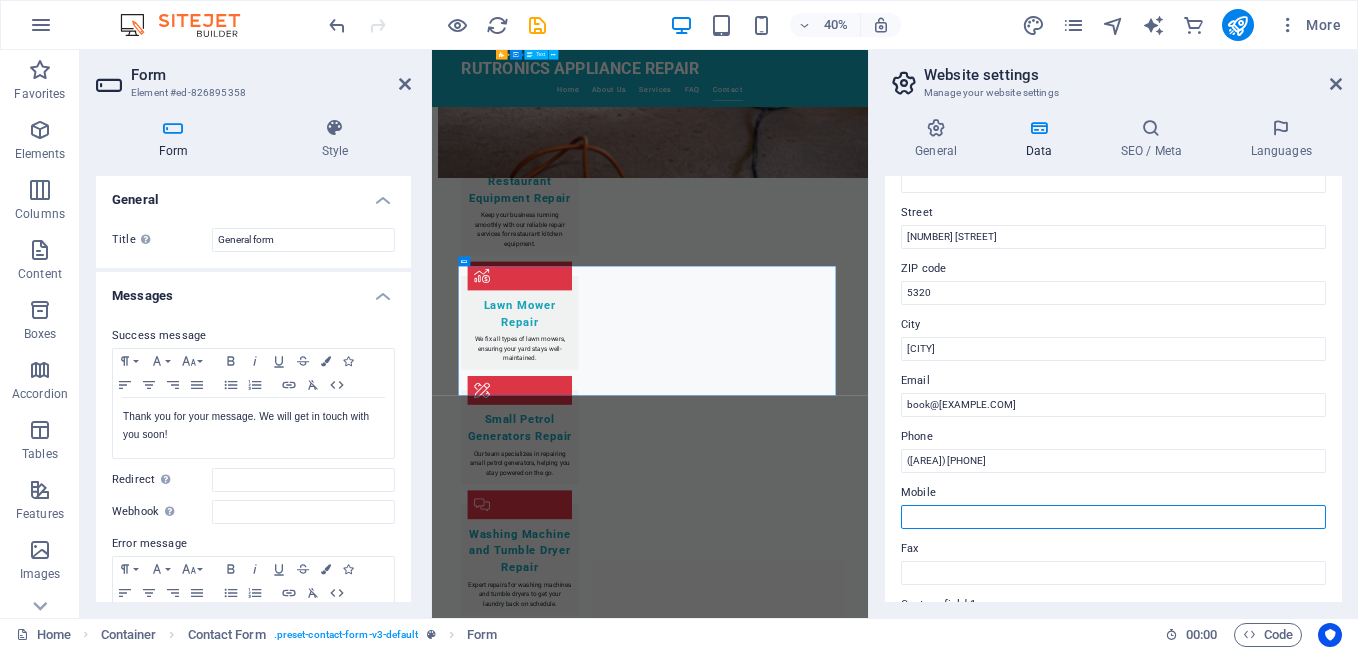 click on "Mobile" at bounding box center (1113, 517) 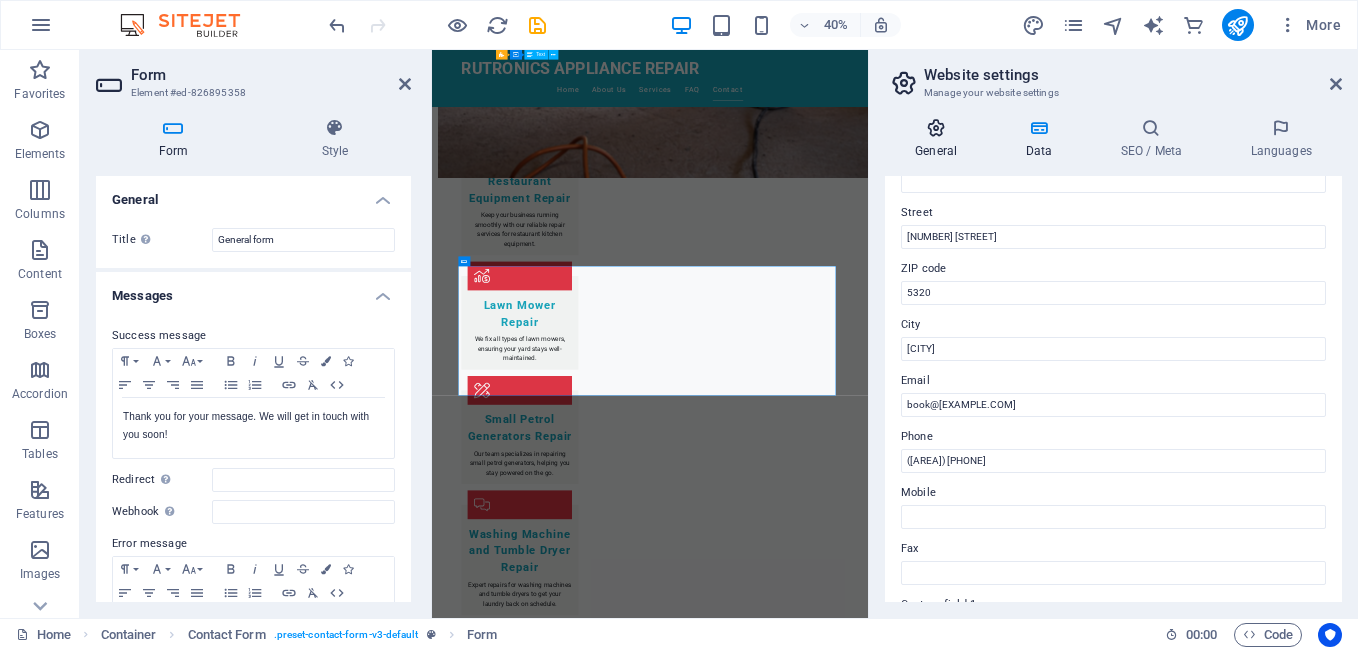 click at bounding box center (936, 128) 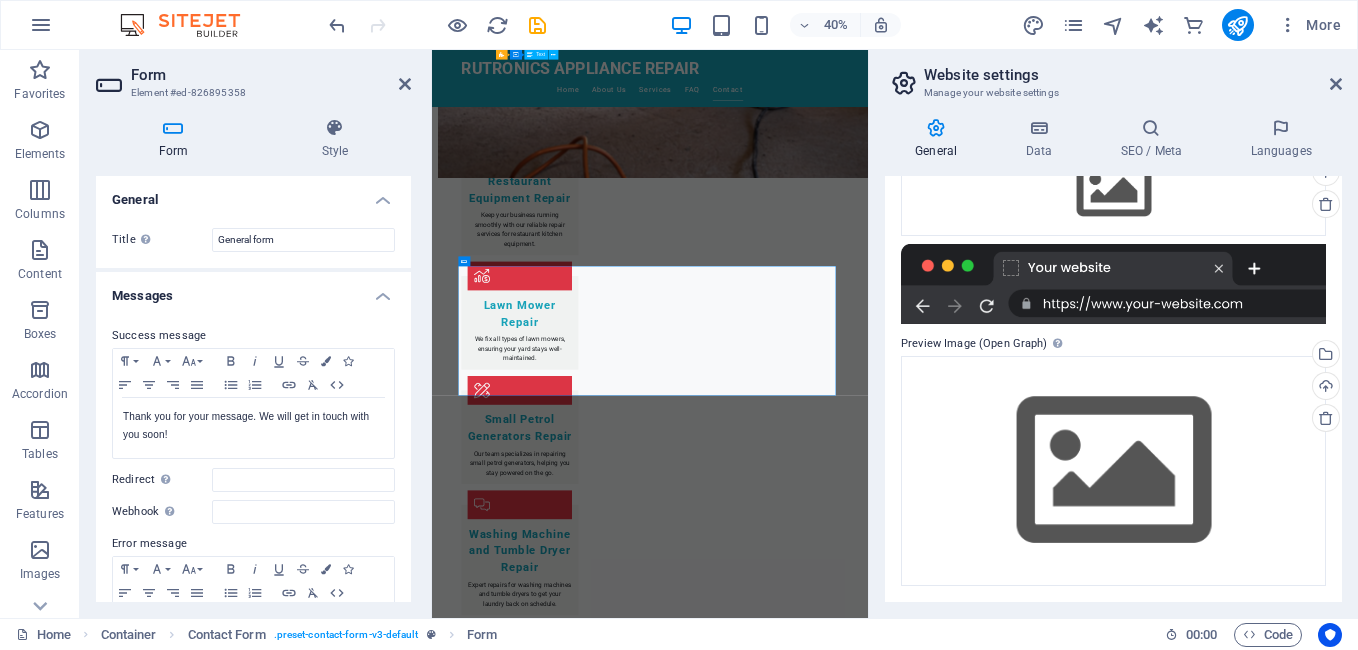 scroll, scrollTop: 0, scrollLeft: 0, axis: both 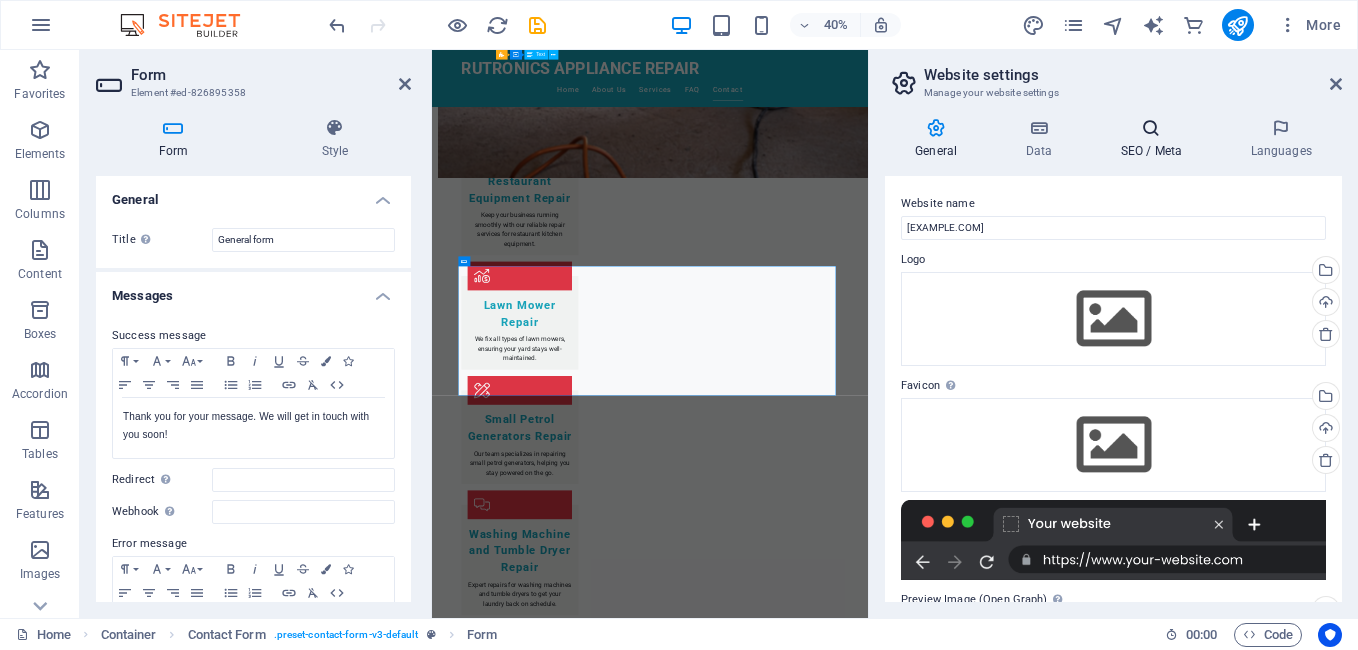 click at bounding box center [1151, 128] 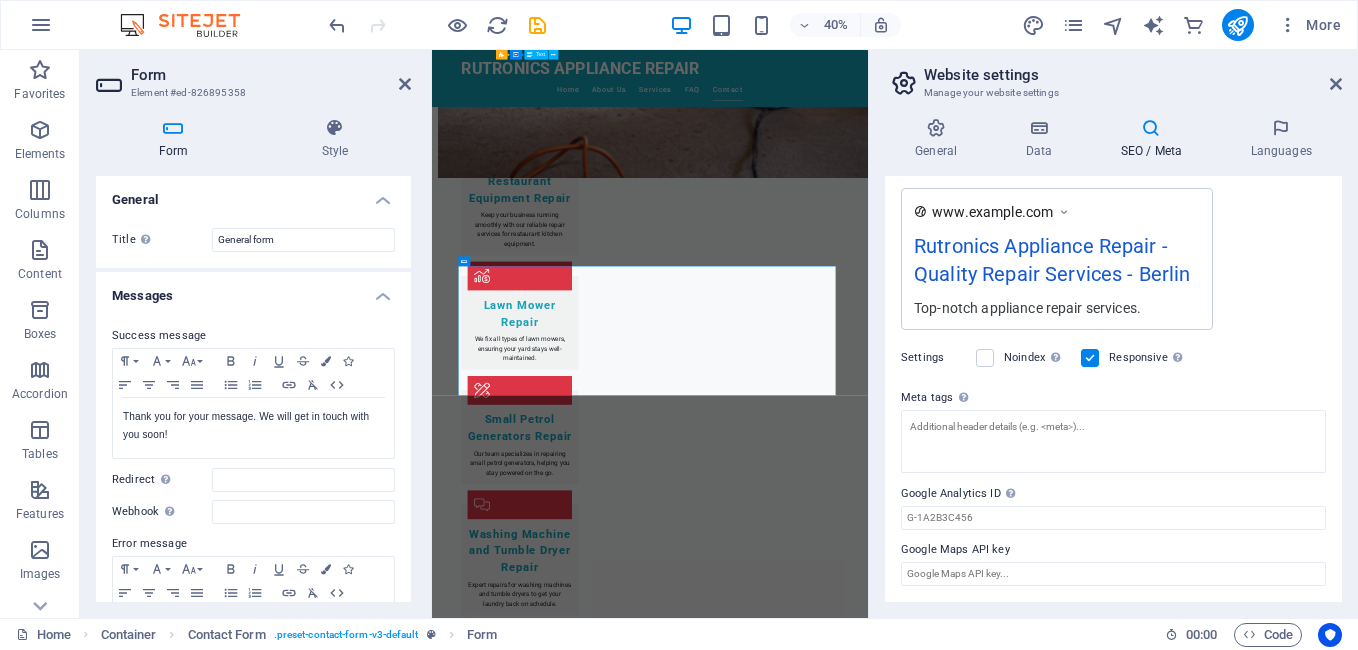 scroll, scrollTop: 0, scrollLeft: 0, axis: both 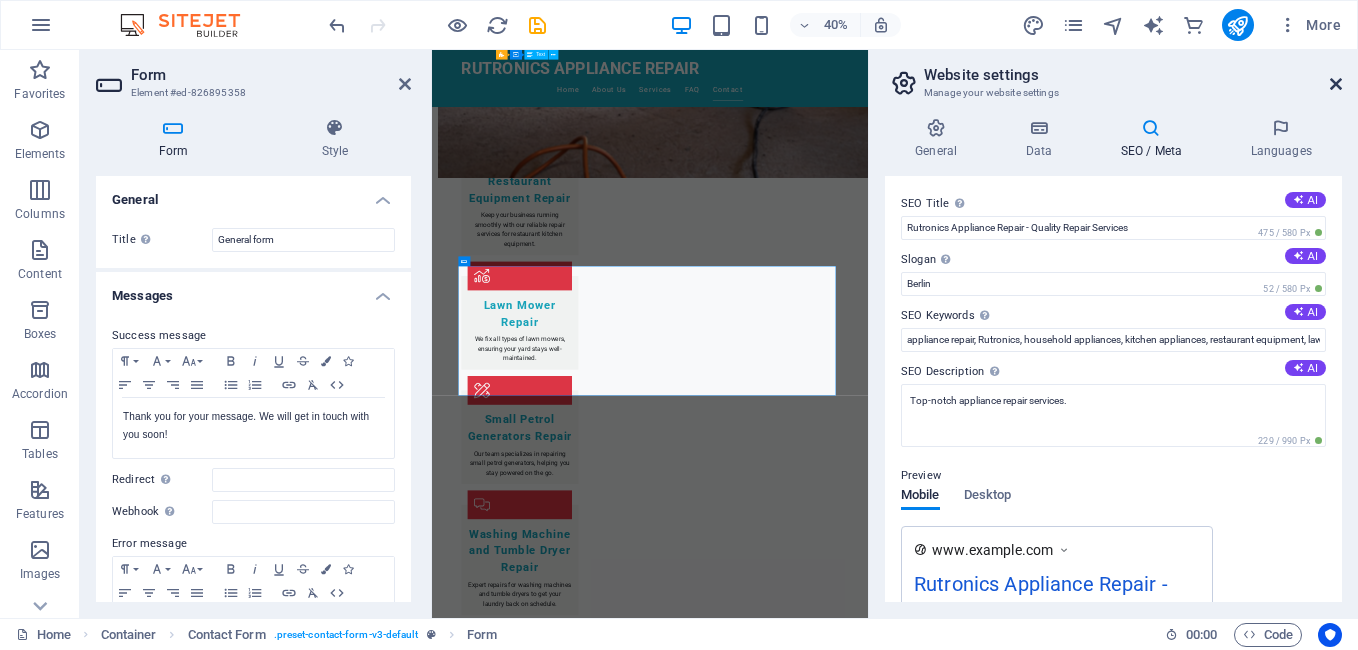 click at bounding box center (1336, 84) 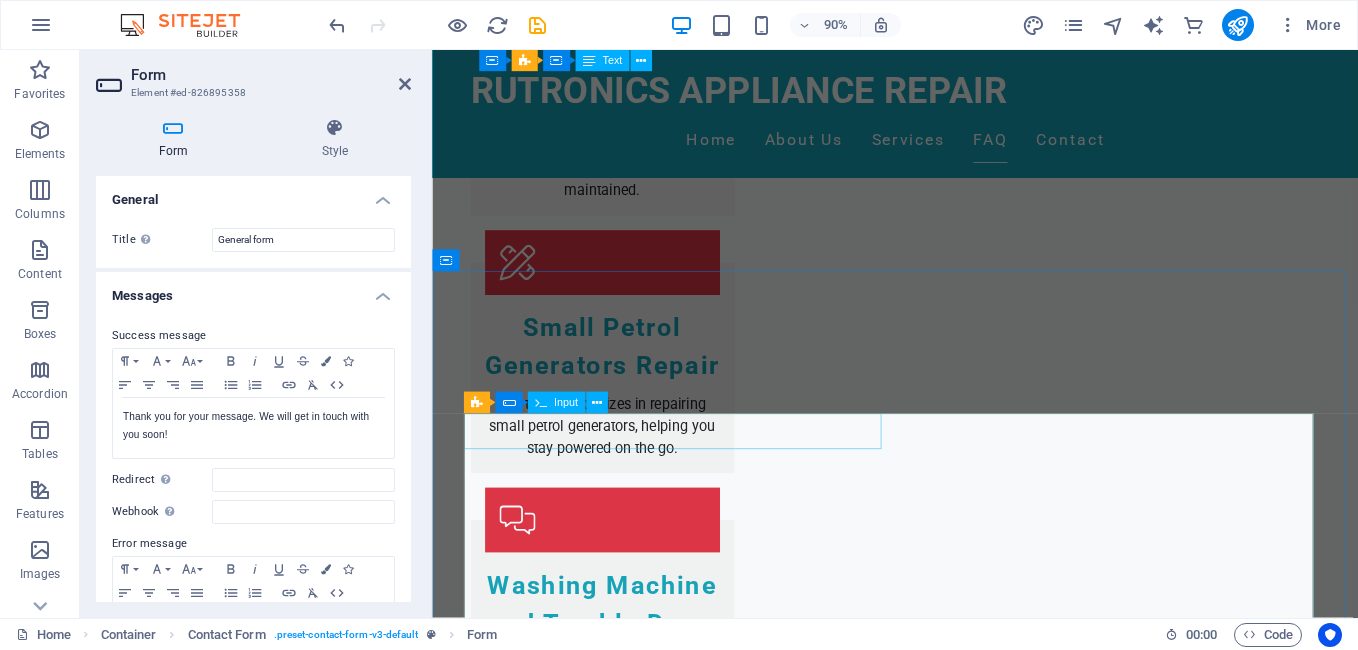 scroll, scrollTop: 2377, scrollLeft: 0, axis: vertical 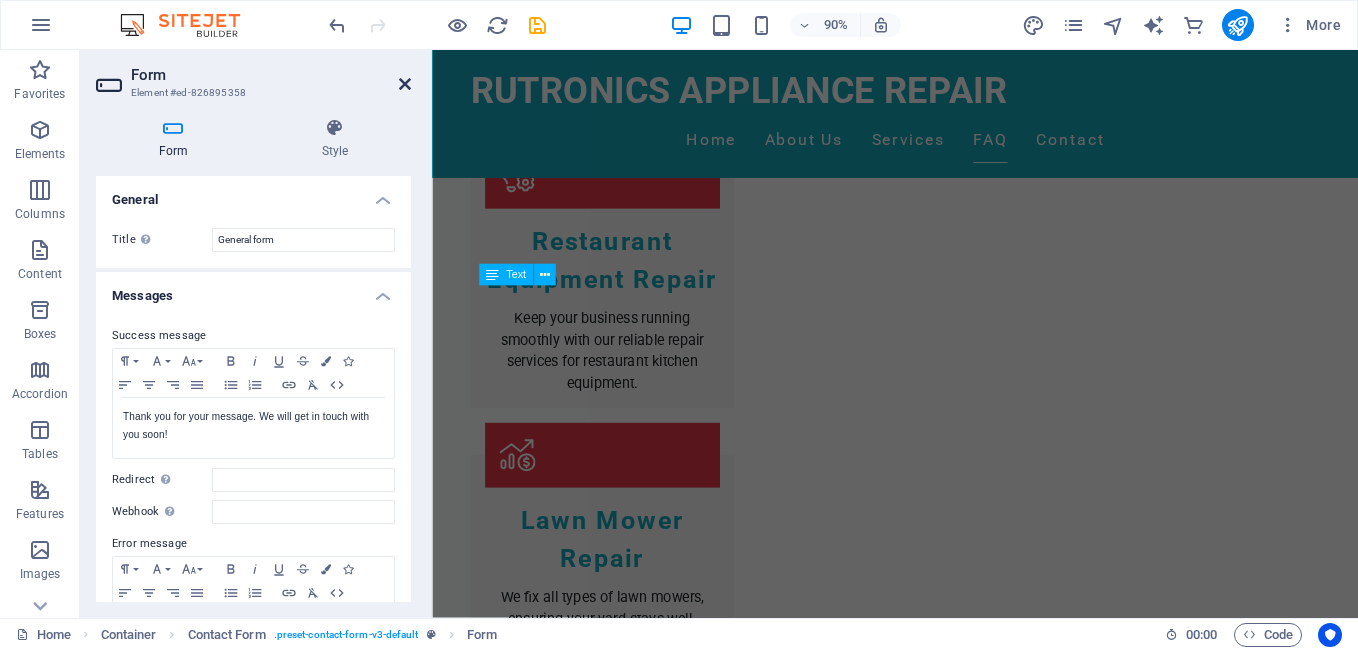 click at bounding box center (405, 84) 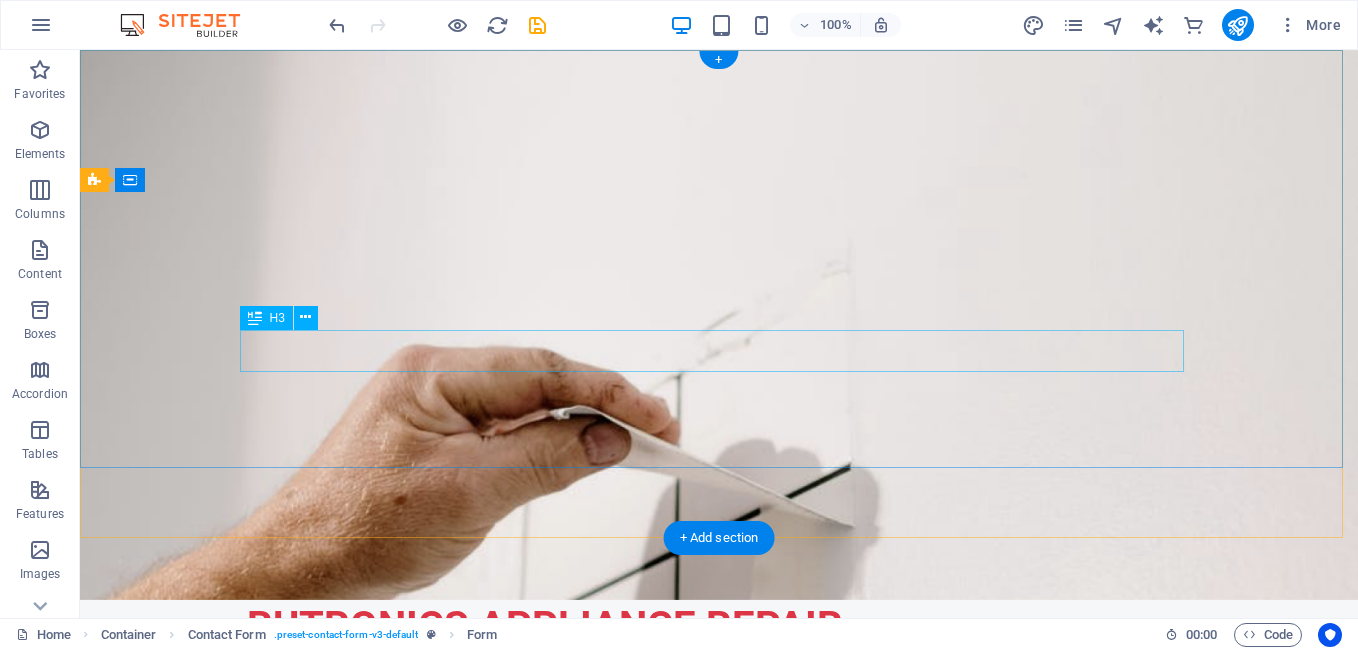 scroll, scrollTop: 0, scrollLeft: 0, axis: both 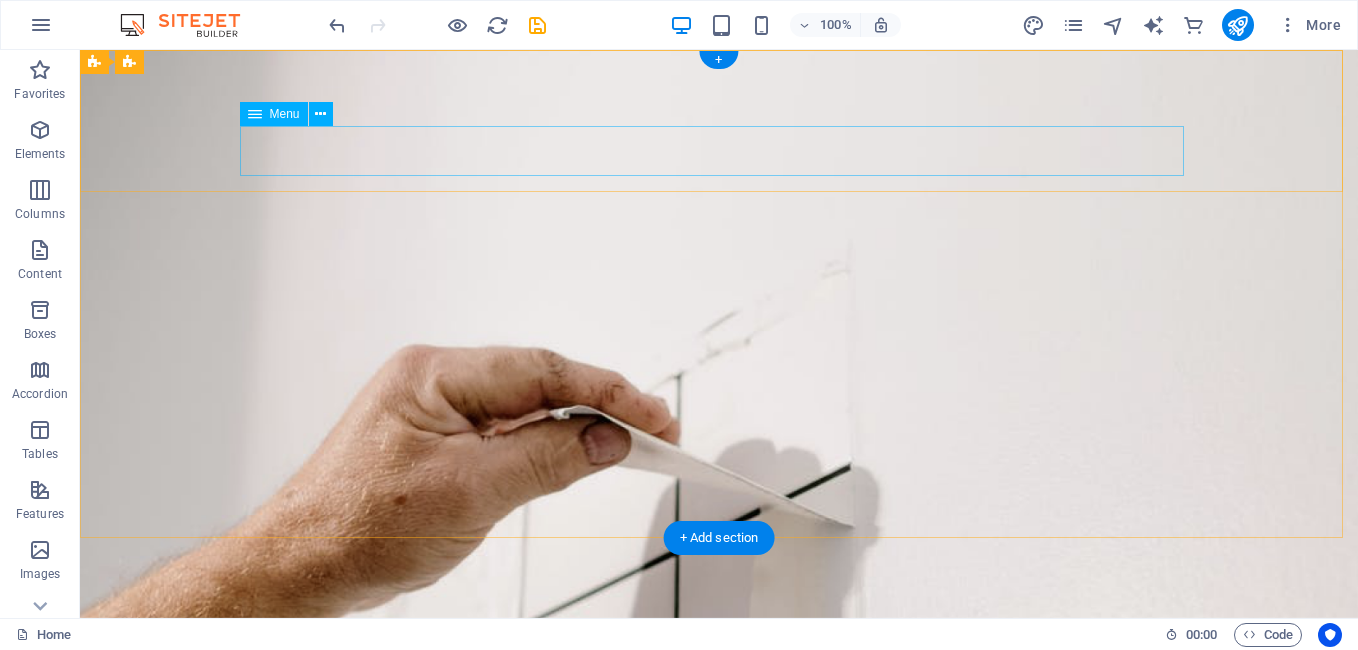 click on "Home About Us Services FAQ Contact" at bounding box center [719, 699] 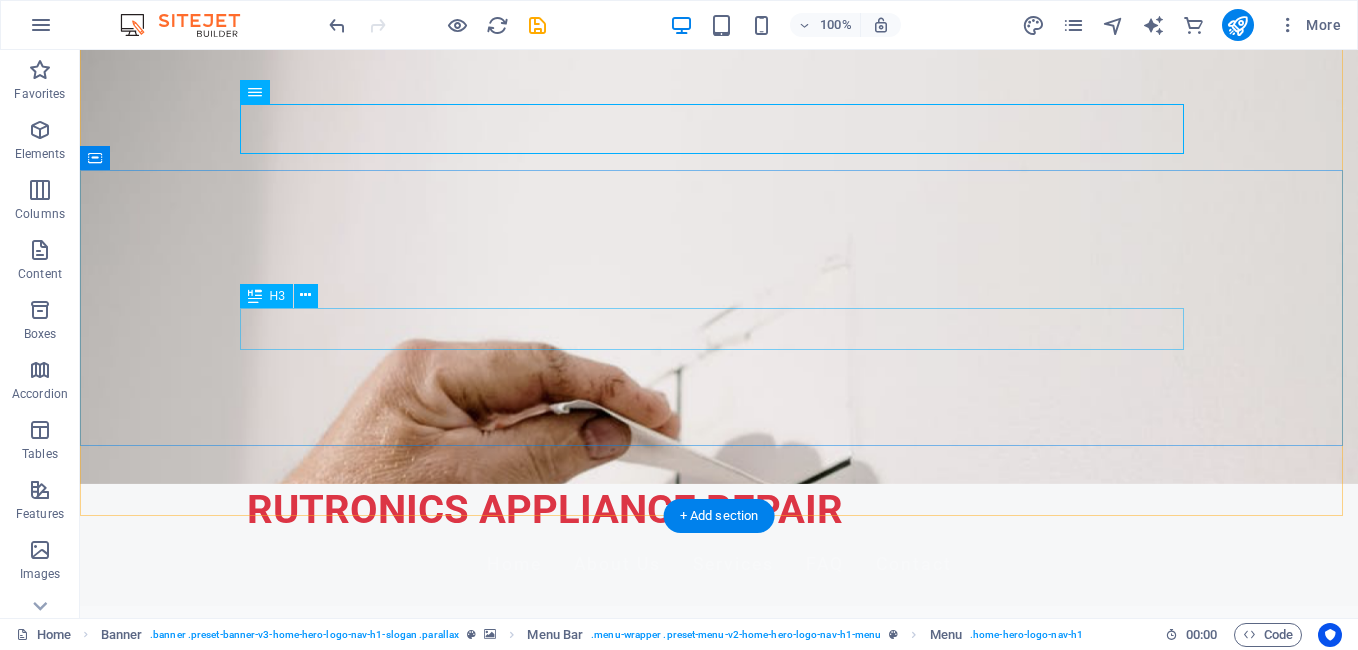 scroll, scrollTop: 0, scrollLeft: 0, axis: both 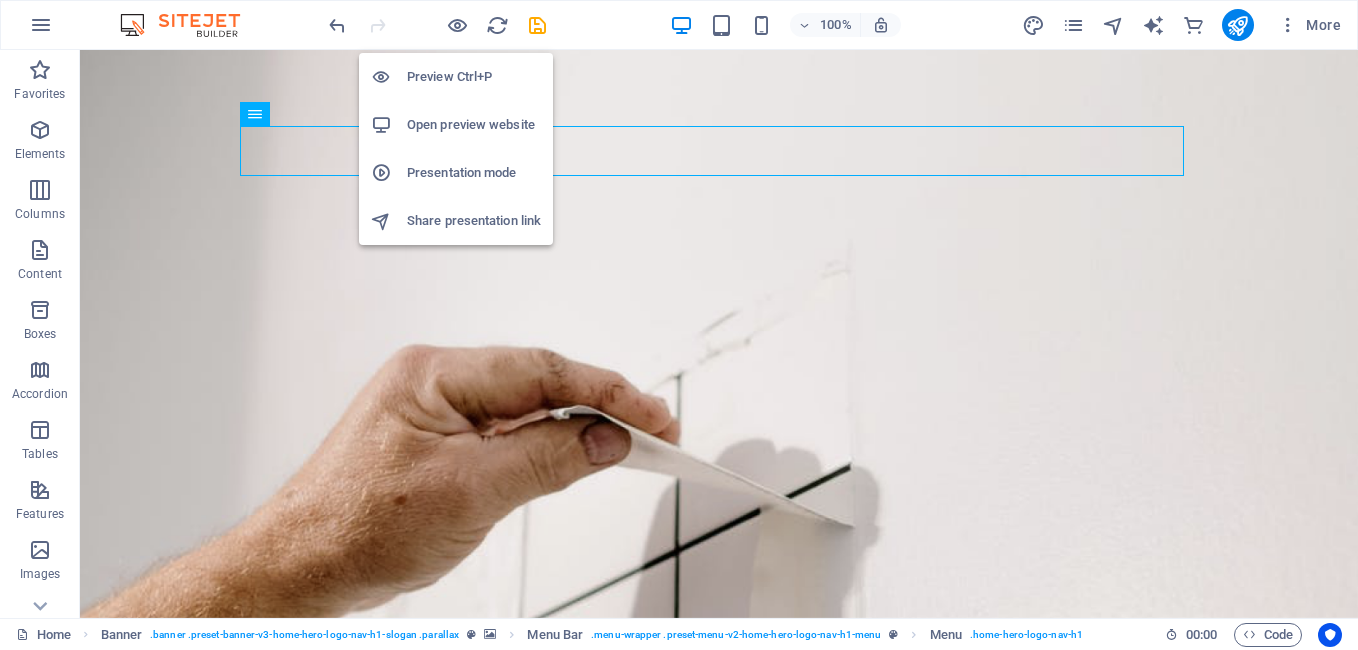 click on "Open preview website" at bounding box center (474, 125) 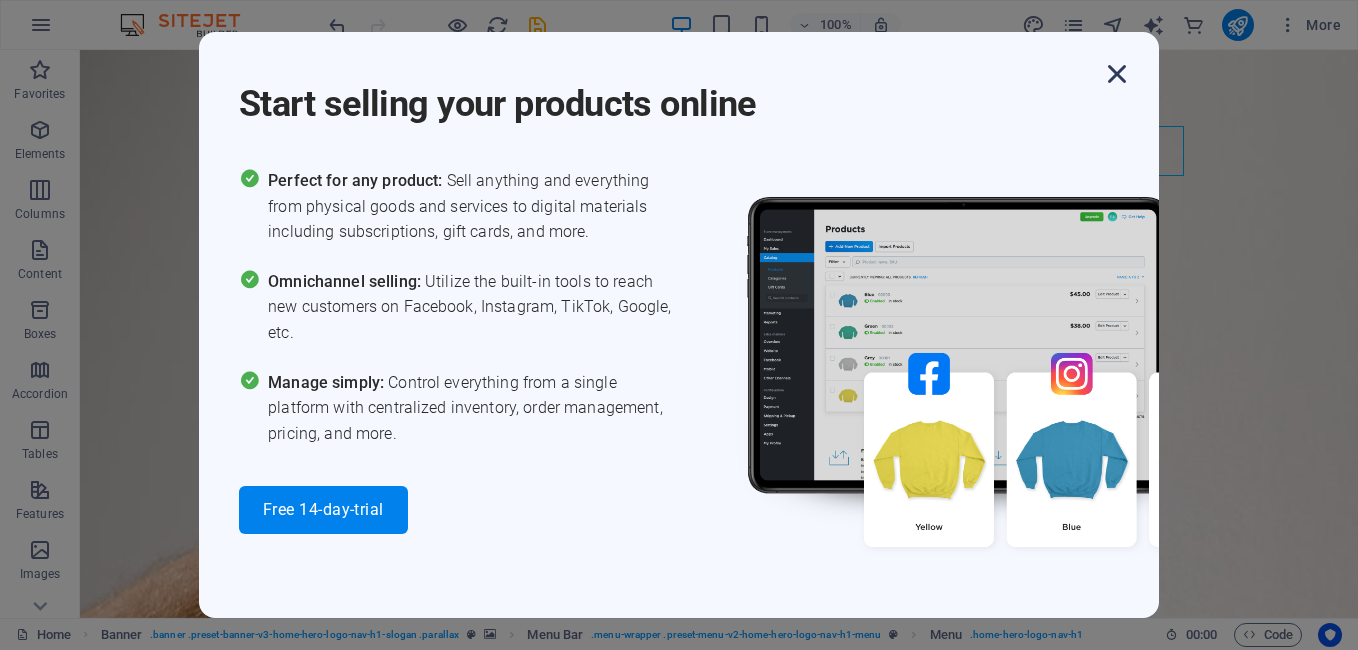 click at bounding box center [1117, 74] 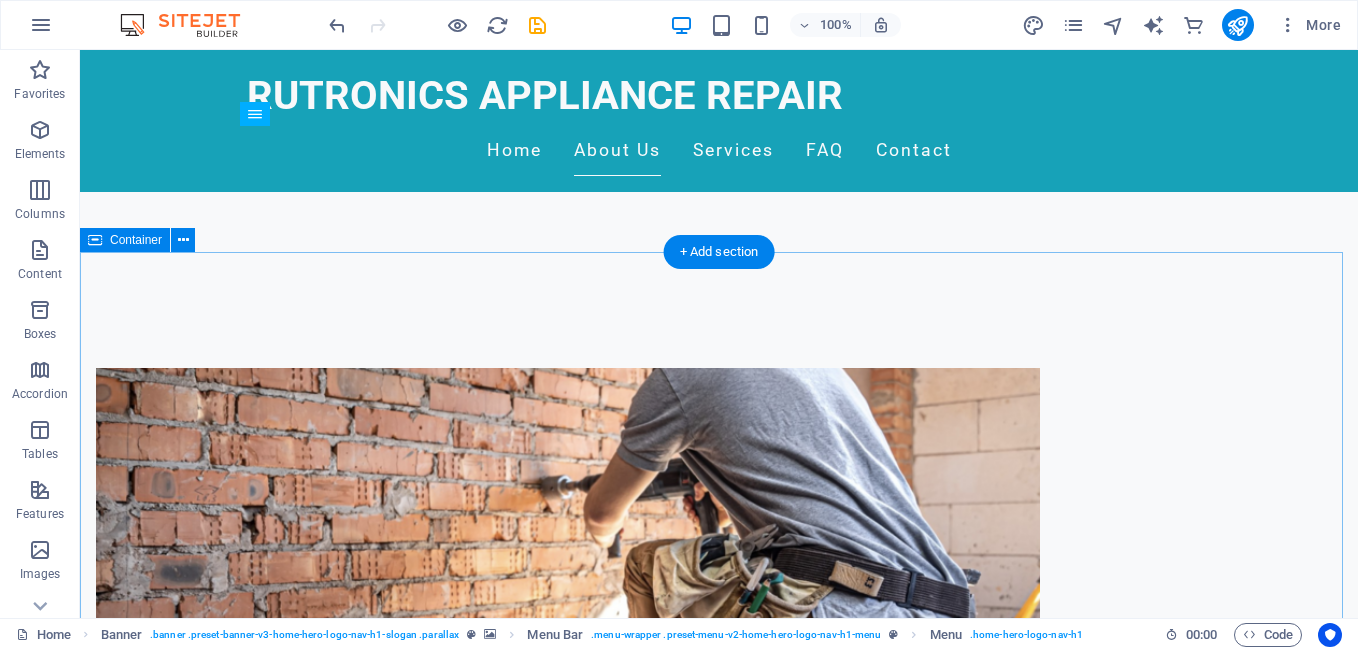 scroll, scrollTop: 800, scrollLeft: 0, axis: vertical 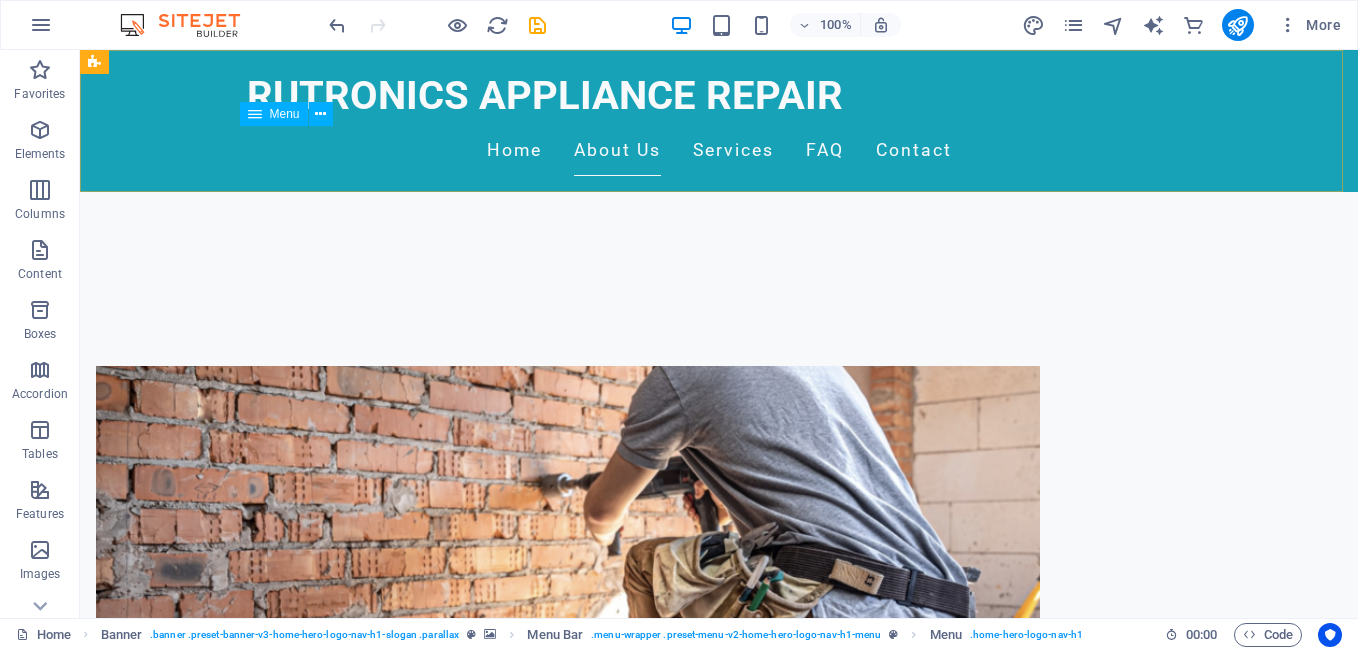 click on "Home About Us Services FAQ Contact" at bounding box center (719, 151) 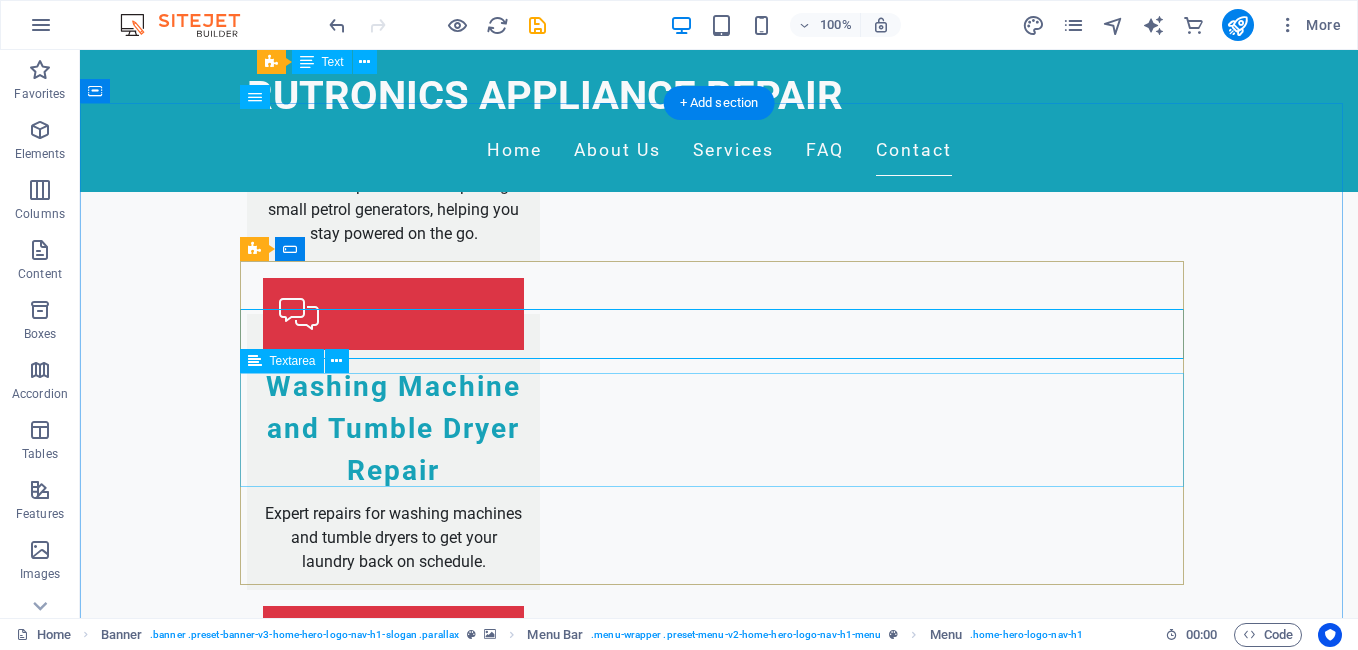scroll, scrollTop: 3100, scrollLeft: 0, axis: vertical 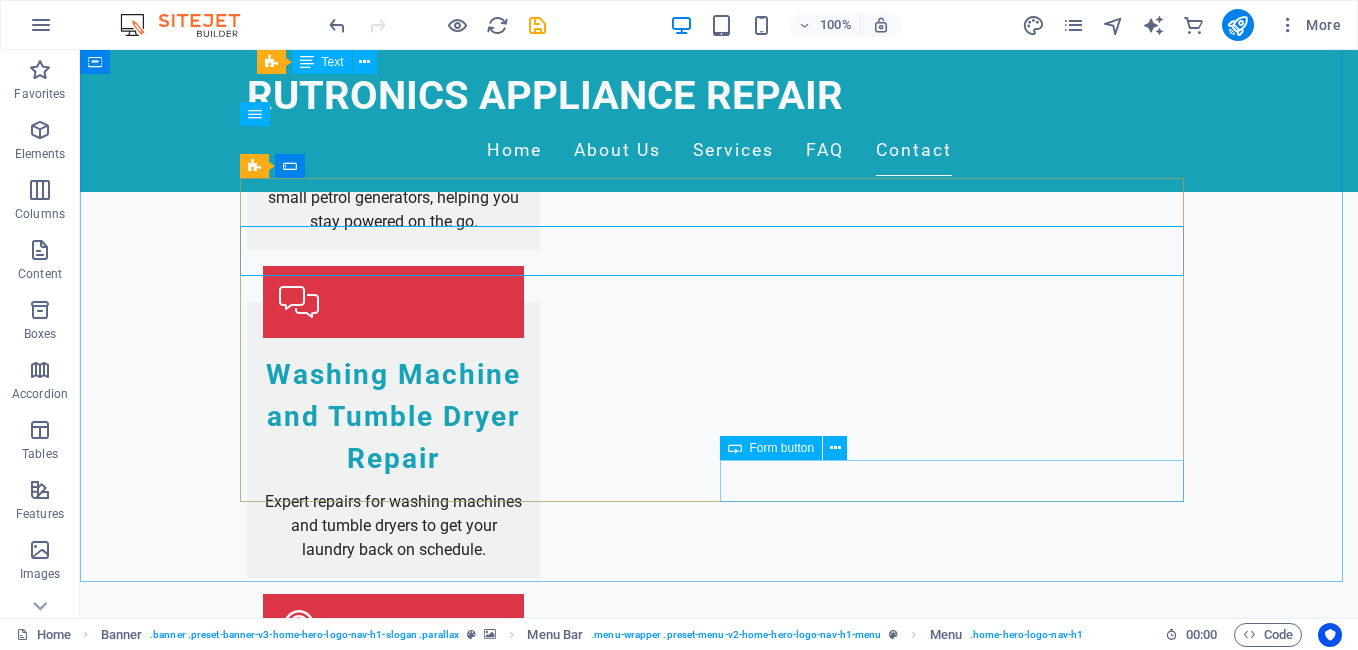 click on "Form button" at bounding box center (782, 448) 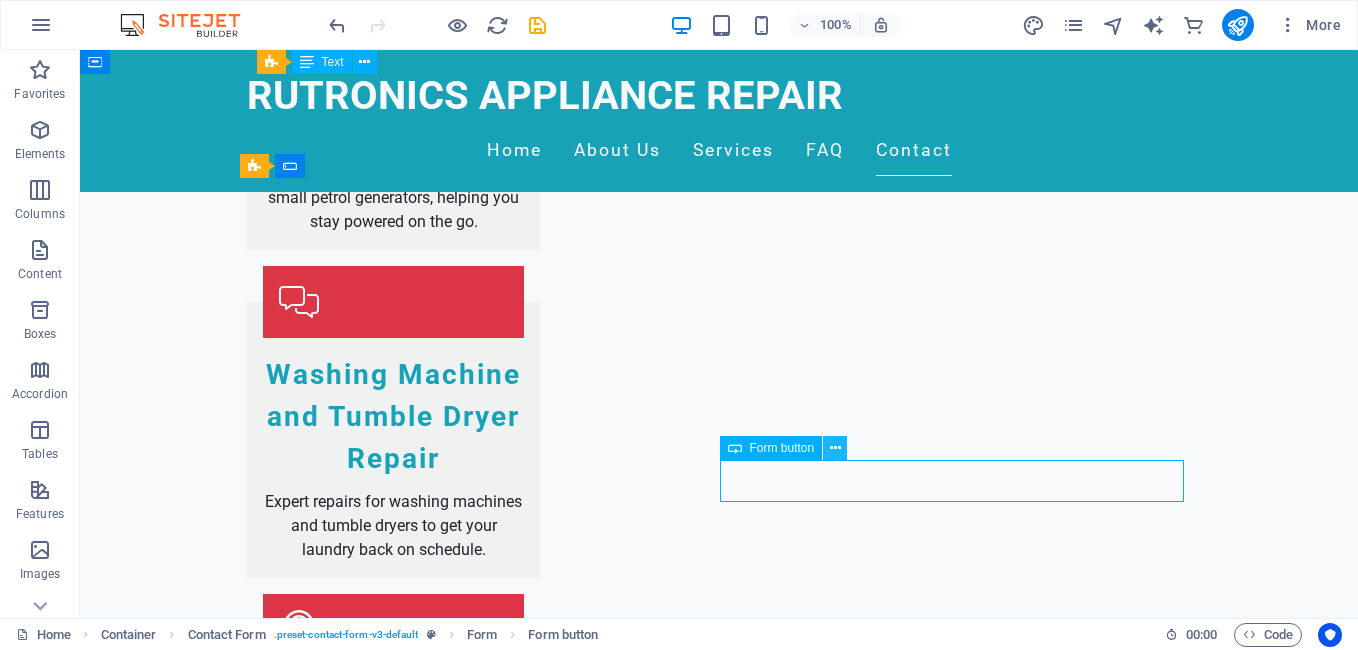 click at bounding box center (835, 448) 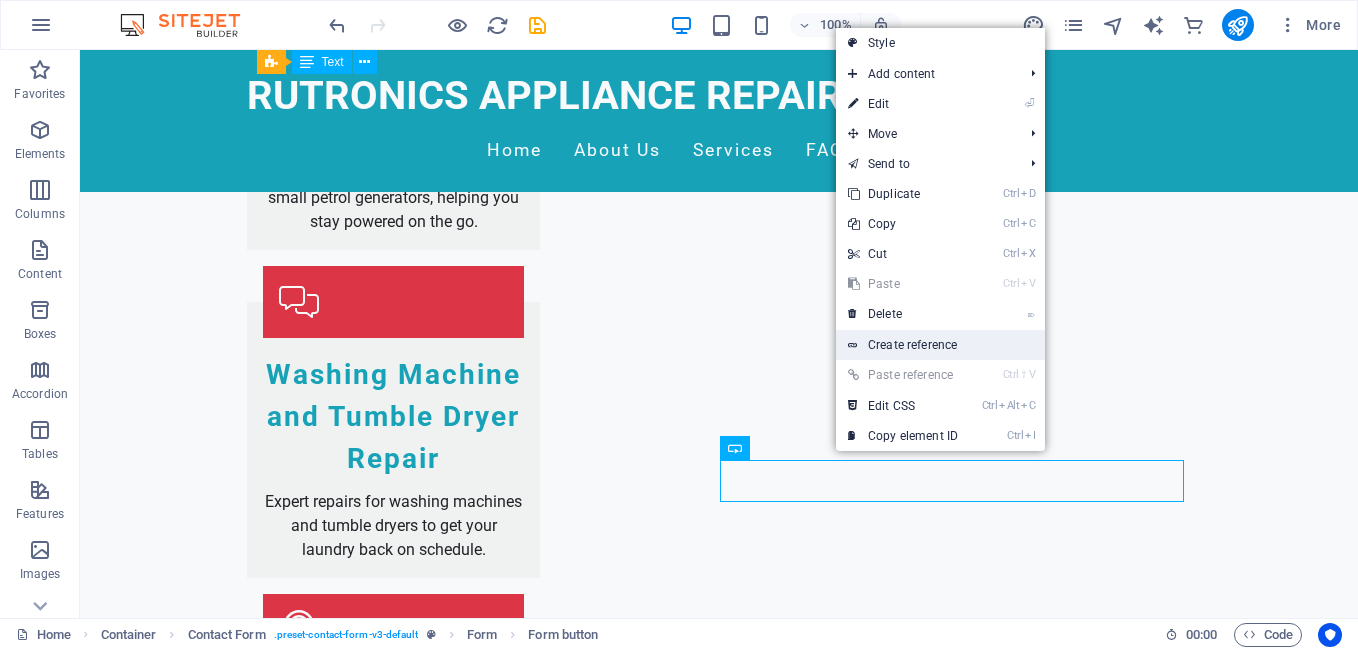 click on "Create reference" at bounding box center (940, 345) 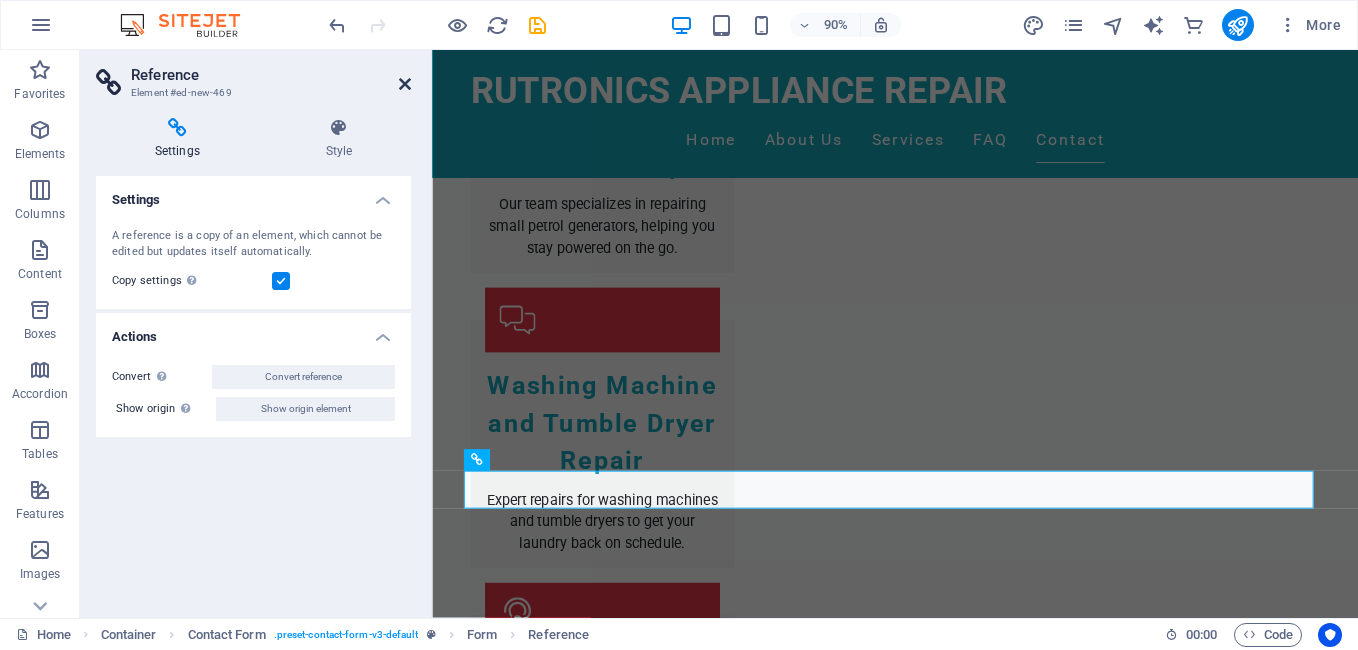click at bounding box center [405, 84] 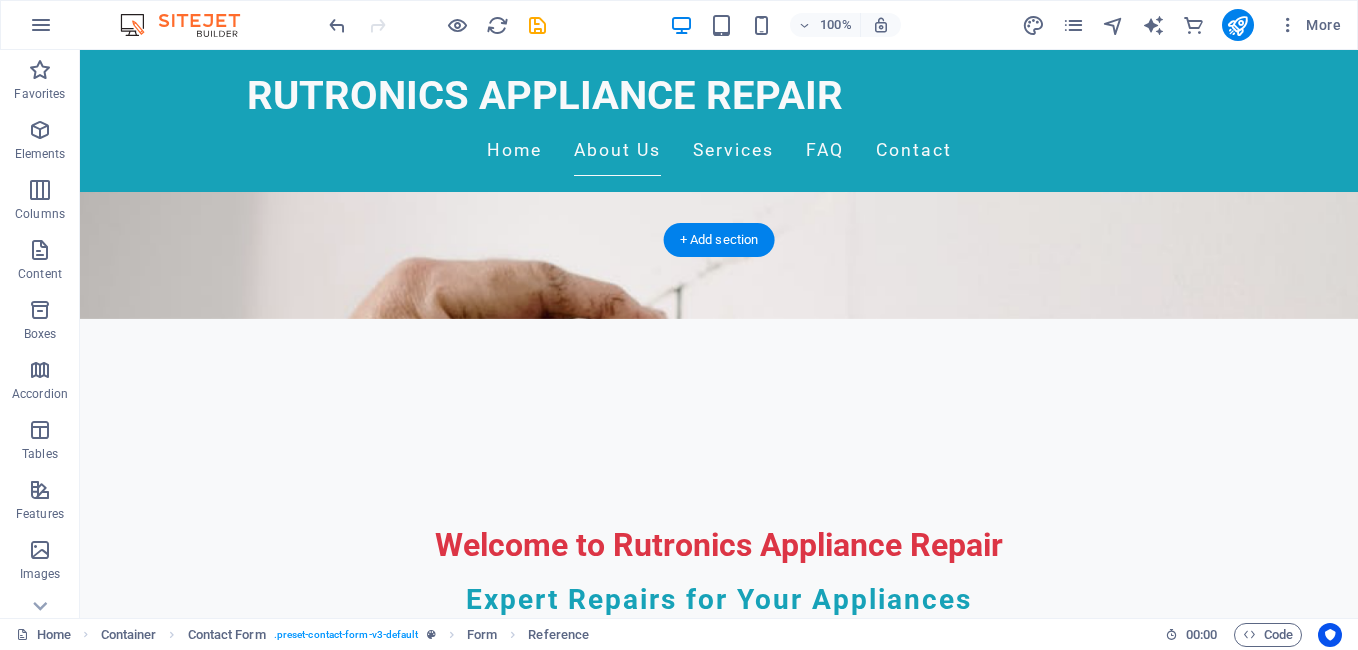 scroll, scrollTop: 298, scrollLeft: 0, axis: vertical 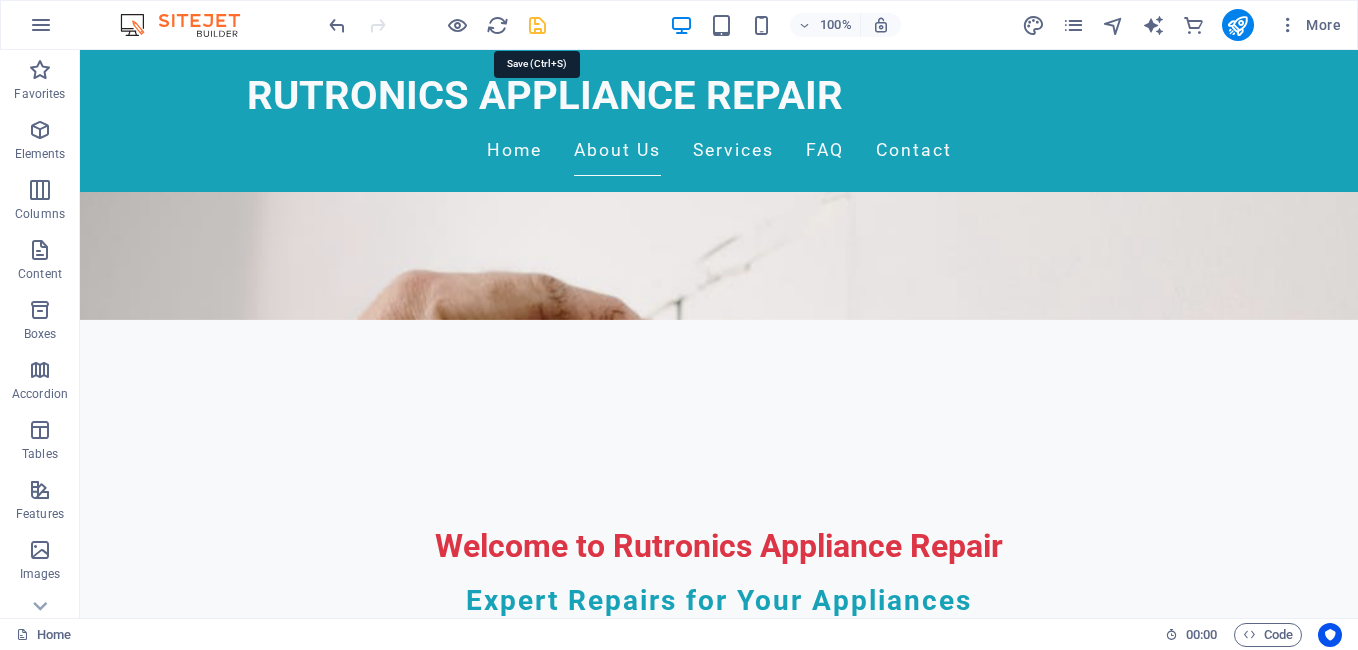 click at bounding box center [537, 25] 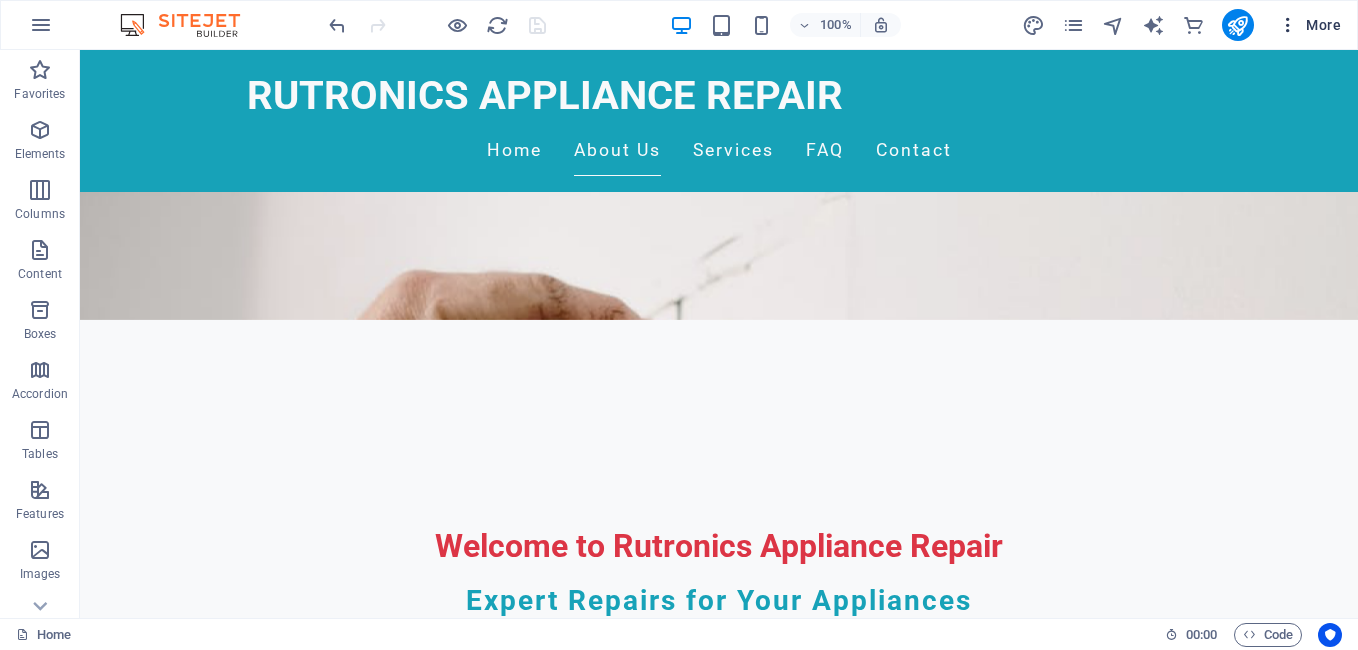 click on "More" at bounding box center [1309, 25] 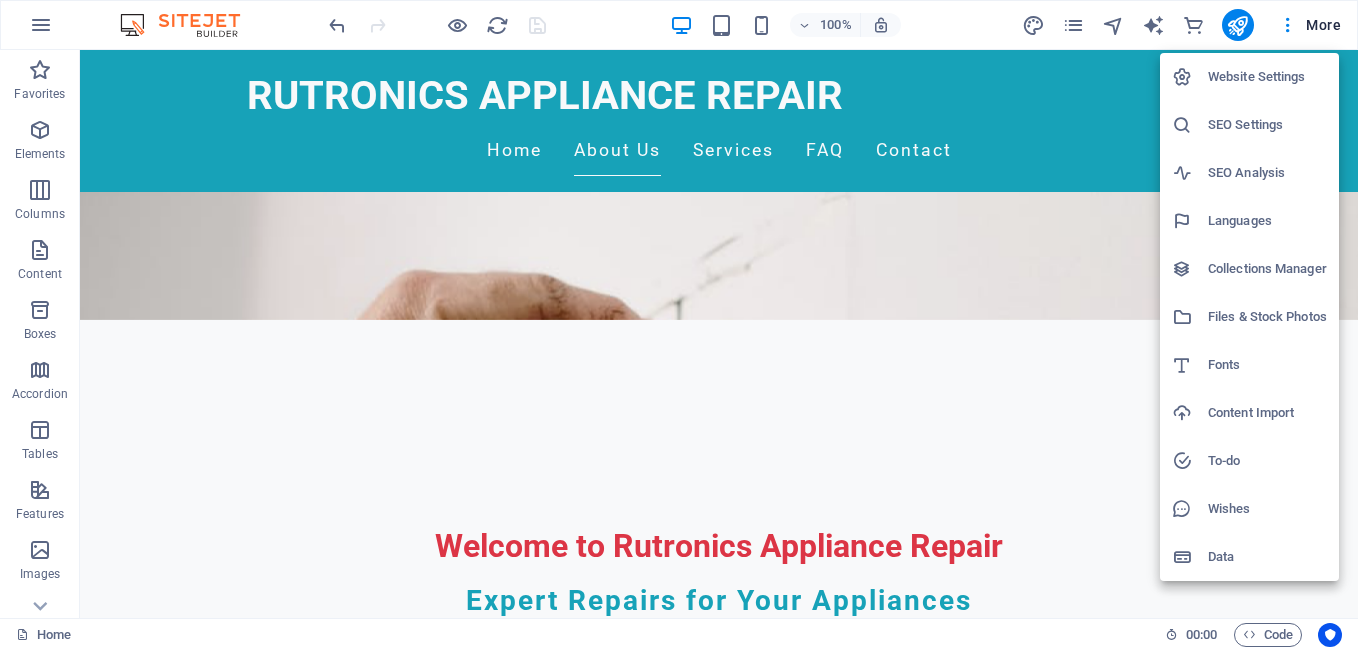 click on "Files & Stock Photos" at bounding box center [1267, 317] 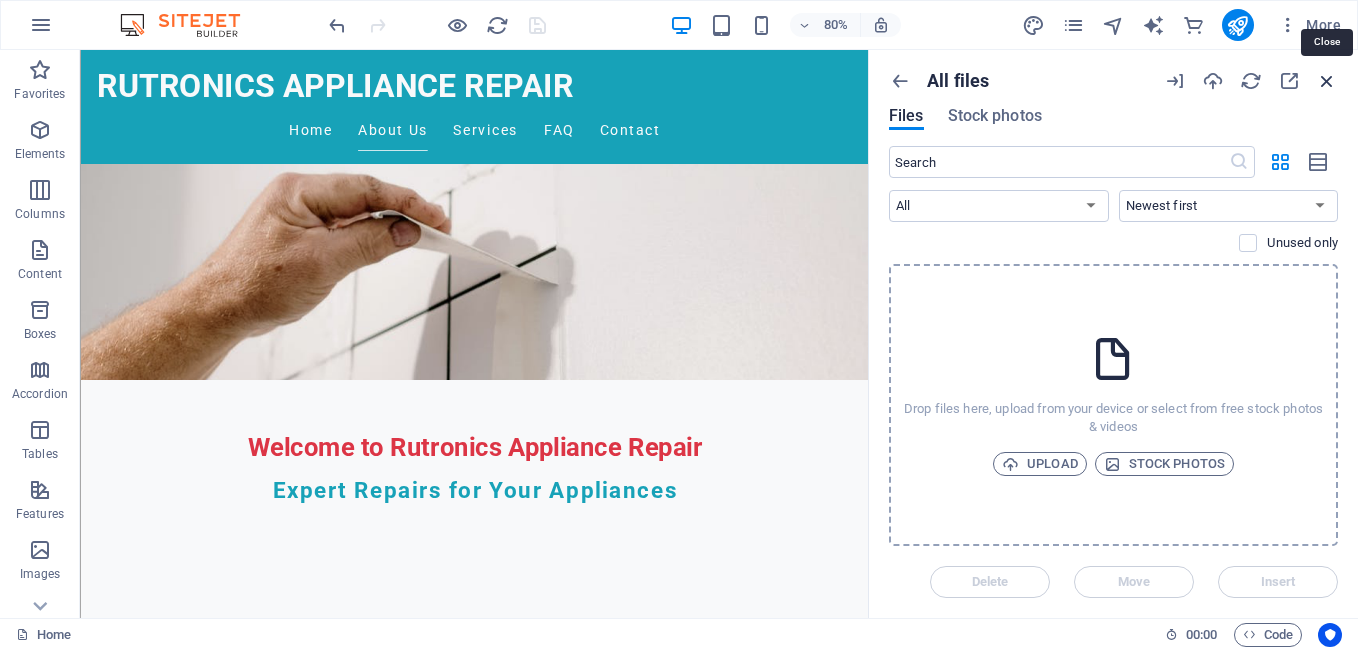 click at bounding box center (1327, 81) 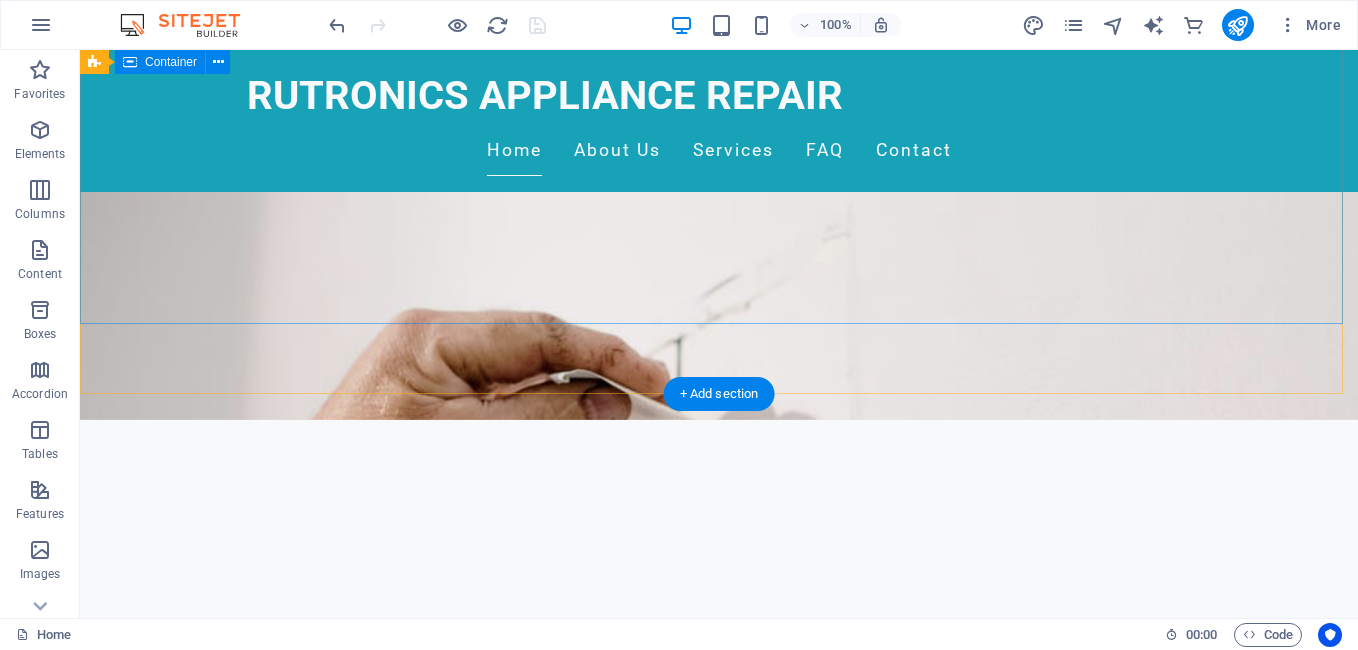 scroll, scrollTop: 0, scrollLeft: 0, axis: both 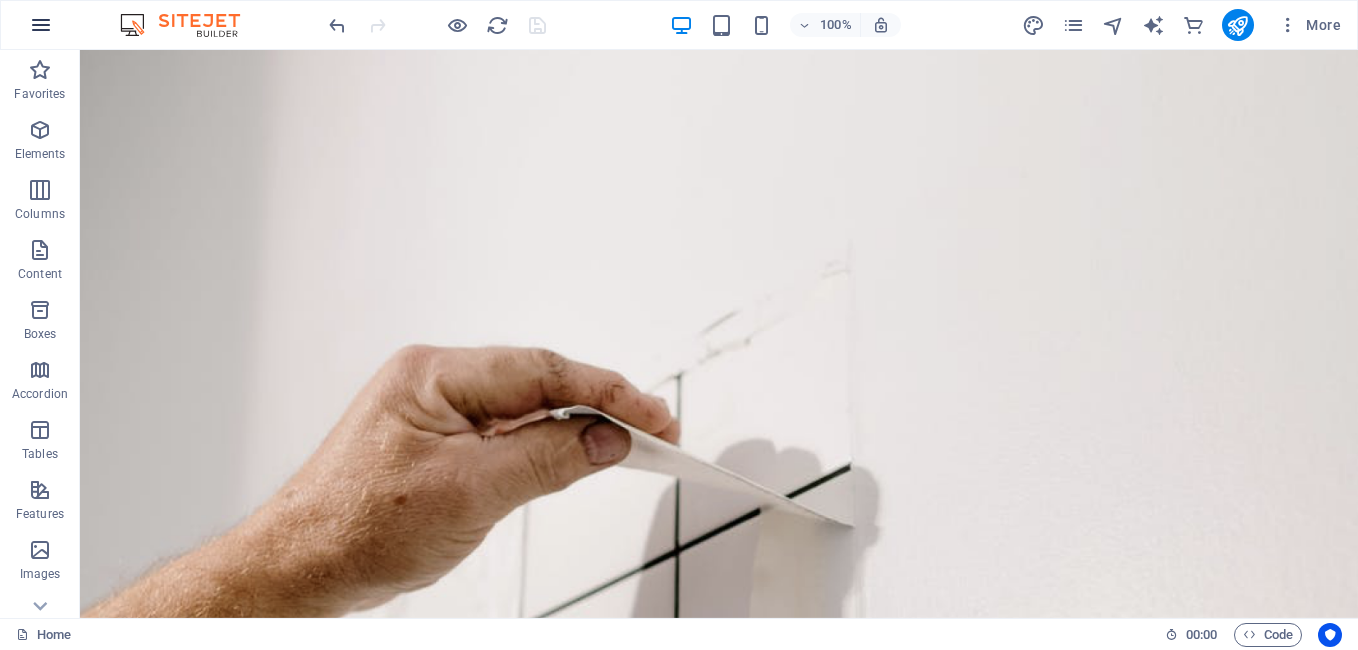 click at bounding box center (41, 25) 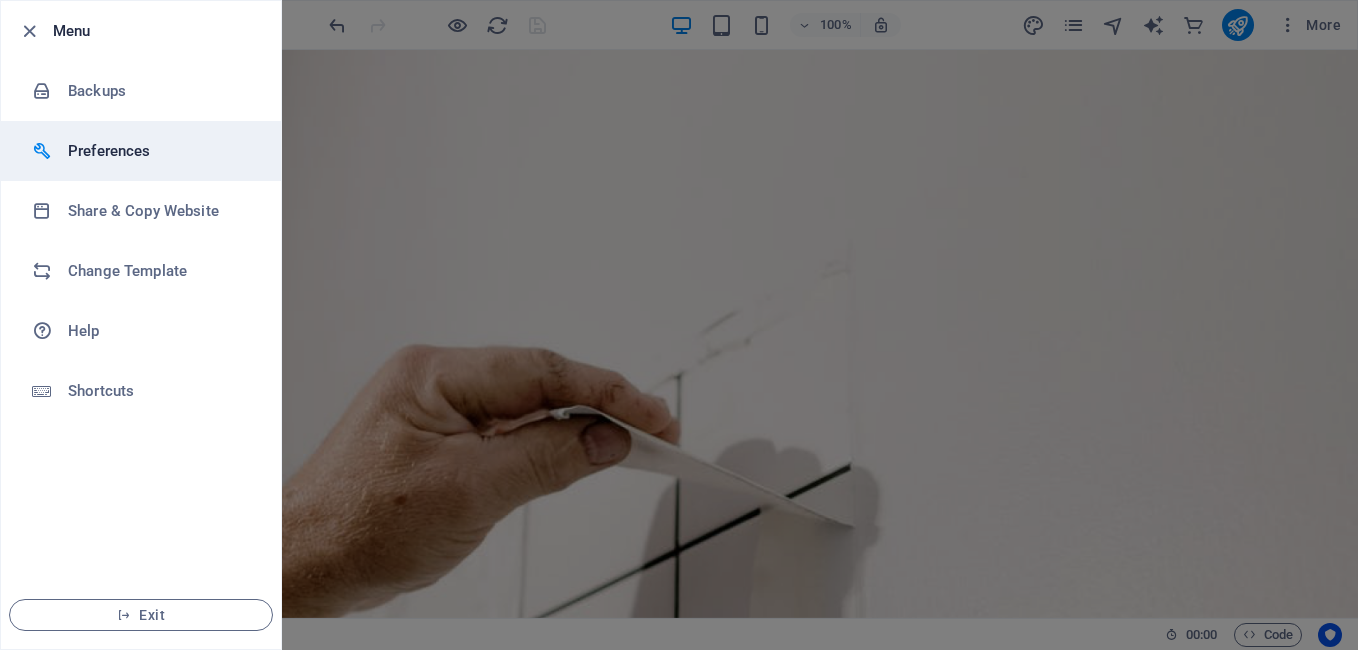 click on "Preferences" at bounding box center (160, 151) 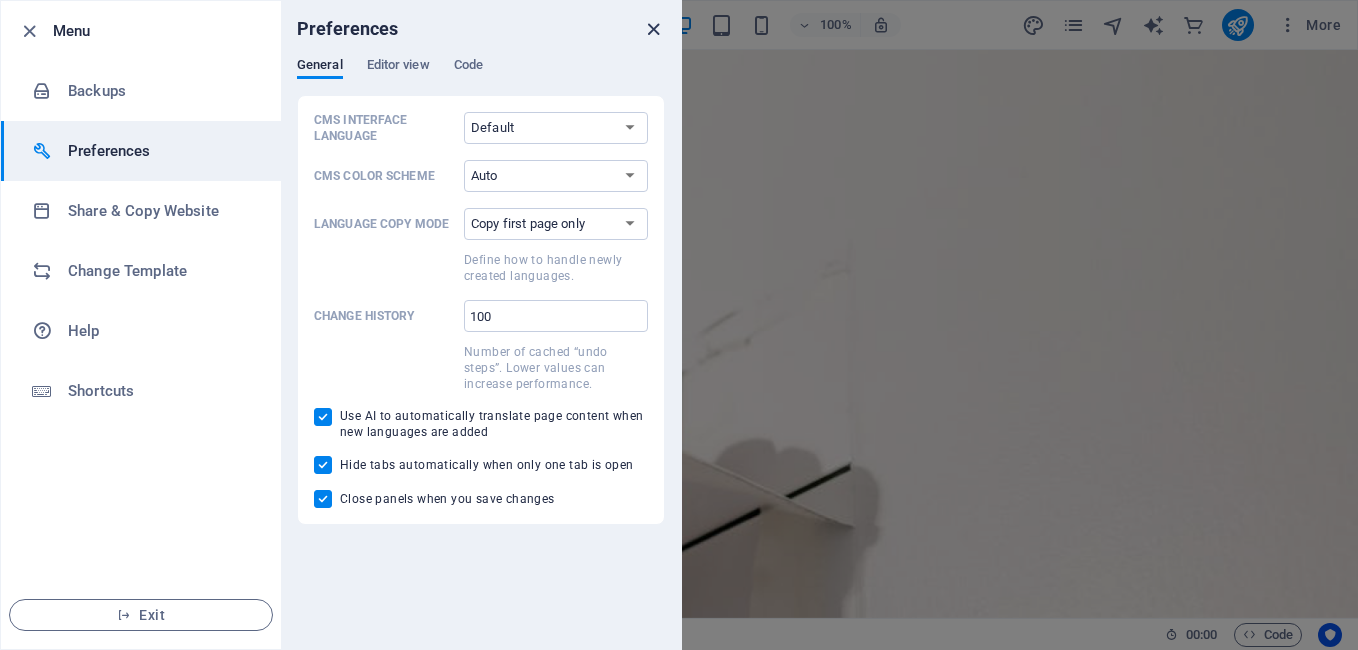 click at bounding box center (653, 29) 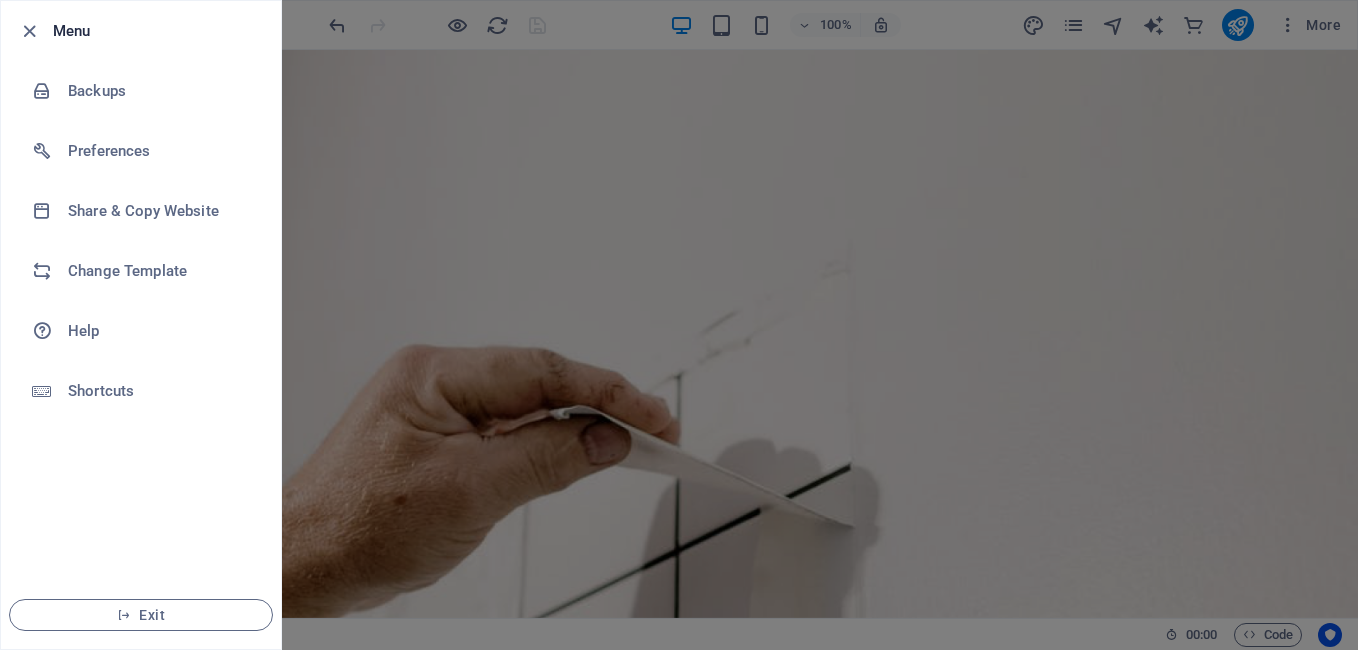 click at bounding box center (679, 325) 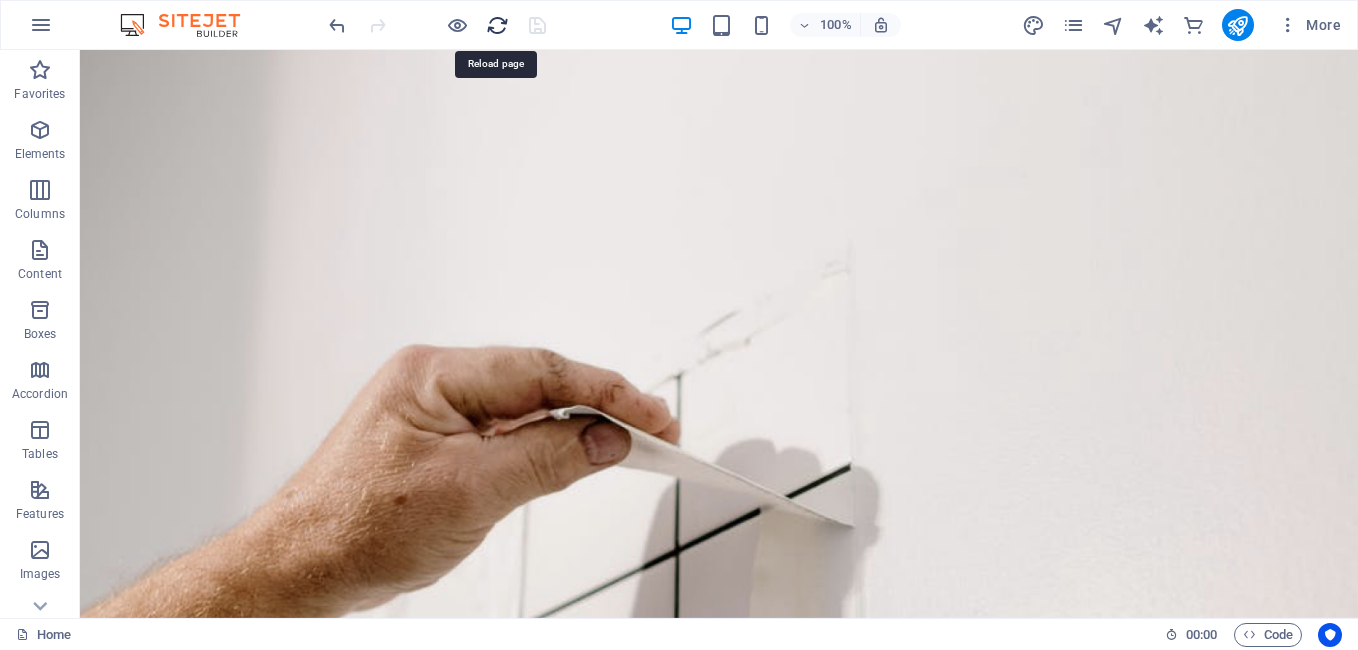 click at bounding box center (497, 25) 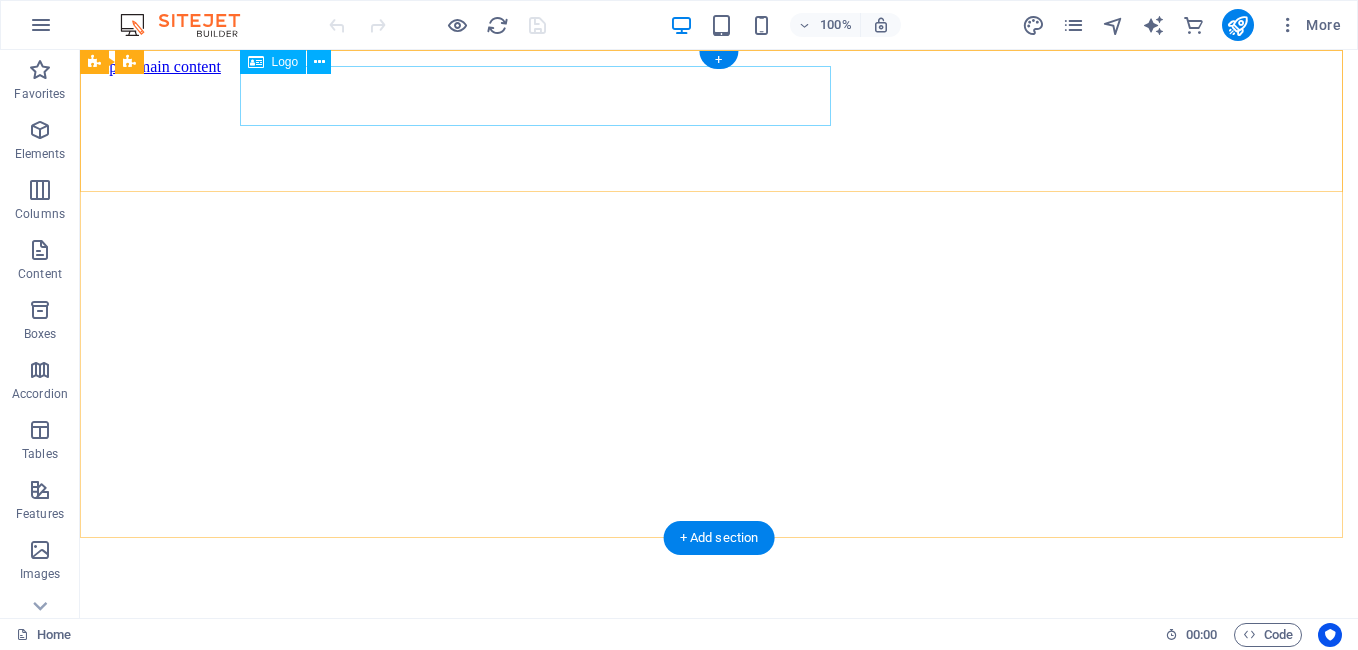 scroll, scrollTop: 0, scrollLeft: 0, axis: both 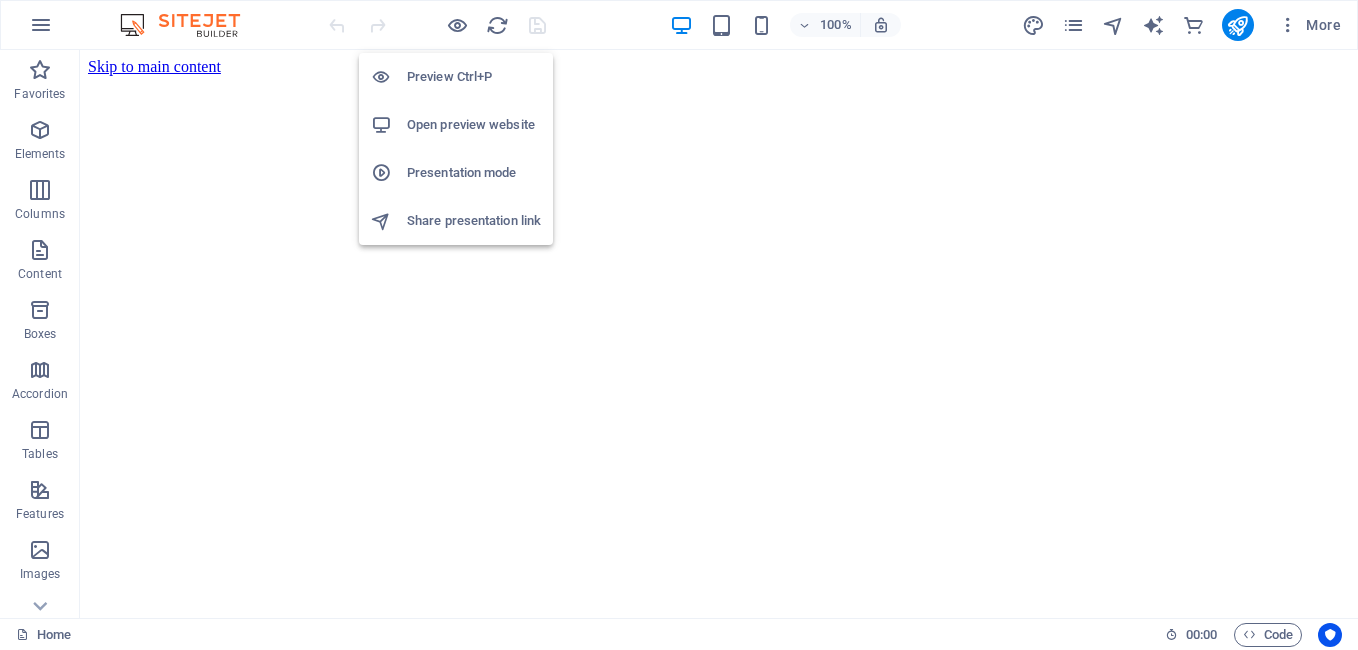 click on "Presentation mode" at bounding box center (474, 173) 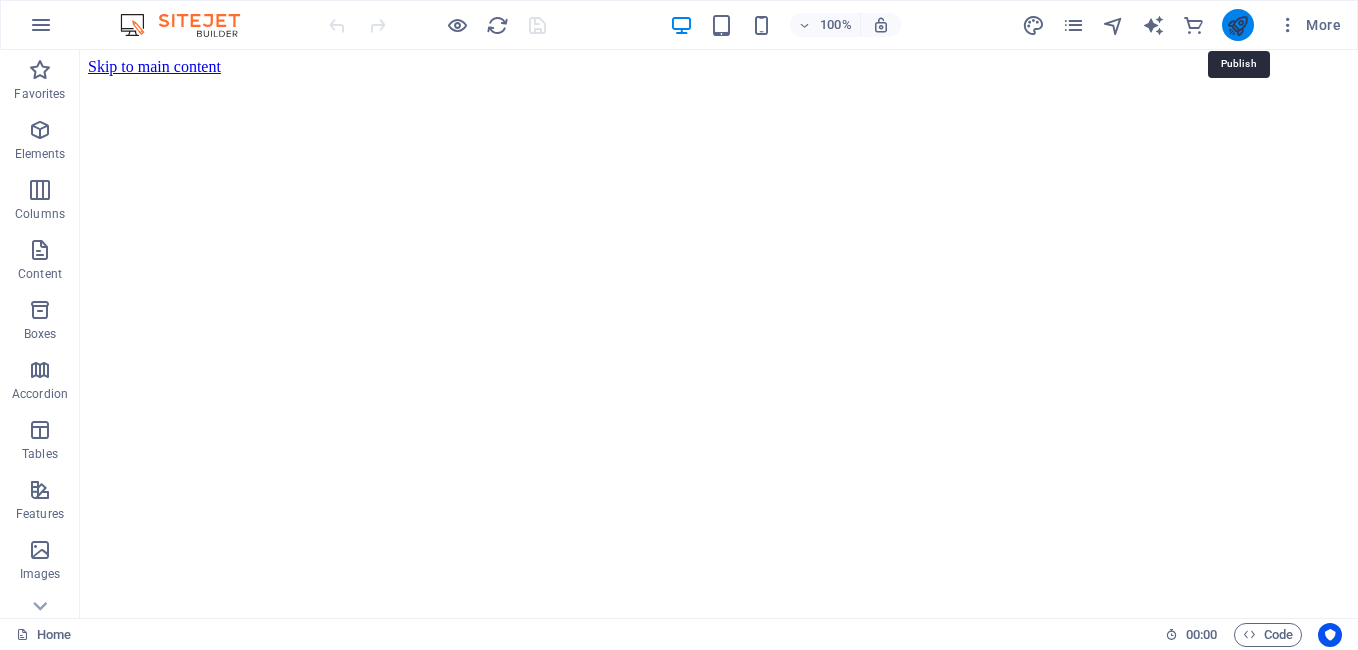 click at bounding box center (1237, 25) 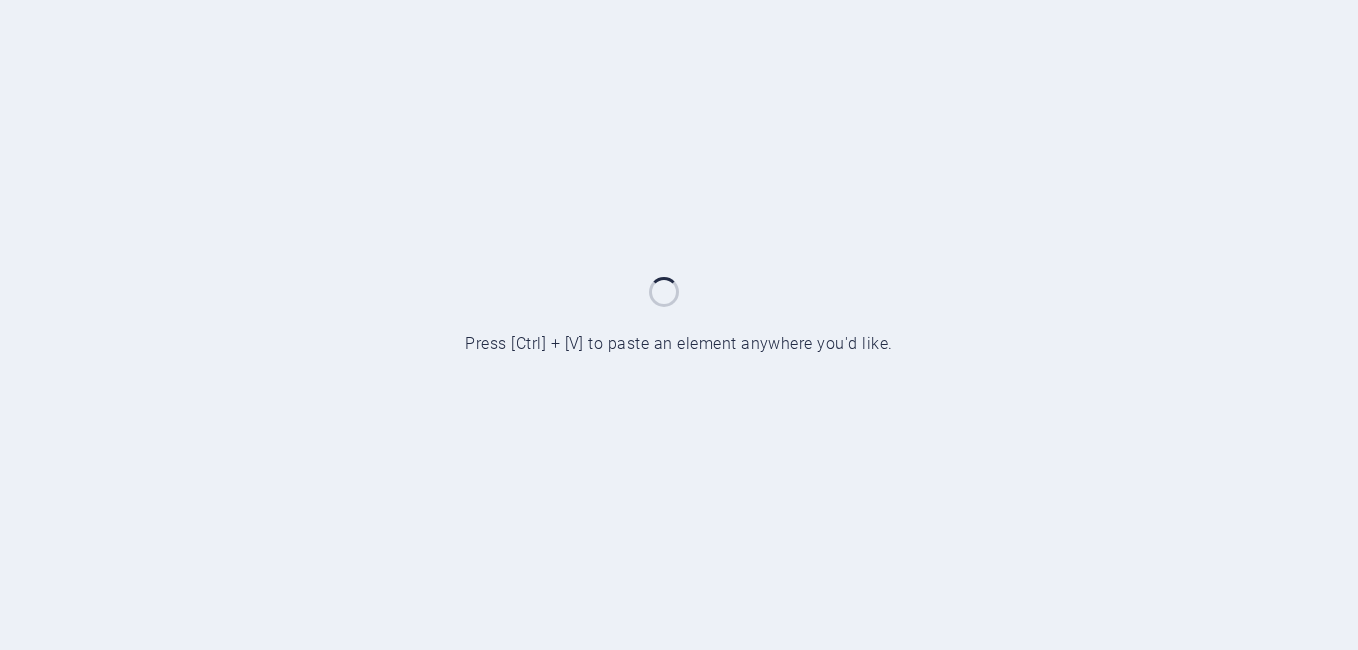 scroll, scrollTop: 0, scrollLeft: 0, axis: both 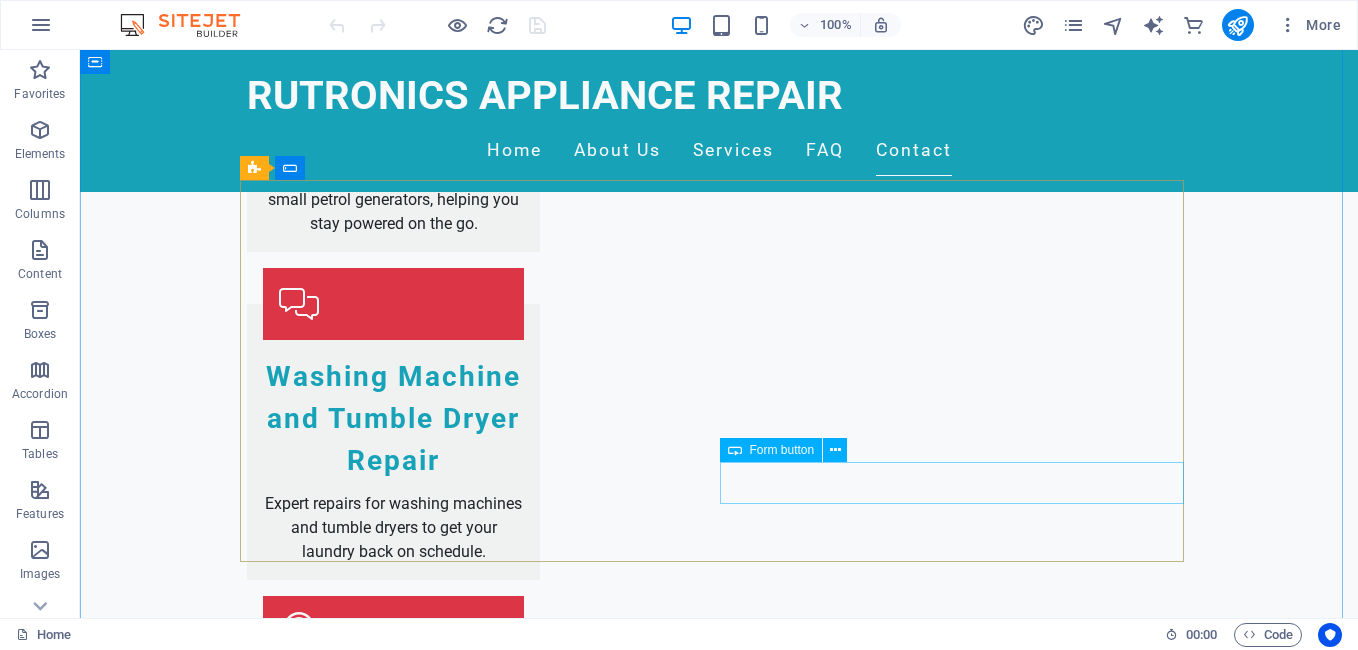 click on "Submit Inquiry" at bounding box center [959, 2586] 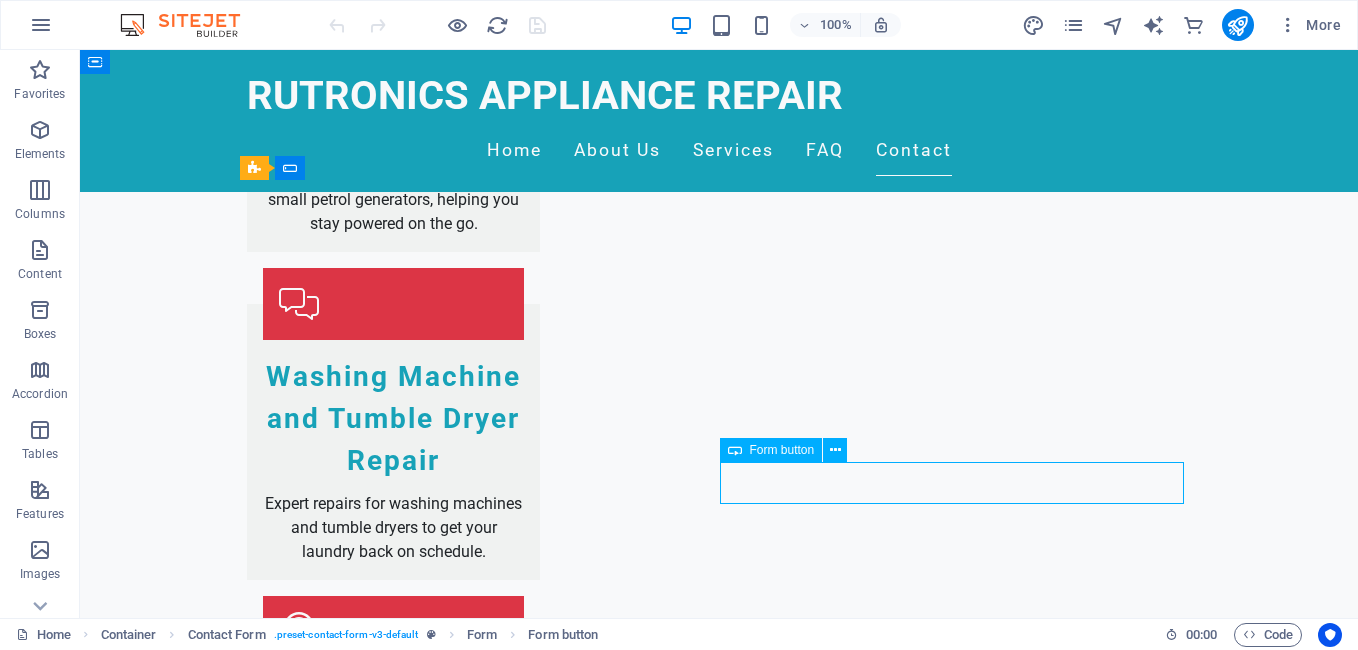 click on "Submit Inquiry" at bounding box center (959, 2586) 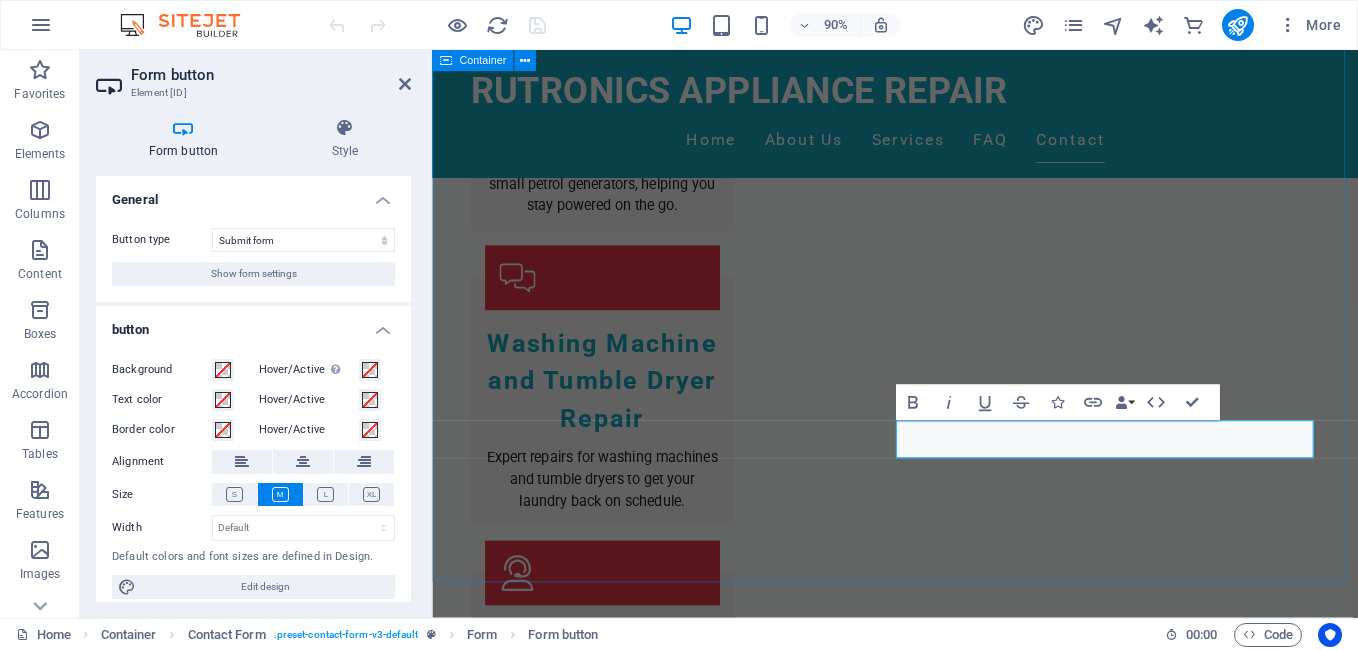 click on "Contact Us for a Quick Repair   I have read and understand the privacy policy. Unreadable? Load new Submit Inquiry Submit Inquiry" at bounding box center (946, 2428) 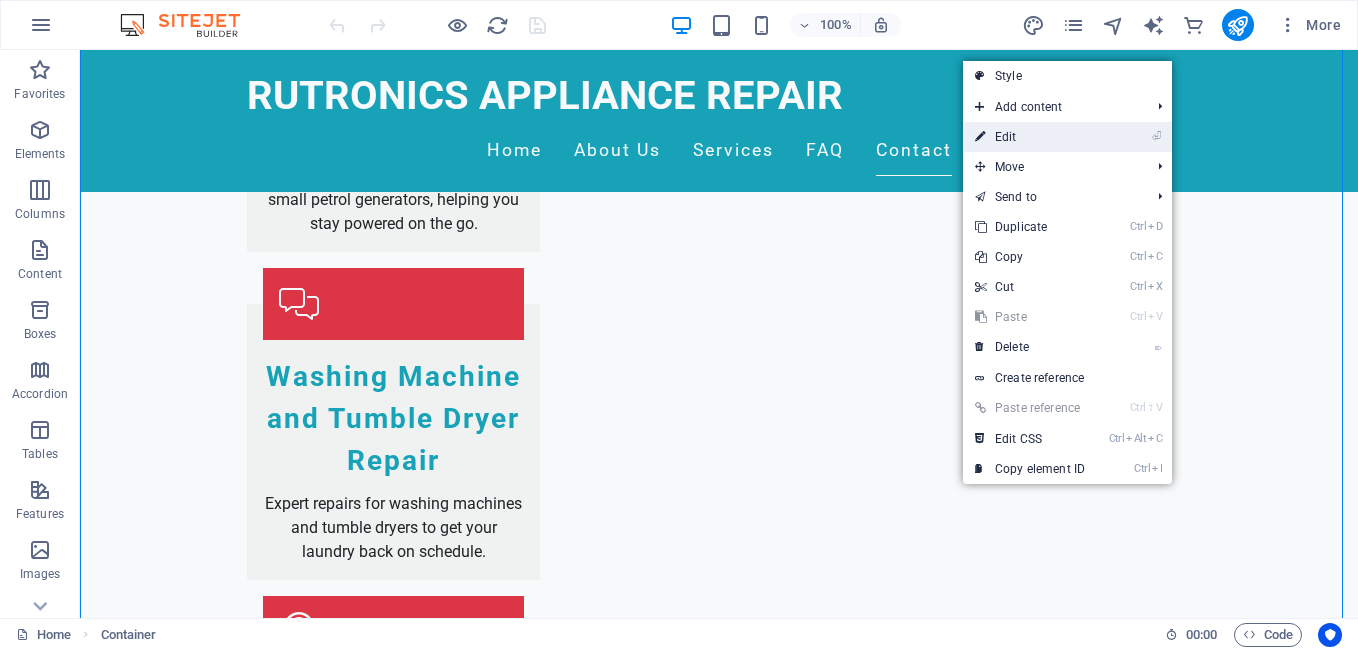 click on "⏎  Edit" at bounding box center (1030, 137) 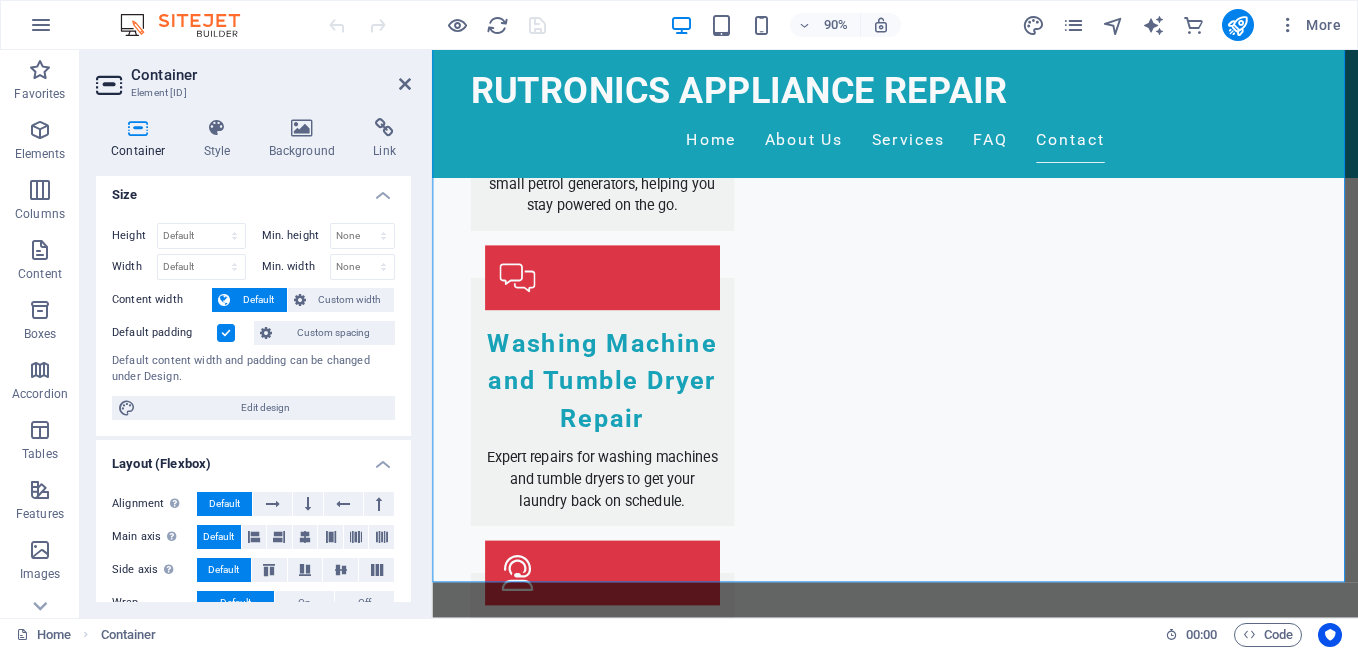 scroll, scrollTop: 0, scrollLeft: 0, axis: both 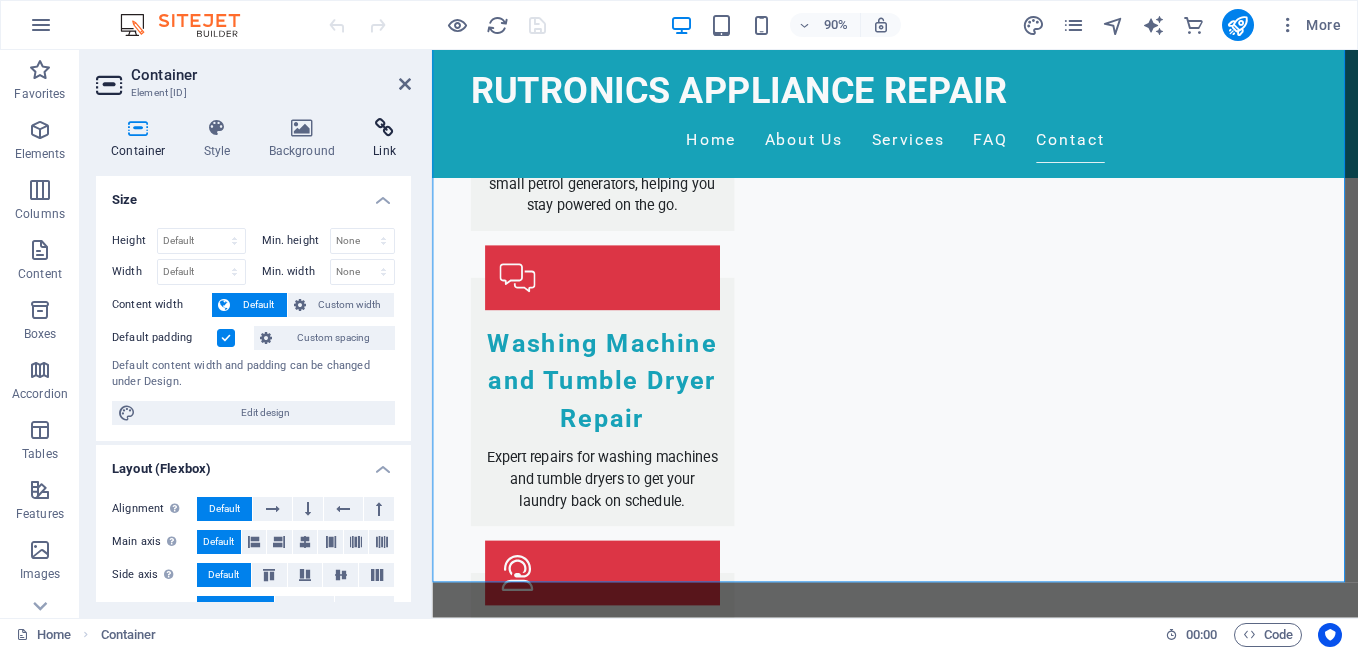 click at bounding box center [384, 128] 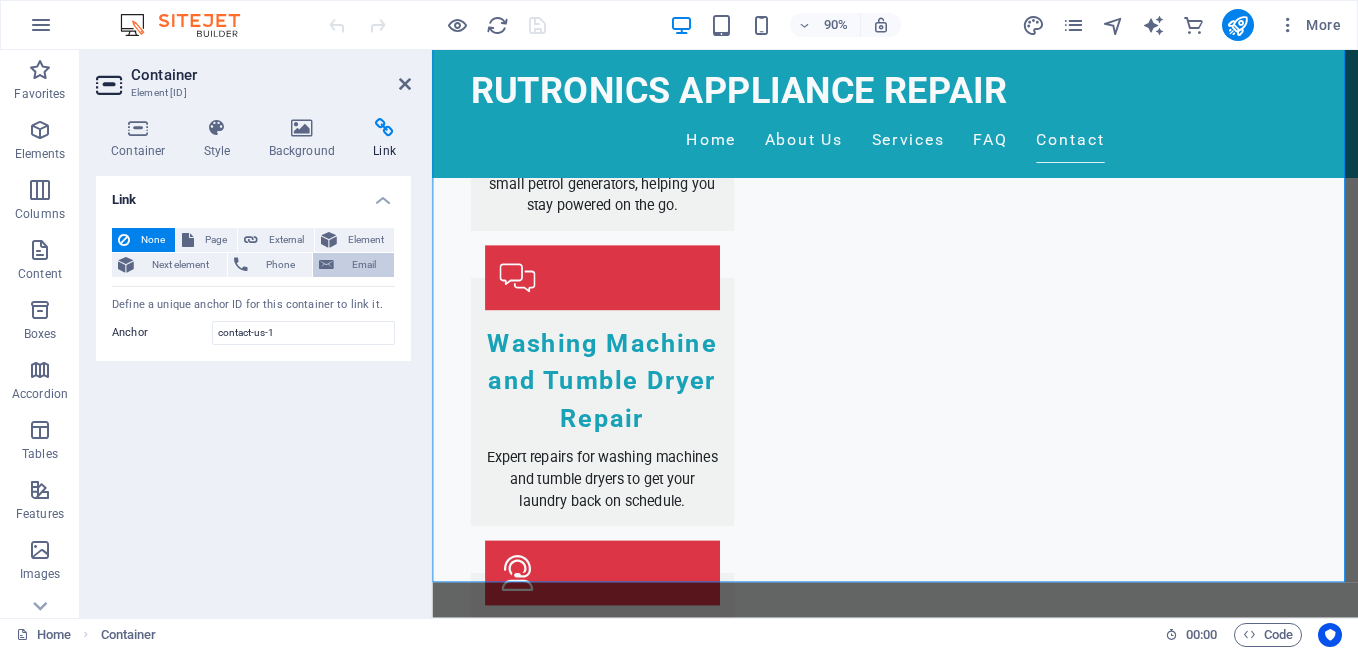 click on "Email" at bounding box center [364, 265] 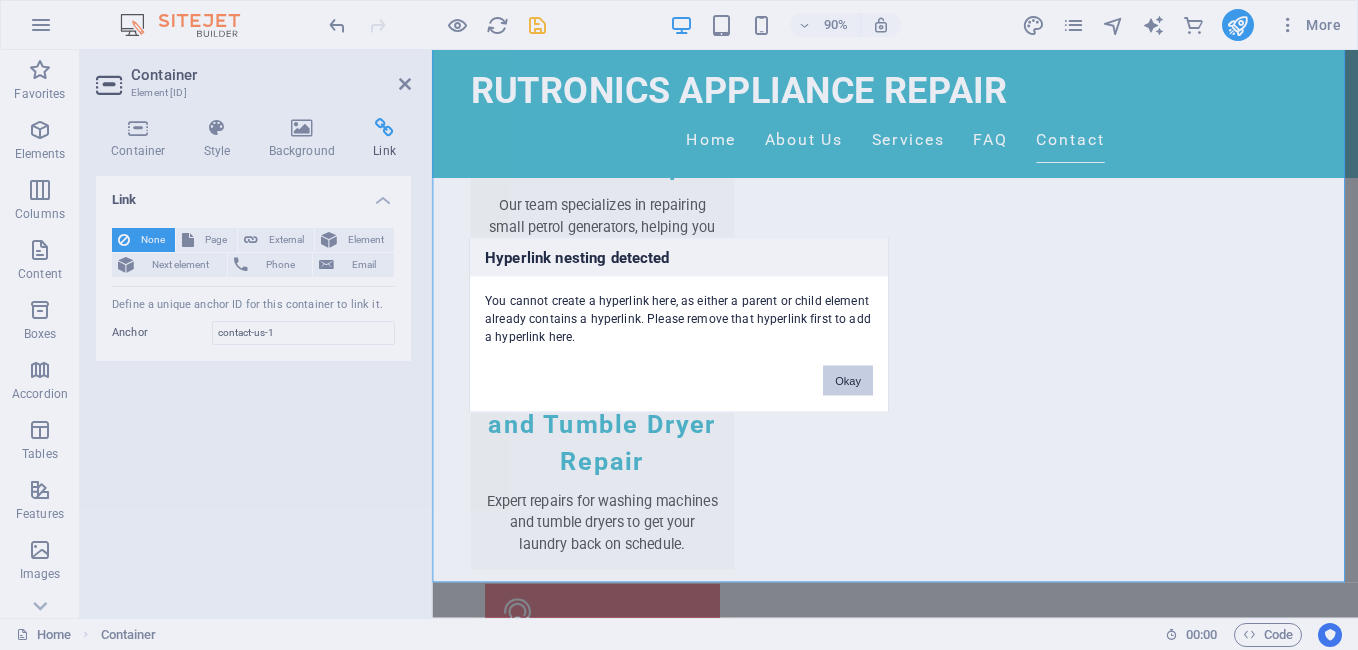 click on "Okay" at bounding box center (848, 381) 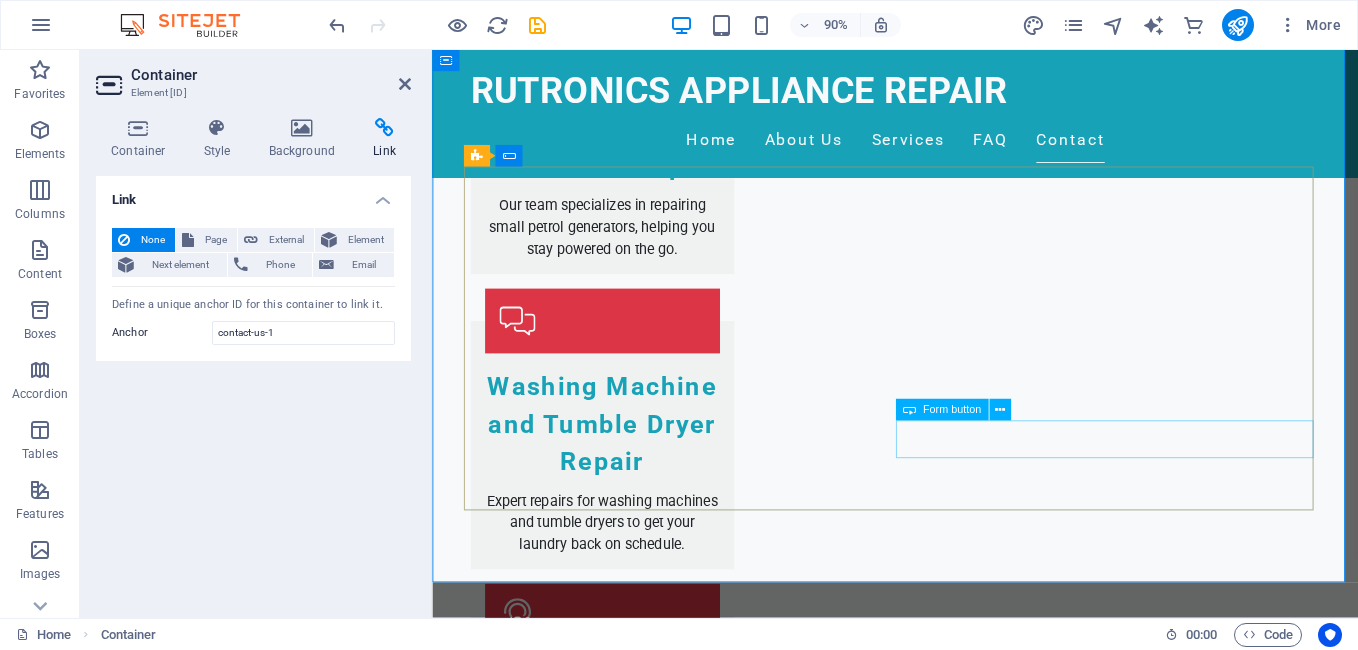 click on "Submit Inquiry" at bounding box center (1187, 2634) 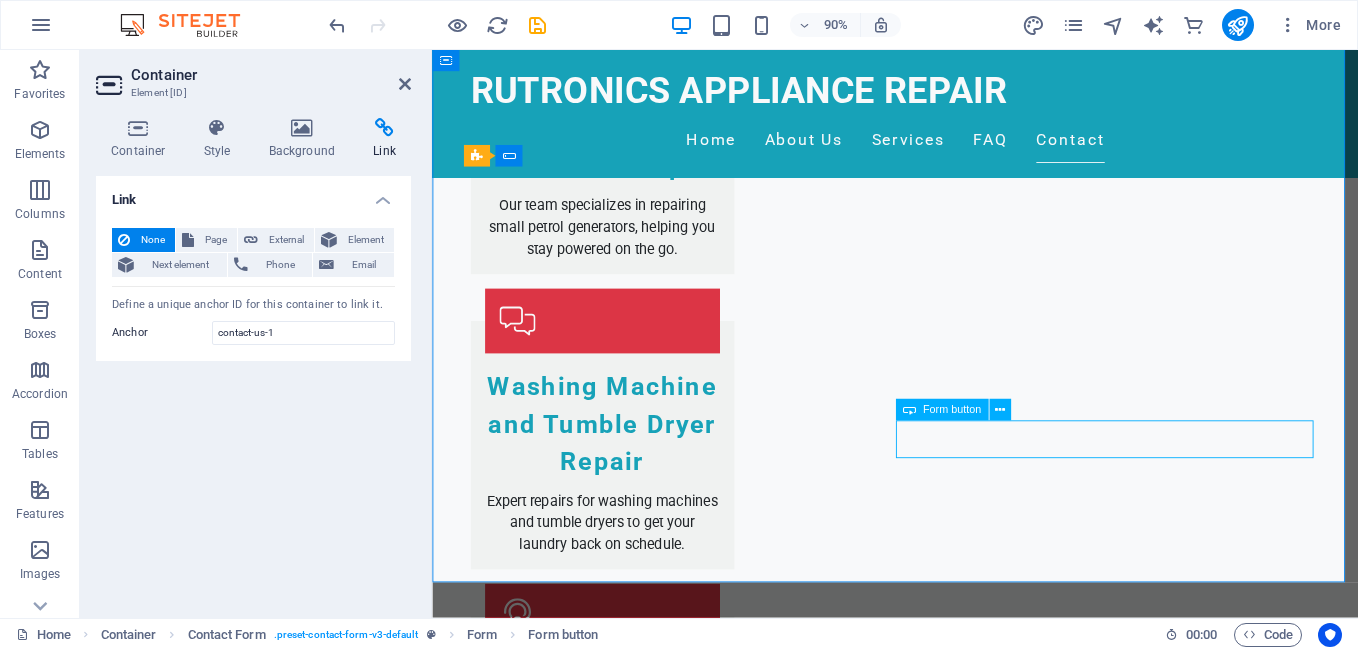 click on "Submit Inquiry" at bounding box center (1187, 2634) 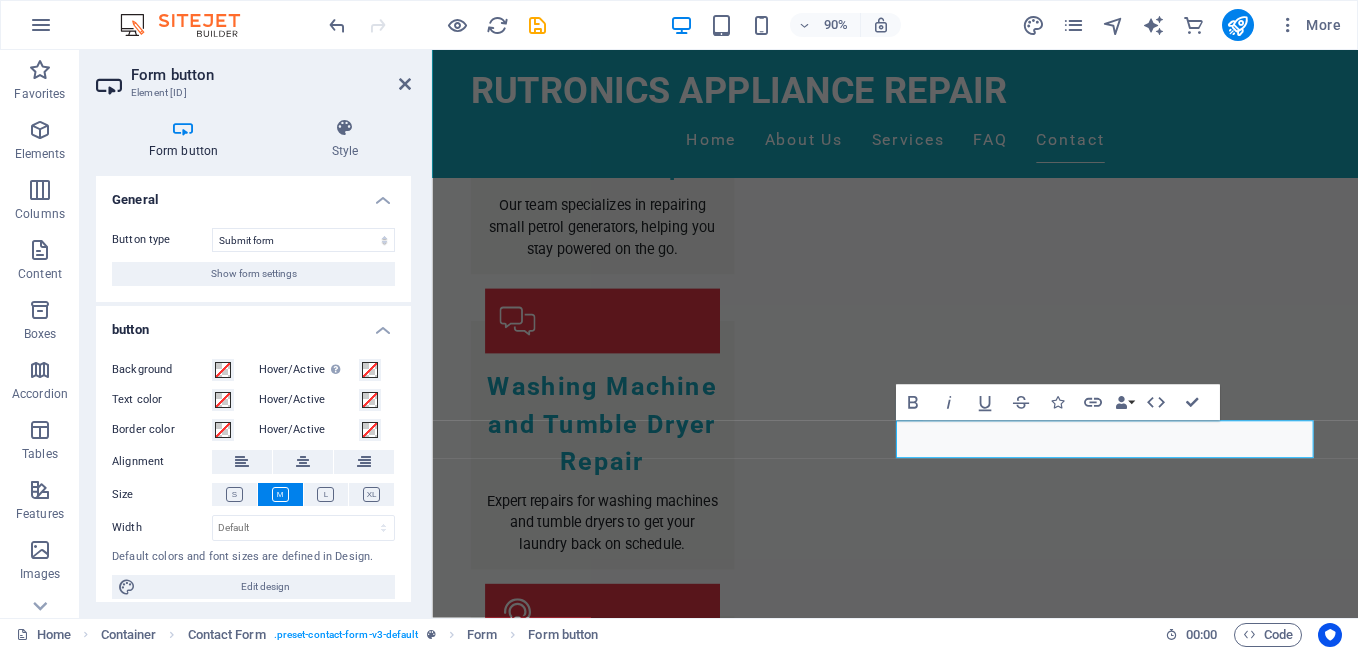 scroll, scrollTop: 13, scrollLeft: 0, axis: vertical 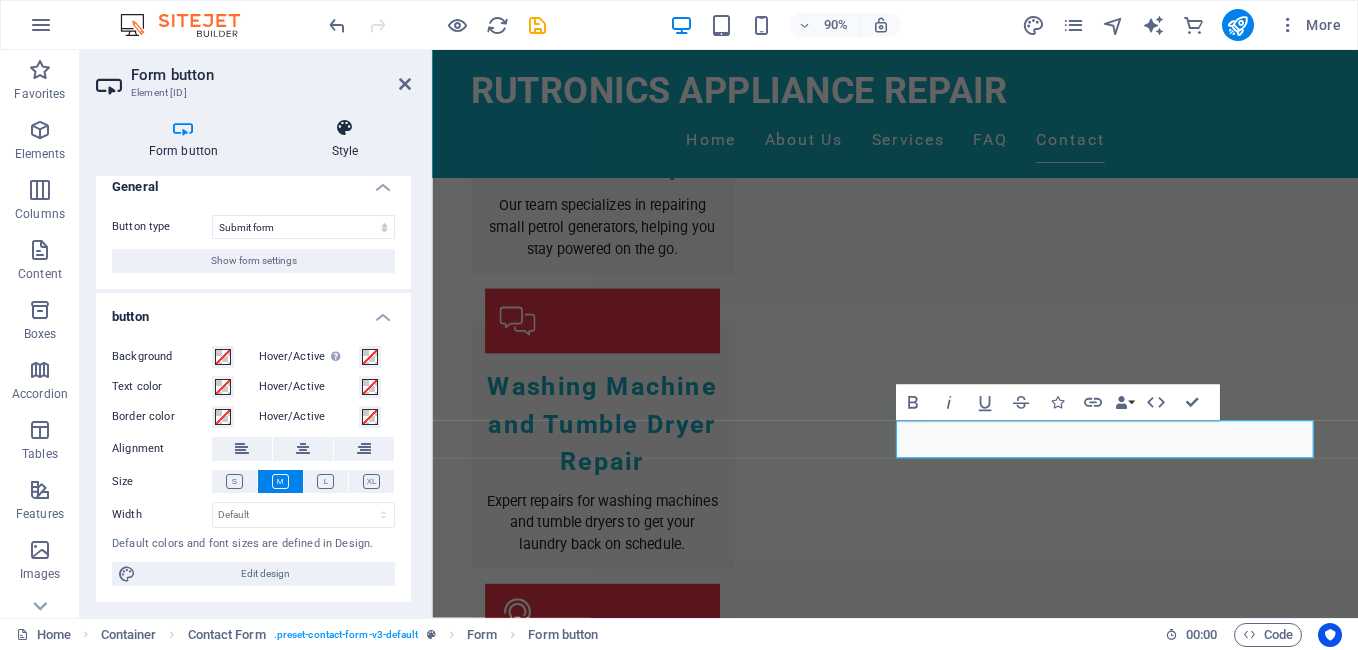 click at bounding box center [345, 128] 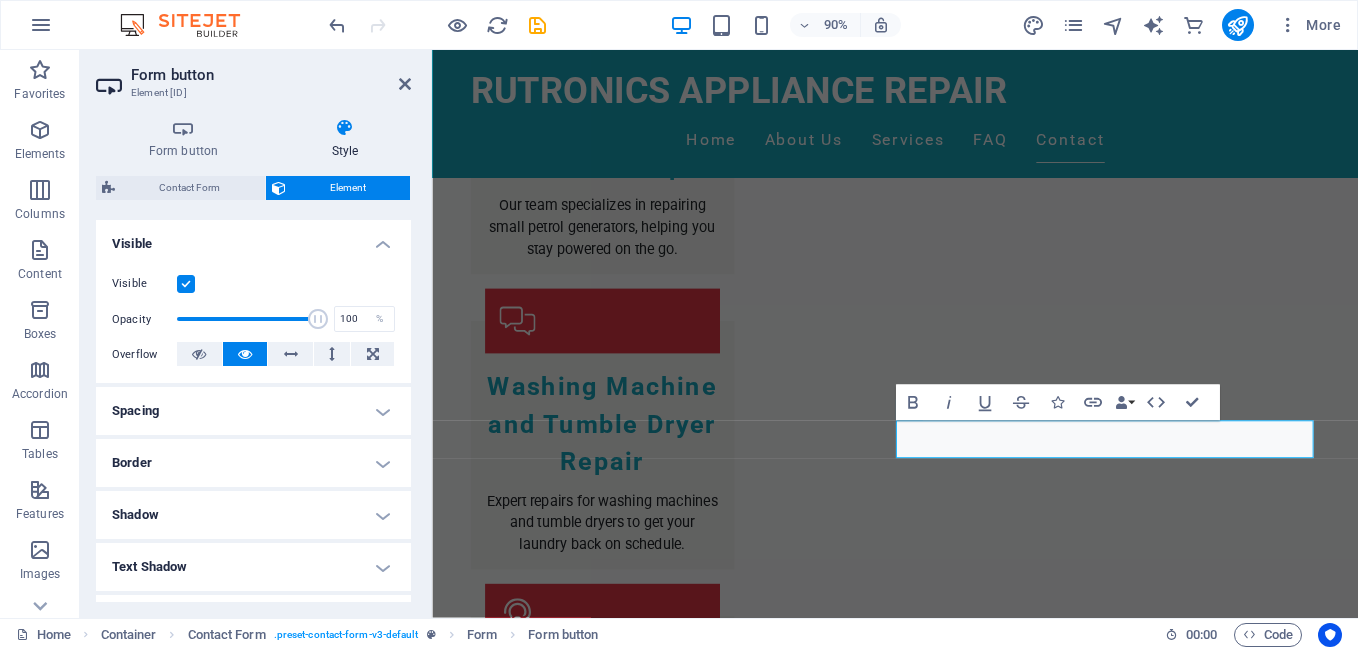 scroll, scrollTop: 0, scrollLeft: 0, axis: both 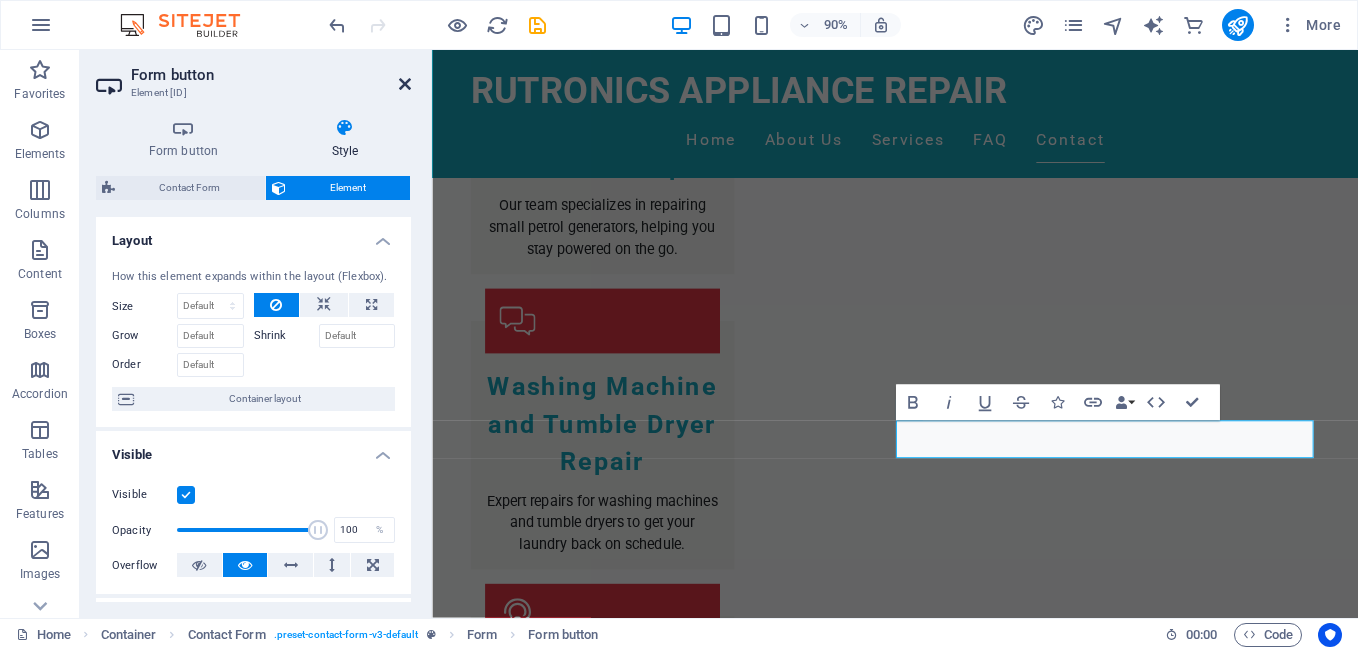 click at bounding box center (405, 84) 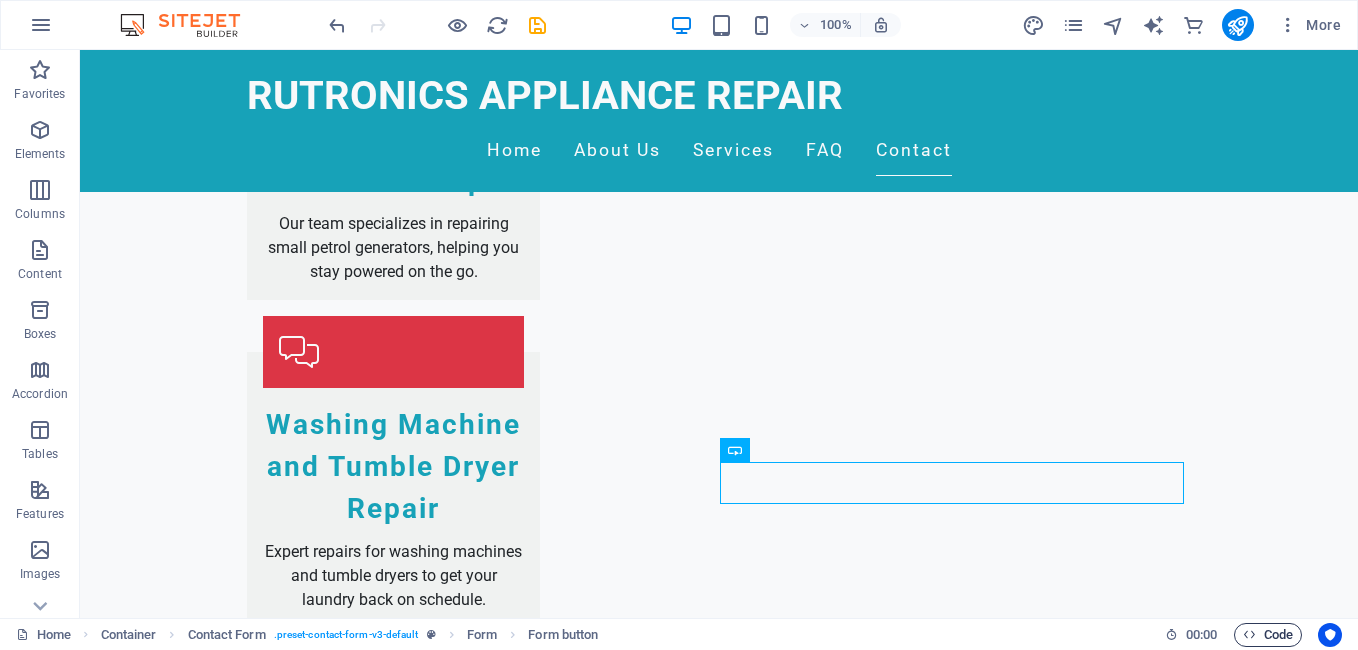 click on "Code" at bounding box center (1268, 635) 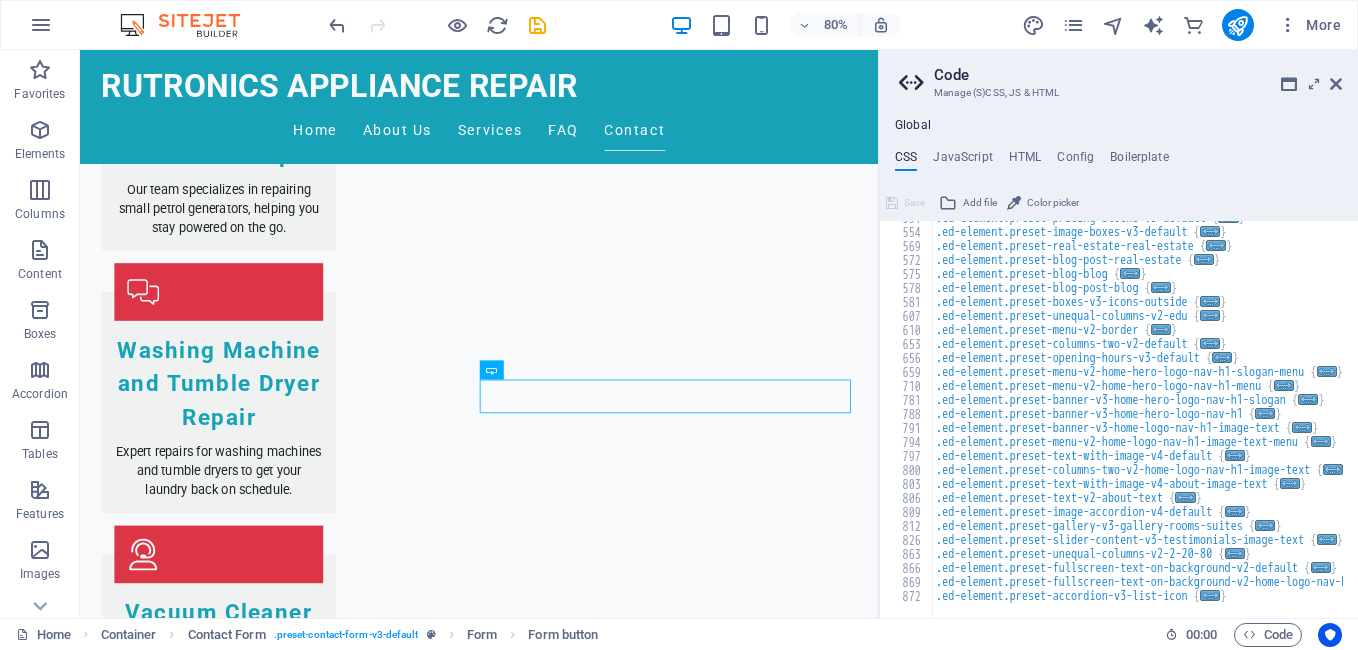 scroll, scrollTop: 710, scrollLeft: 0, axis: vertical 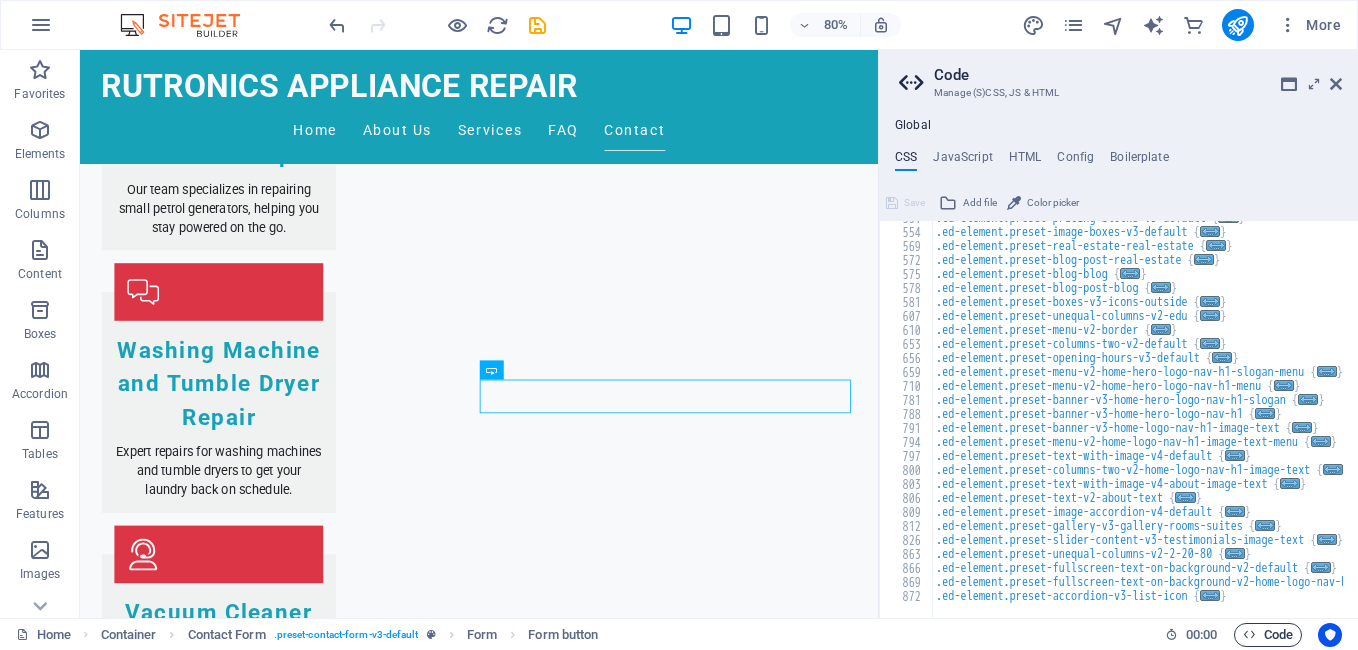 click on "Code" at bounding box center (1268, 635) 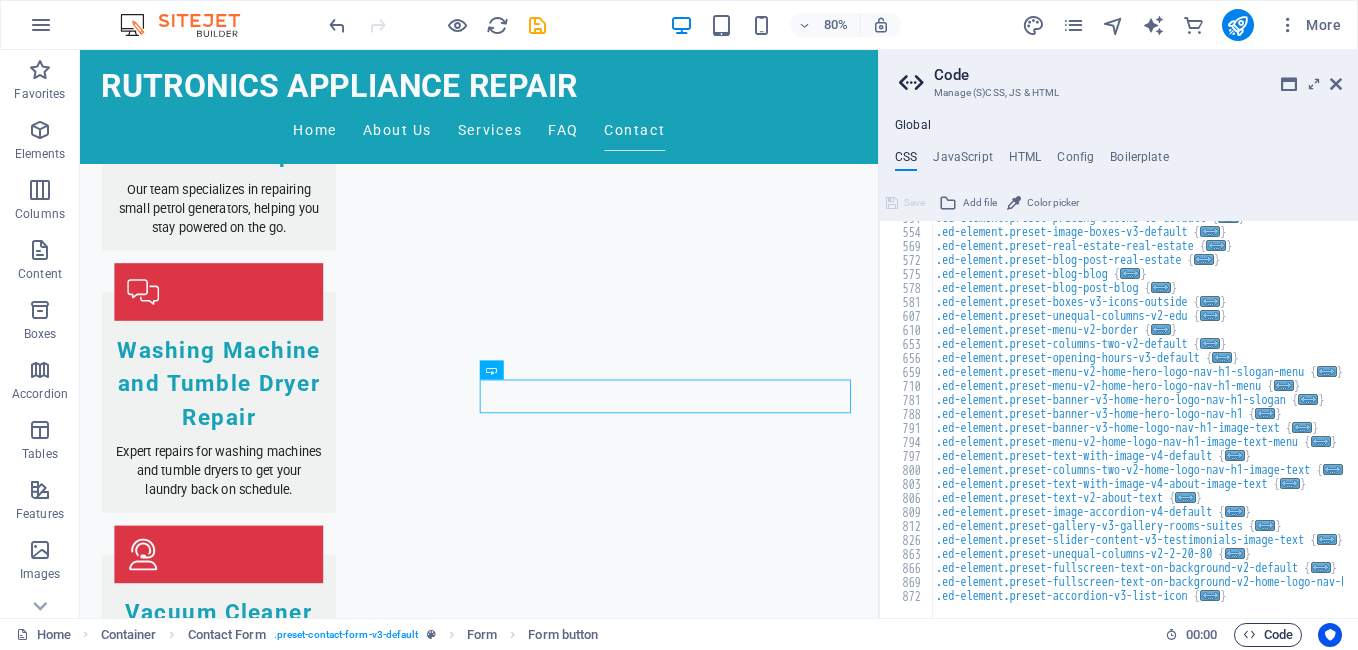 click on "Code" at bounding box center [1268, 635] 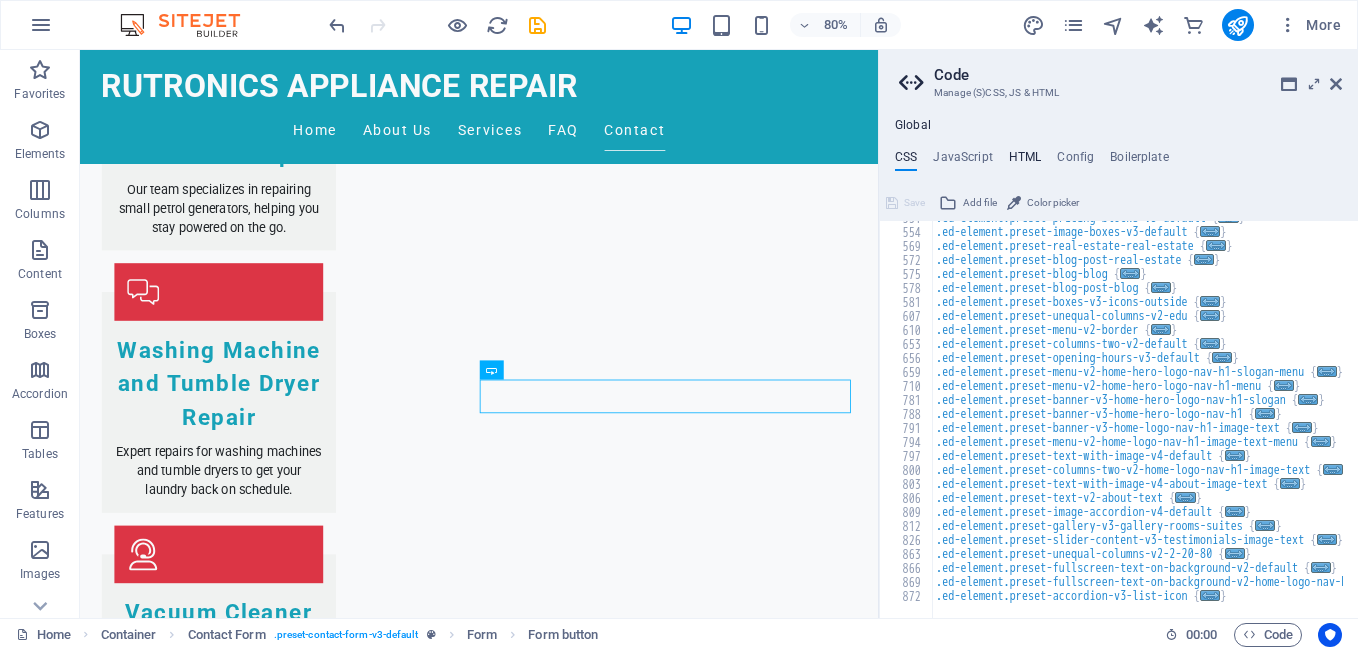 click on "HTML" at bounding box center (1025, 161) 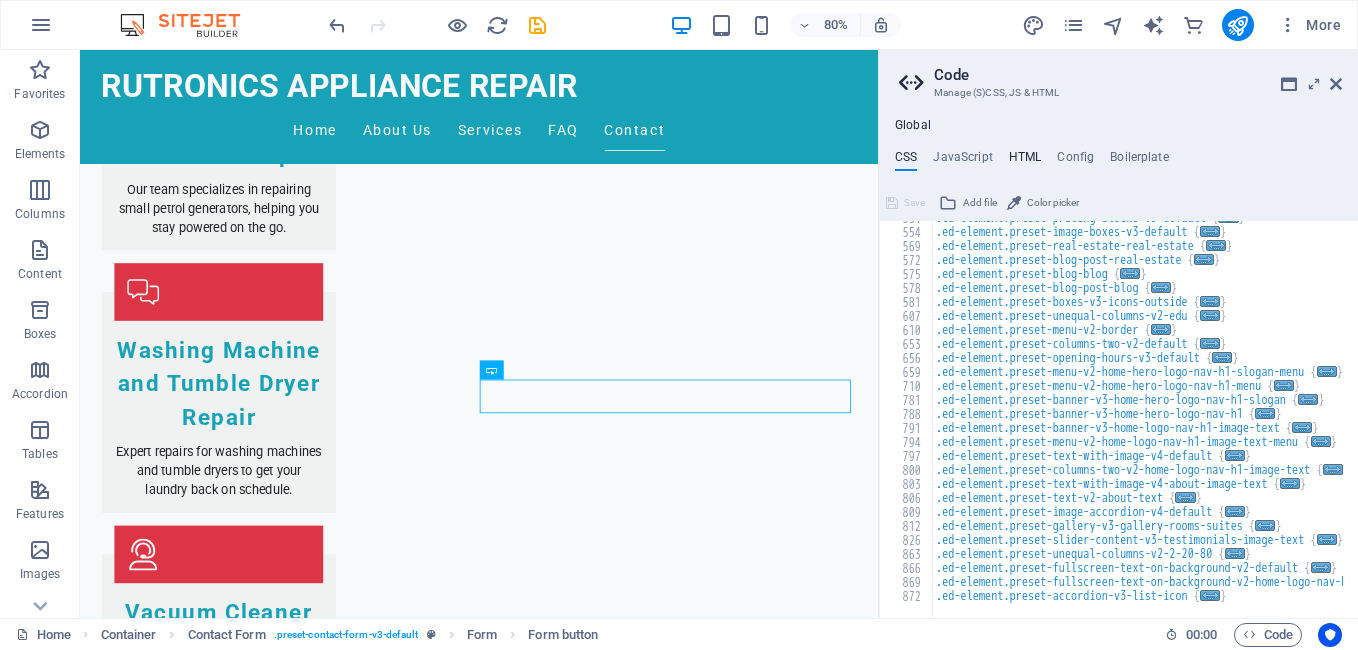 type on "<a href="#main-content" class="wv-link-content button">Skip to main content</a>" 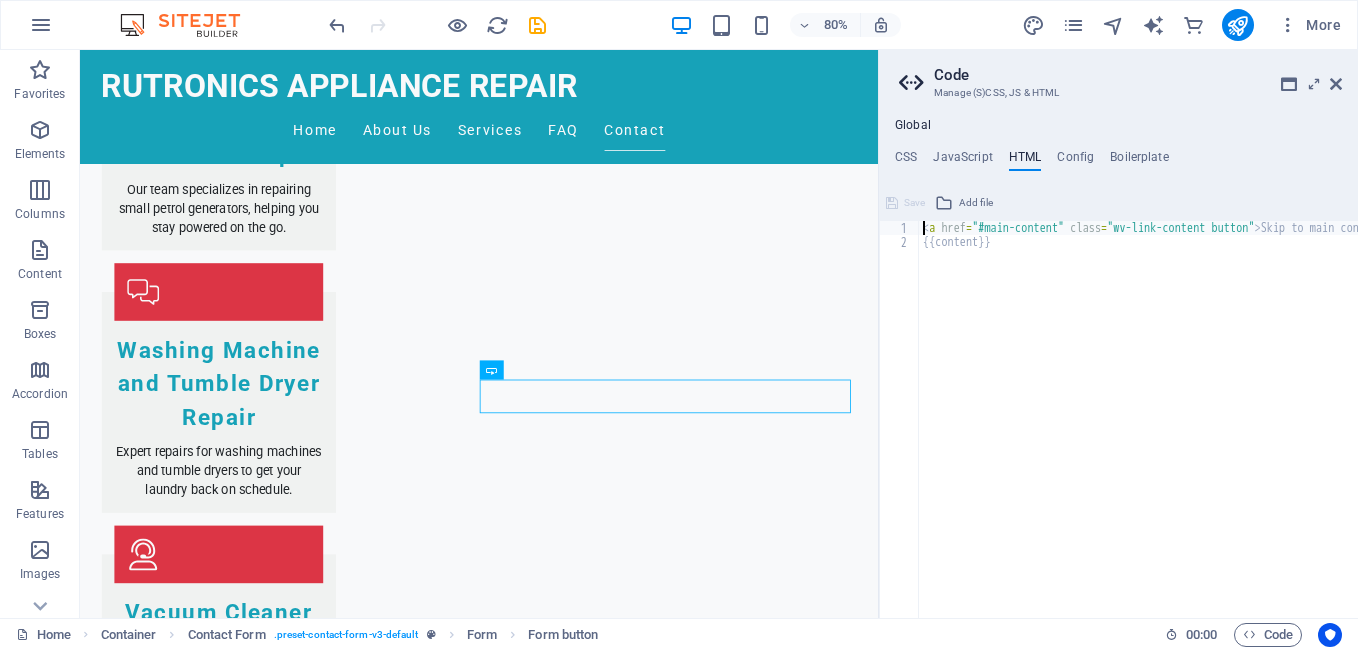 scroll, scrollTop: 0, scrollLeft: 0, axis: both 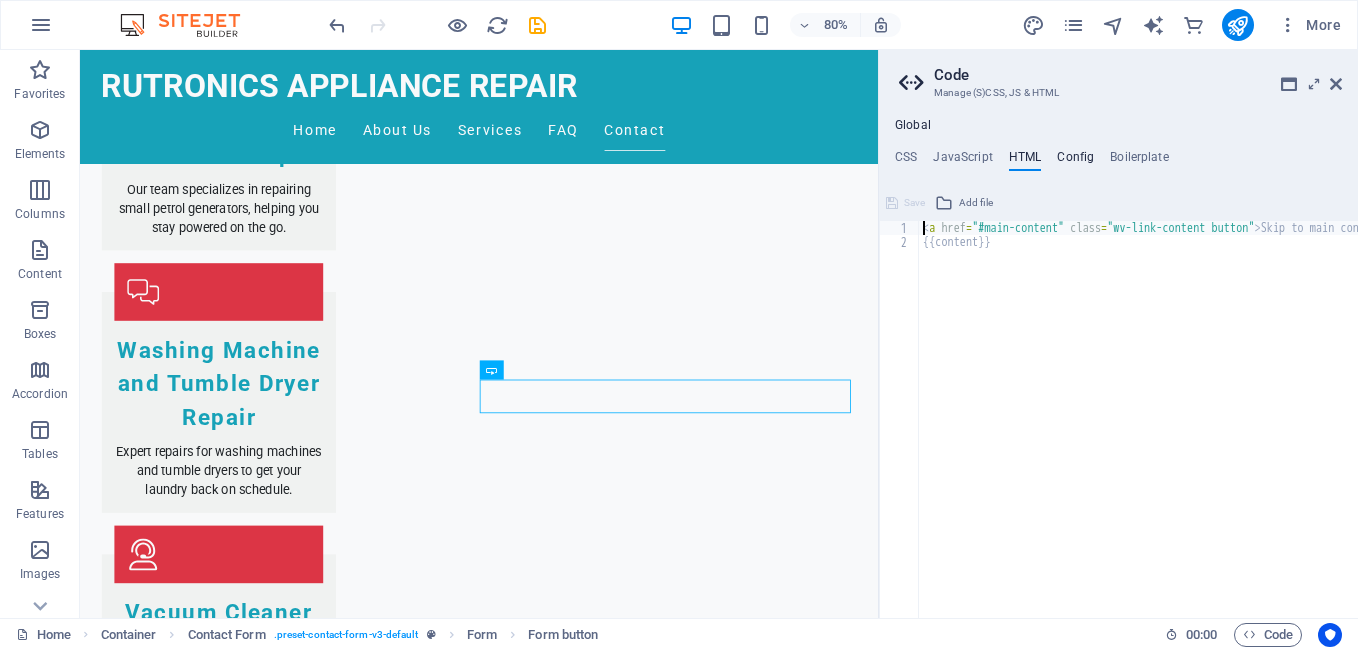 click on "Config" at bounding box center [1075, 161] 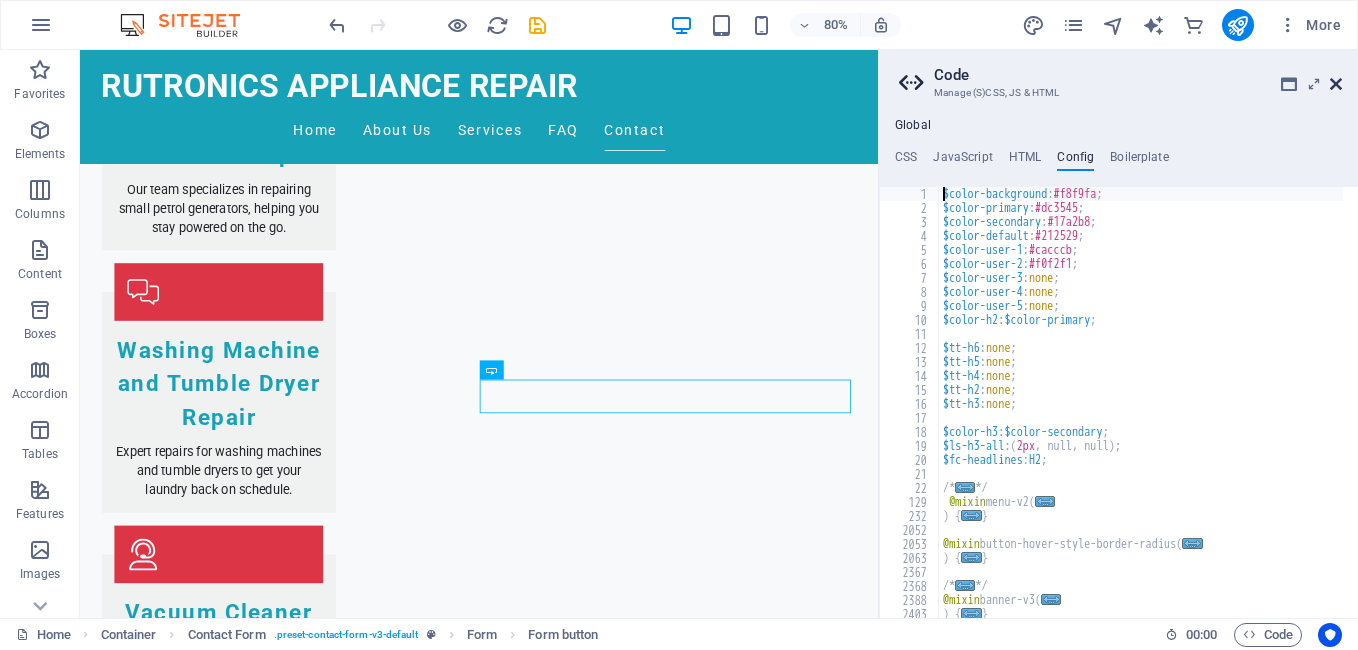 click at bounding box center [1336, 84] 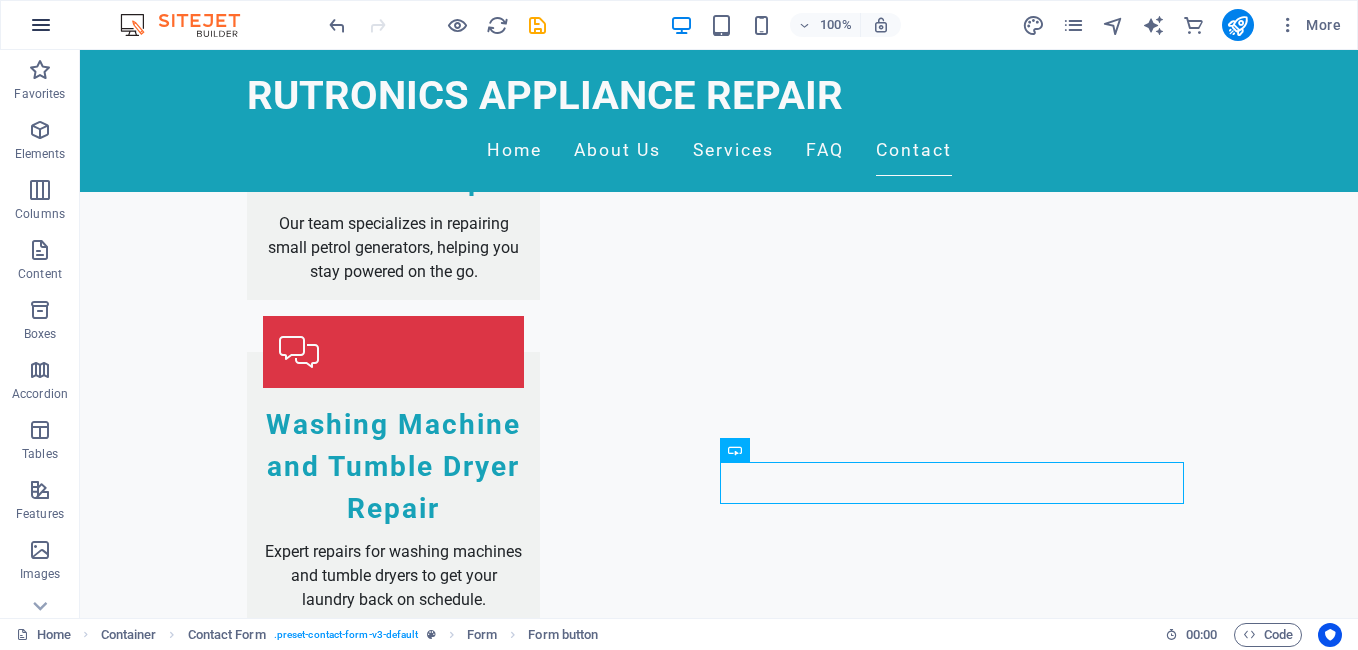 click at bounding box center [41, 25] 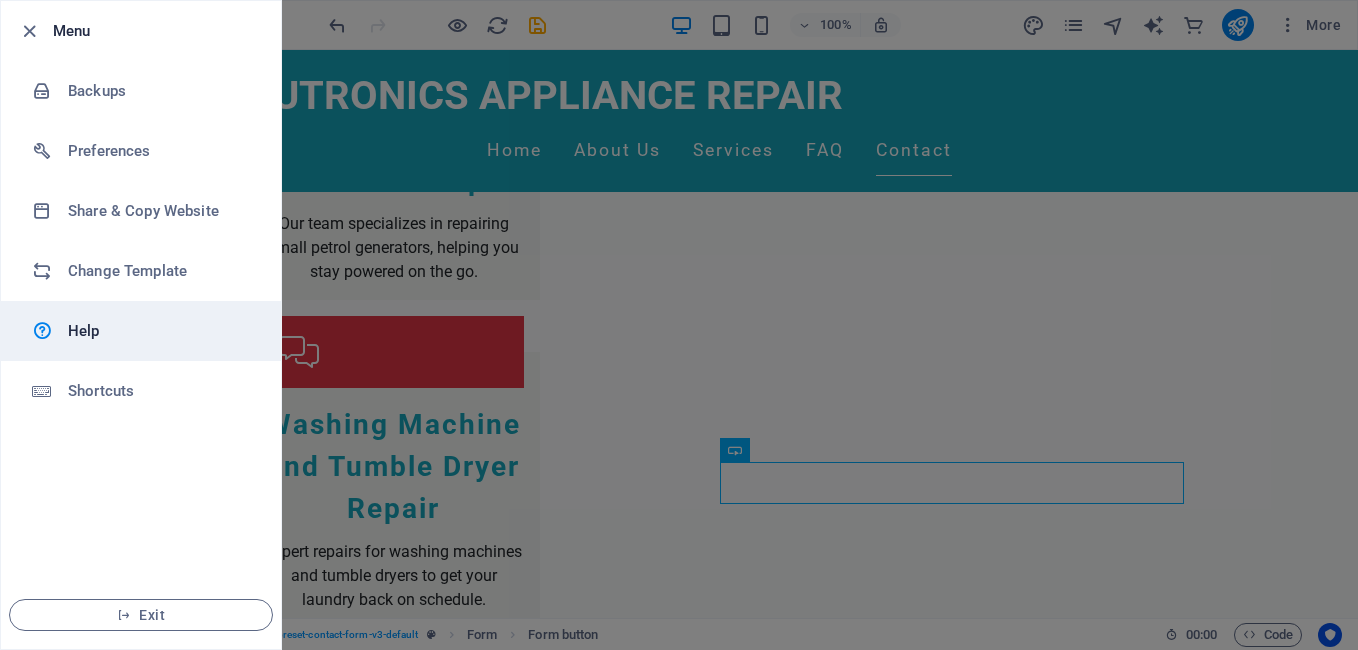 click on "Help" at bounding box center (160, 331) 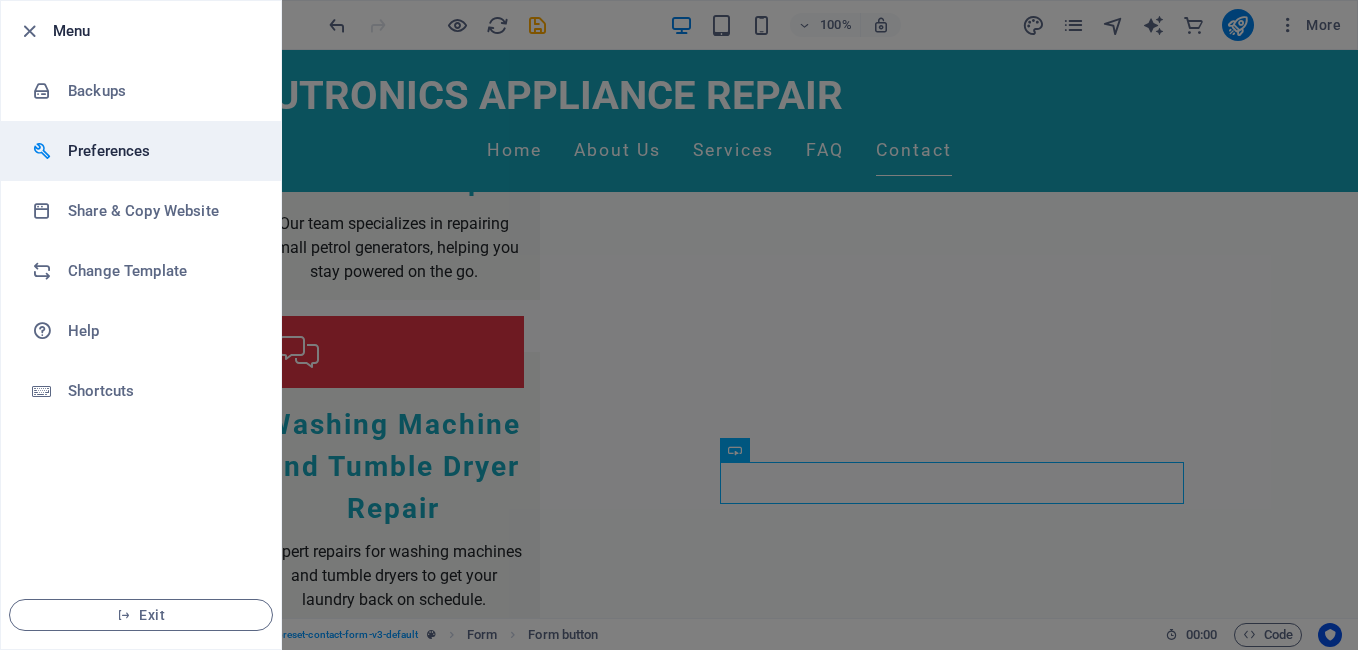 click on "Preferences" at bounding box center [160, 151] 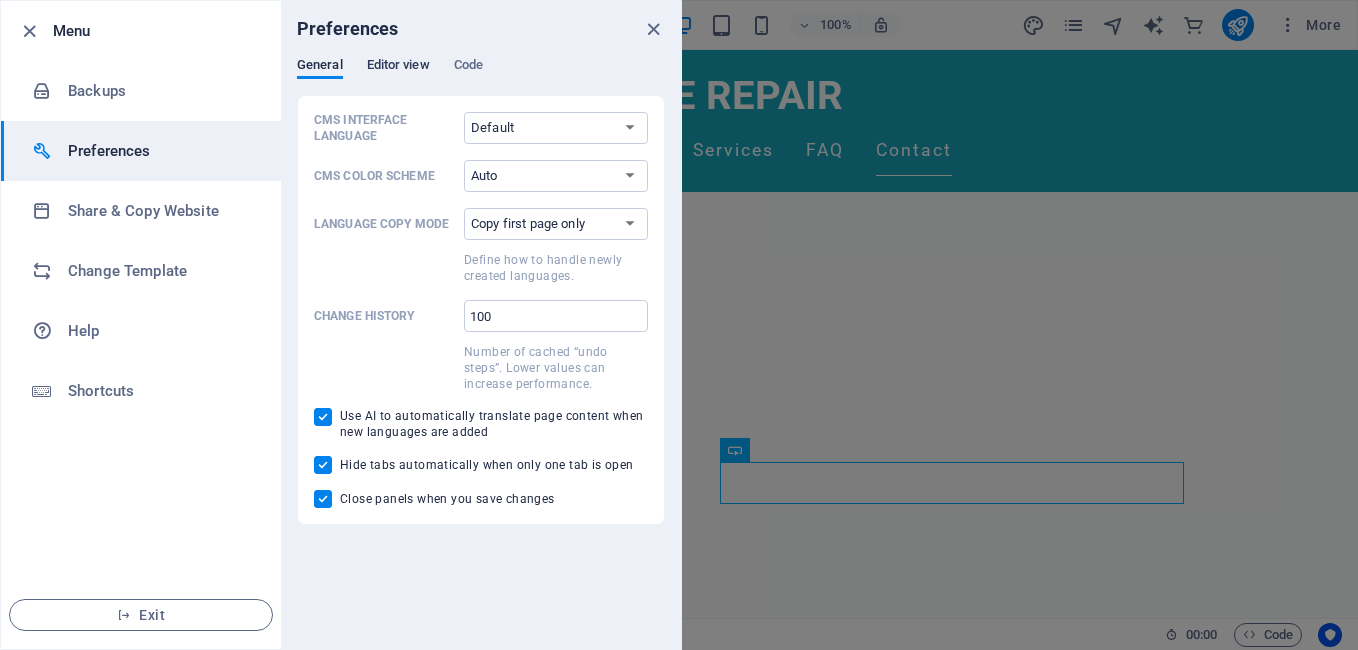 click on "Editor view" at bounding box center (398, 67) 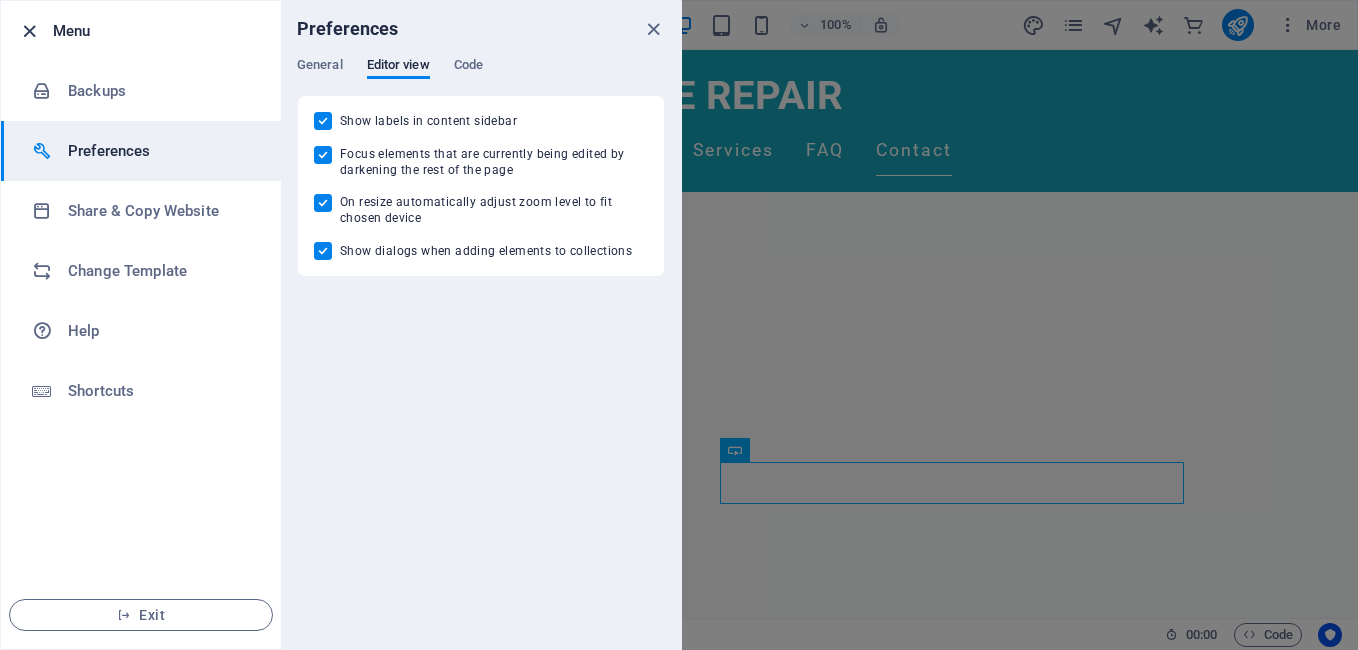 click at bounding box center (29, 31) 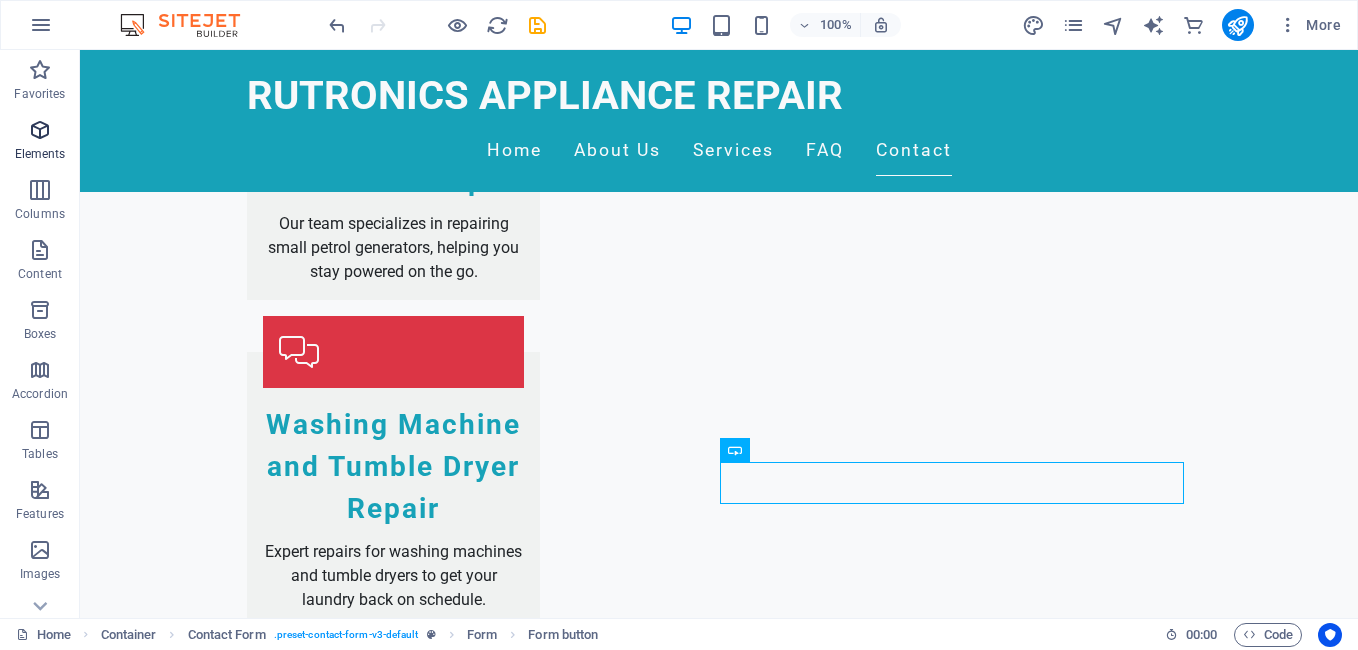 click at bounding box center (40, 130) 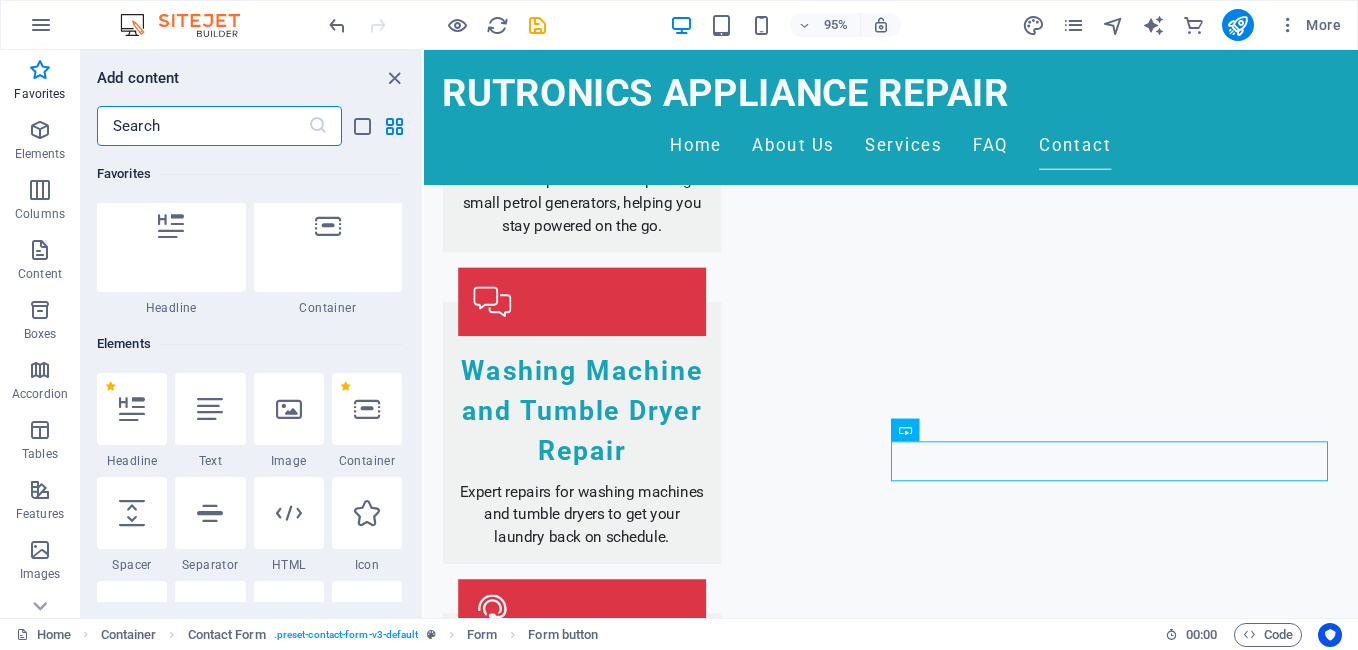 scroll, scrollTop: 0, scrollLeft: 0, axis: both 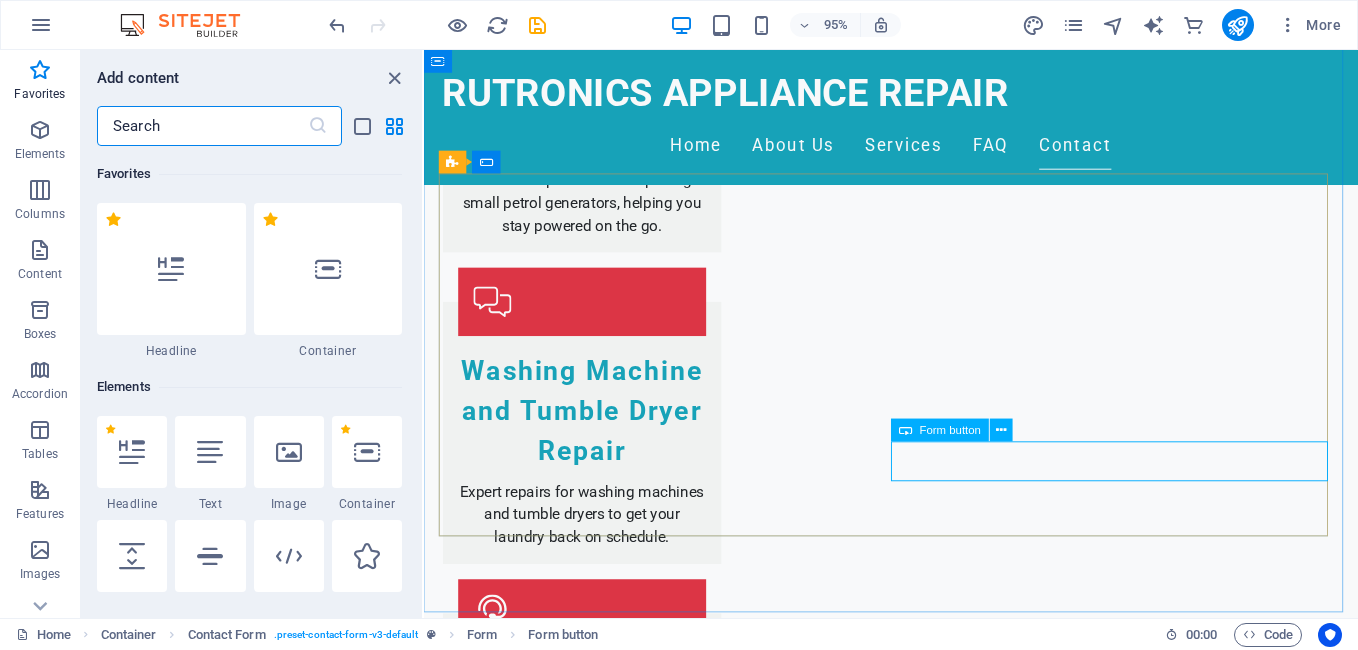 click on "Form button" at bounding box center (950, 429) 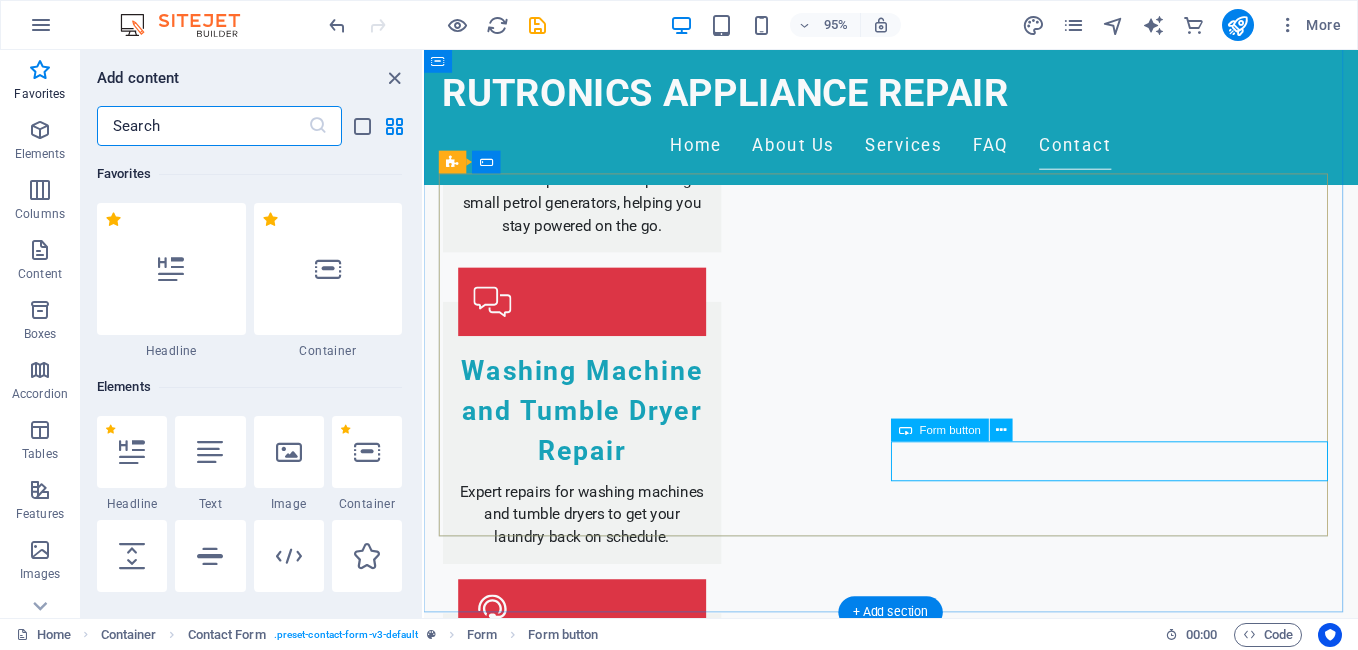 click on "Submit Inquiry" at bounding box center (1156, 2597) 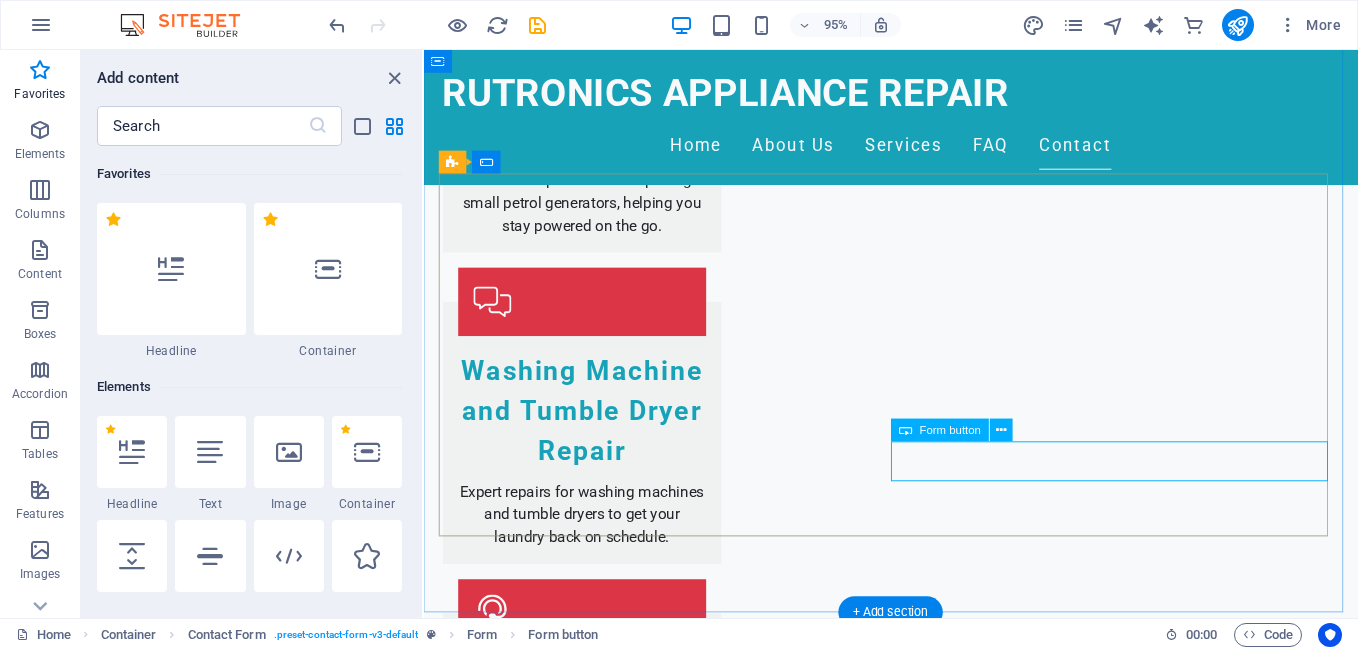click on "Submit Inquiry" at bounding box center [1156, 2597] 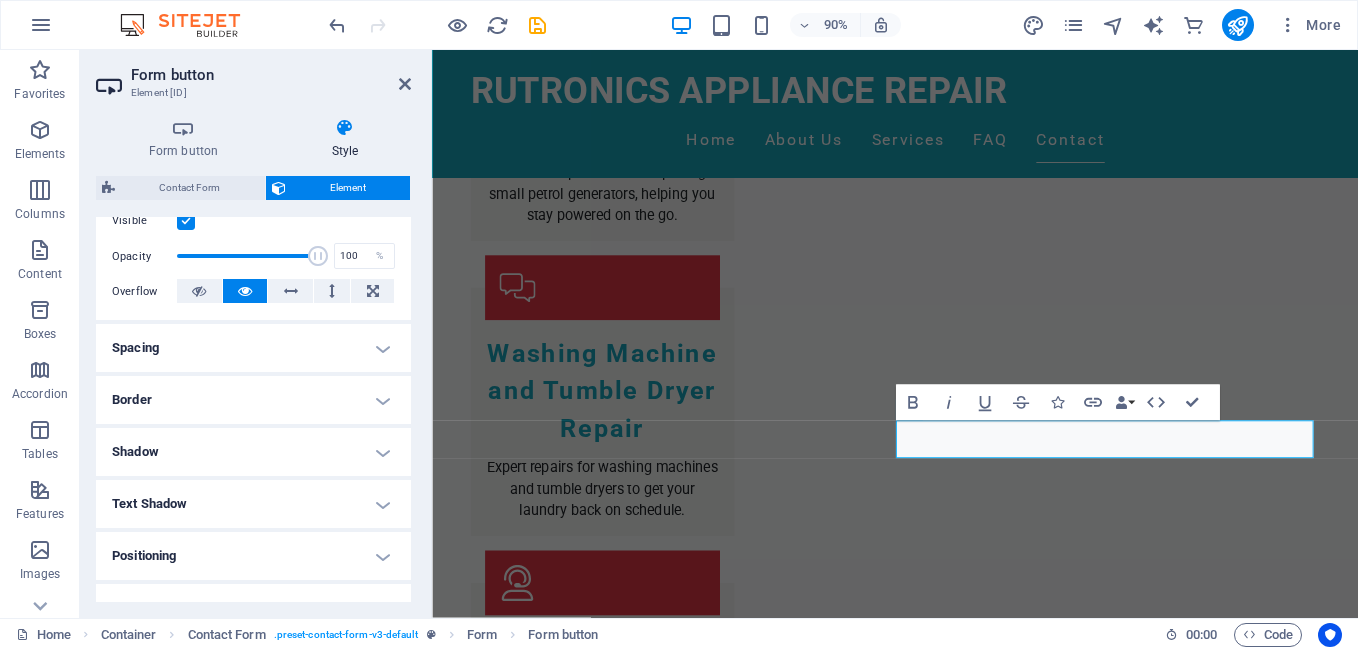scroll, scrollTop: 0, scrollLeft: 0, axis: both 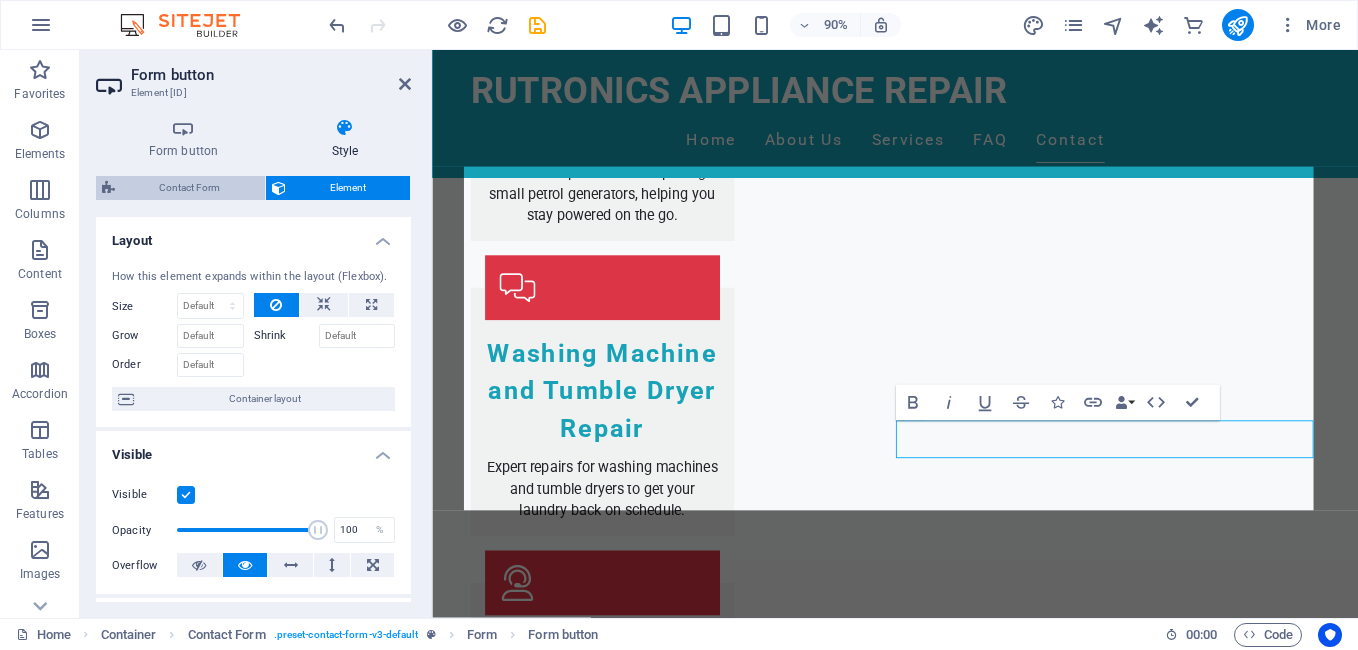 click on "Contact Form" at bounding box center [190, 188] 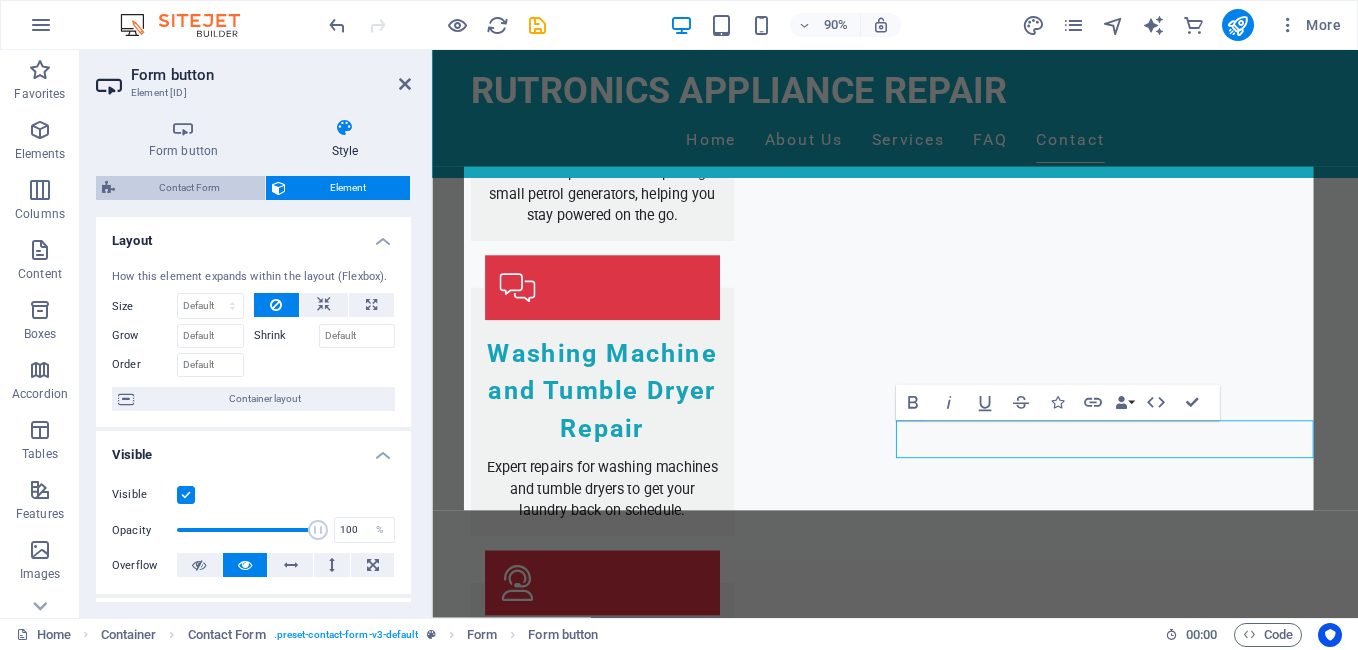 select on "rem" 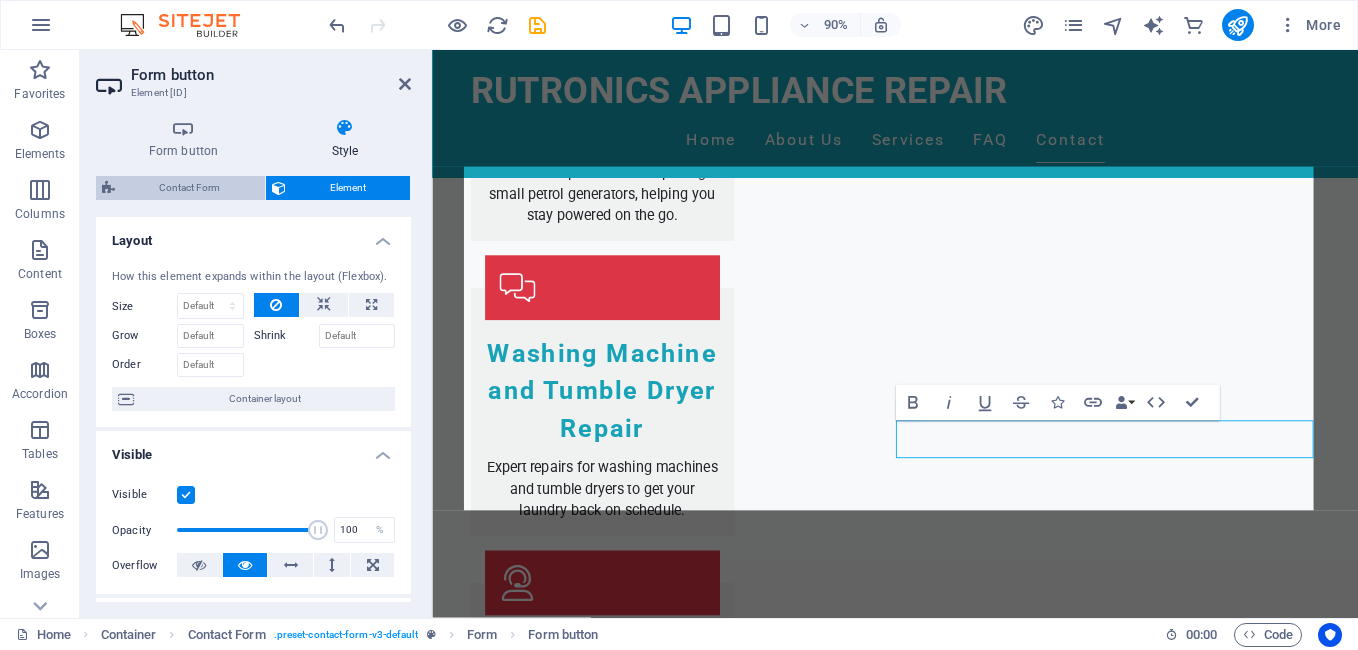 select on "preset-contact-form-v3-default" 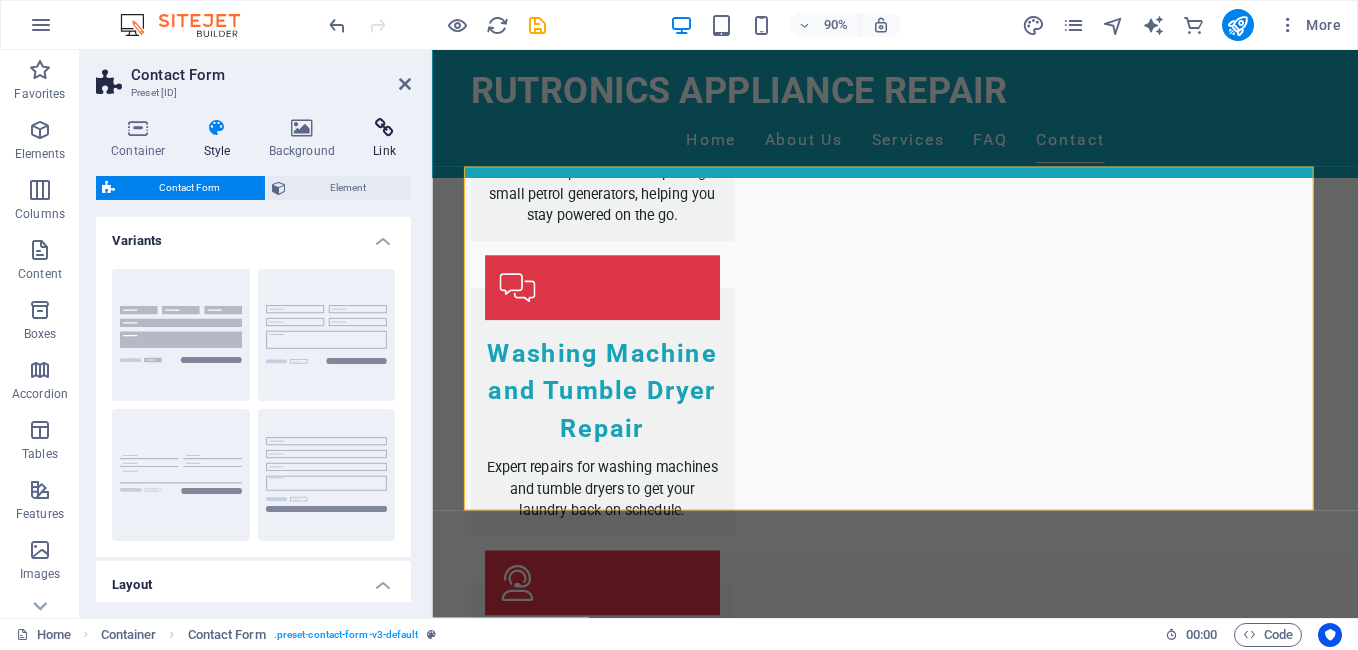 click at bounding box center [384, 128] 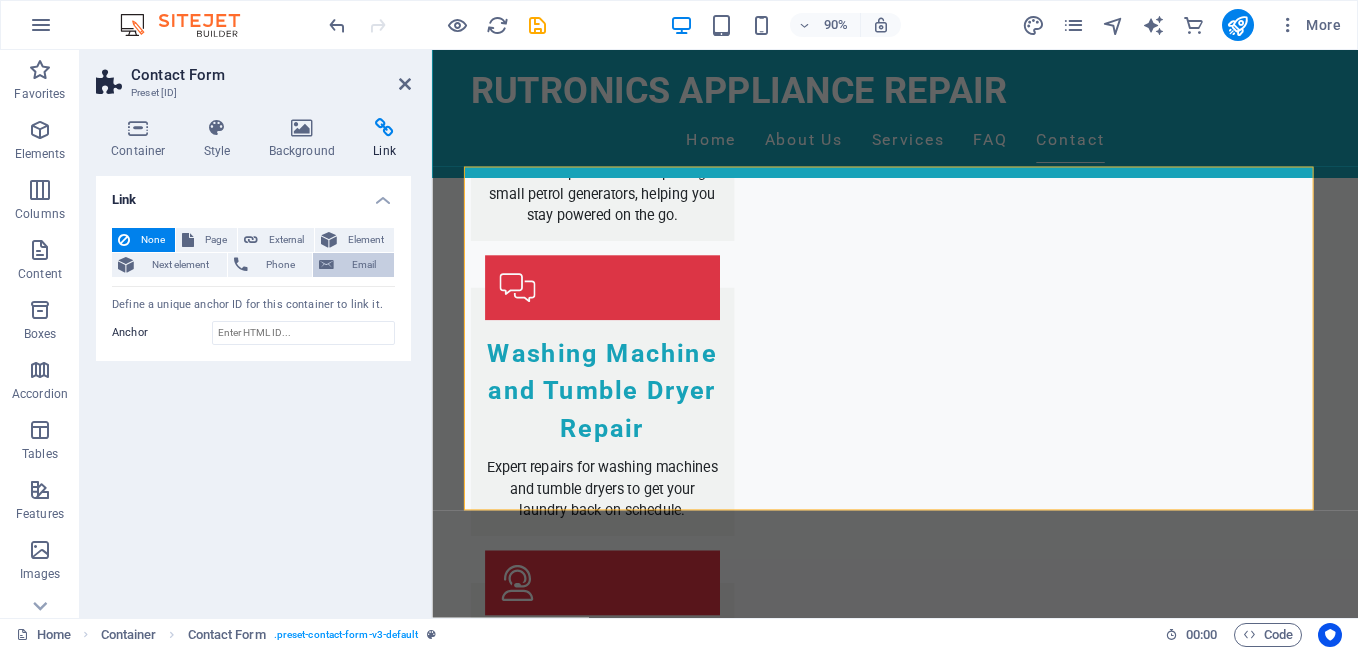 click on "Email" at bounding box center [364, 265] 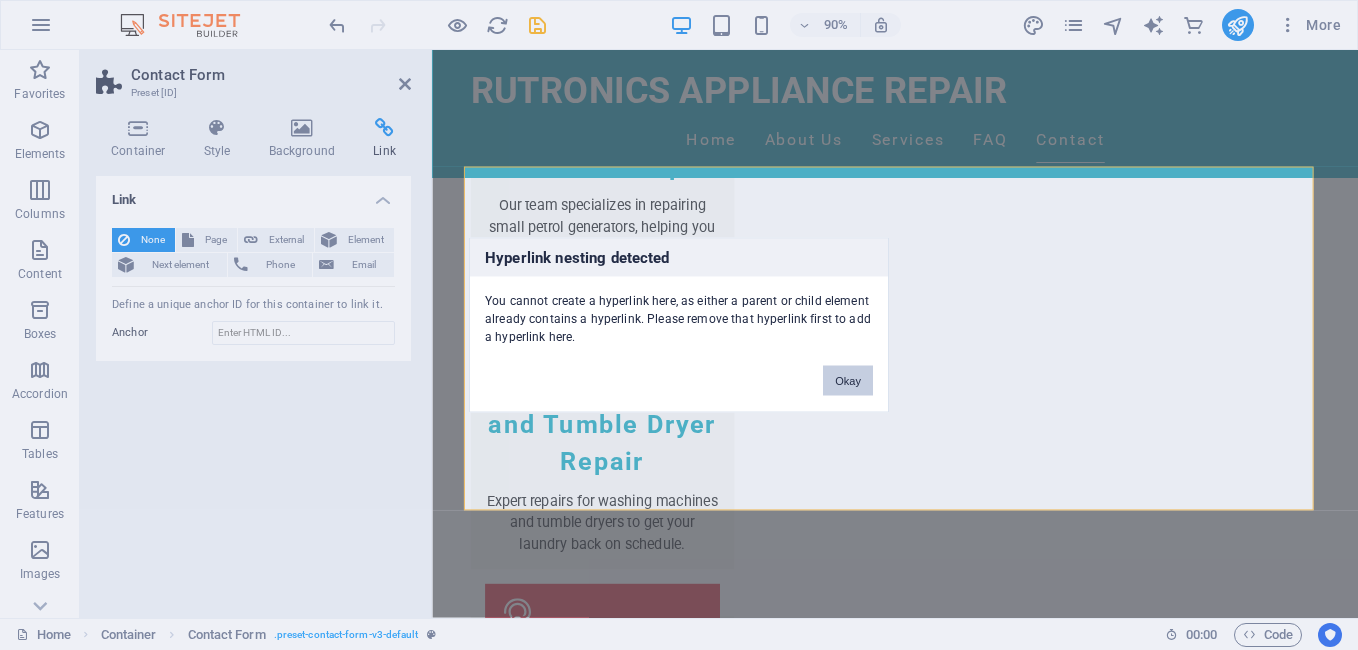 drag, startPoint x: 849, startPoint y: 382, endPoint x: 504, endPoint y: 407, distance: 345.9046 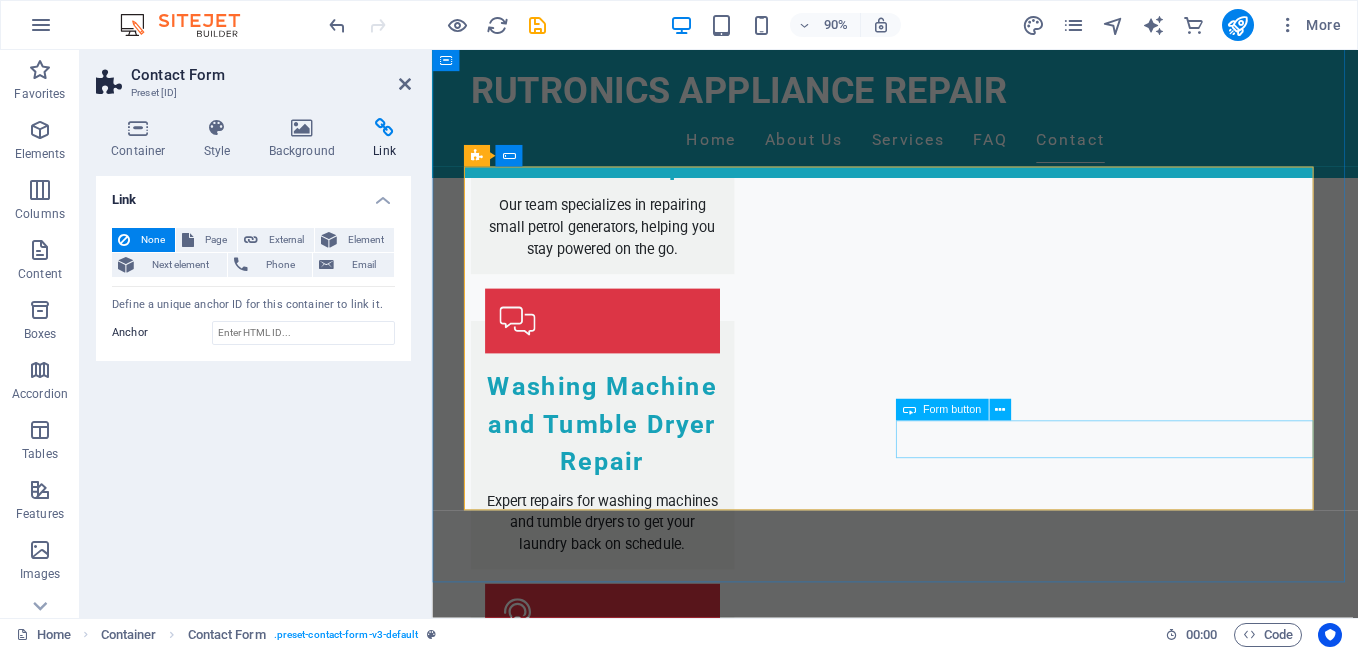 click on "Submit Inquiry" at bounding box center [1187, 2634] 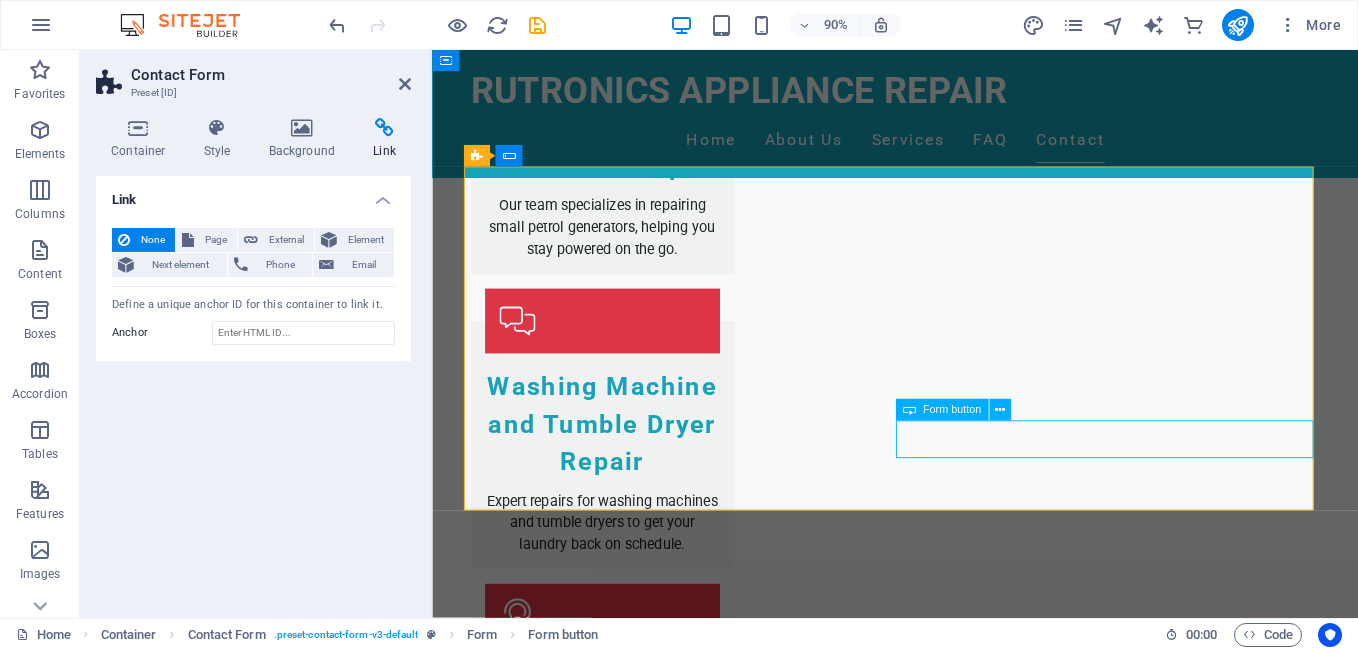 click on "Submit Inquiry" at bounding box center (1187, 2634) 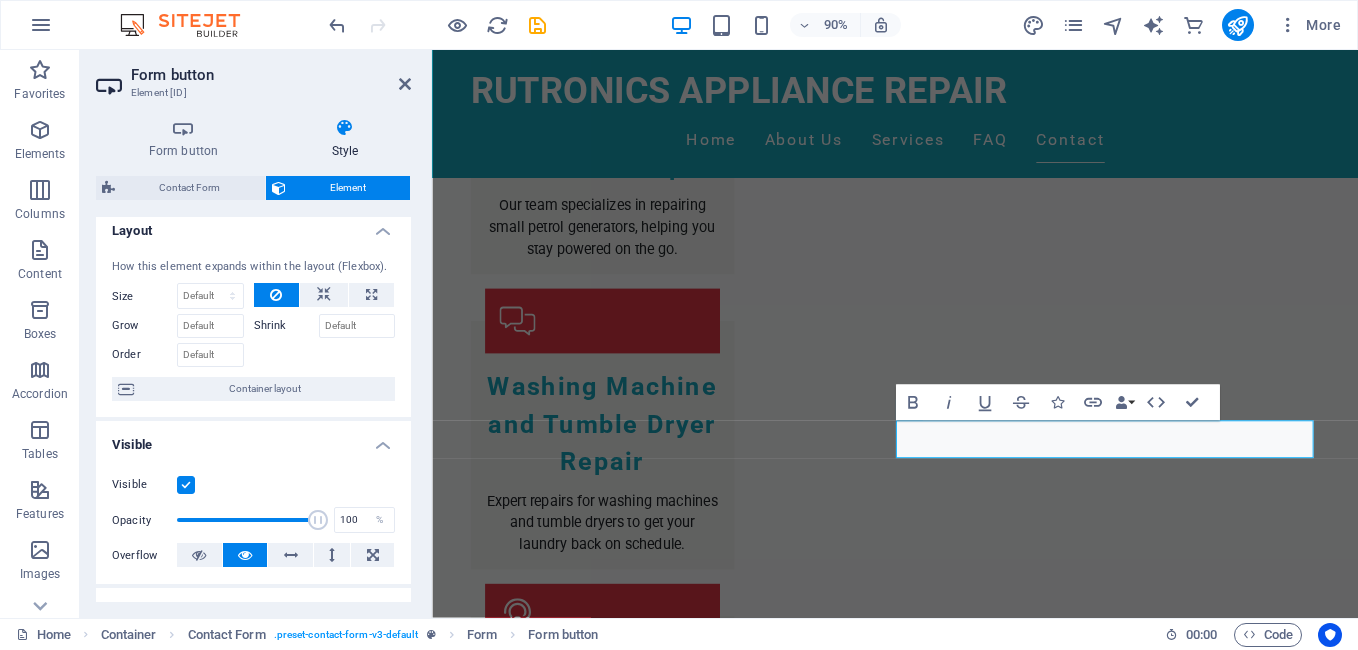 scroll, scrollTop: 0, scrollLeft: 0, axis: both 